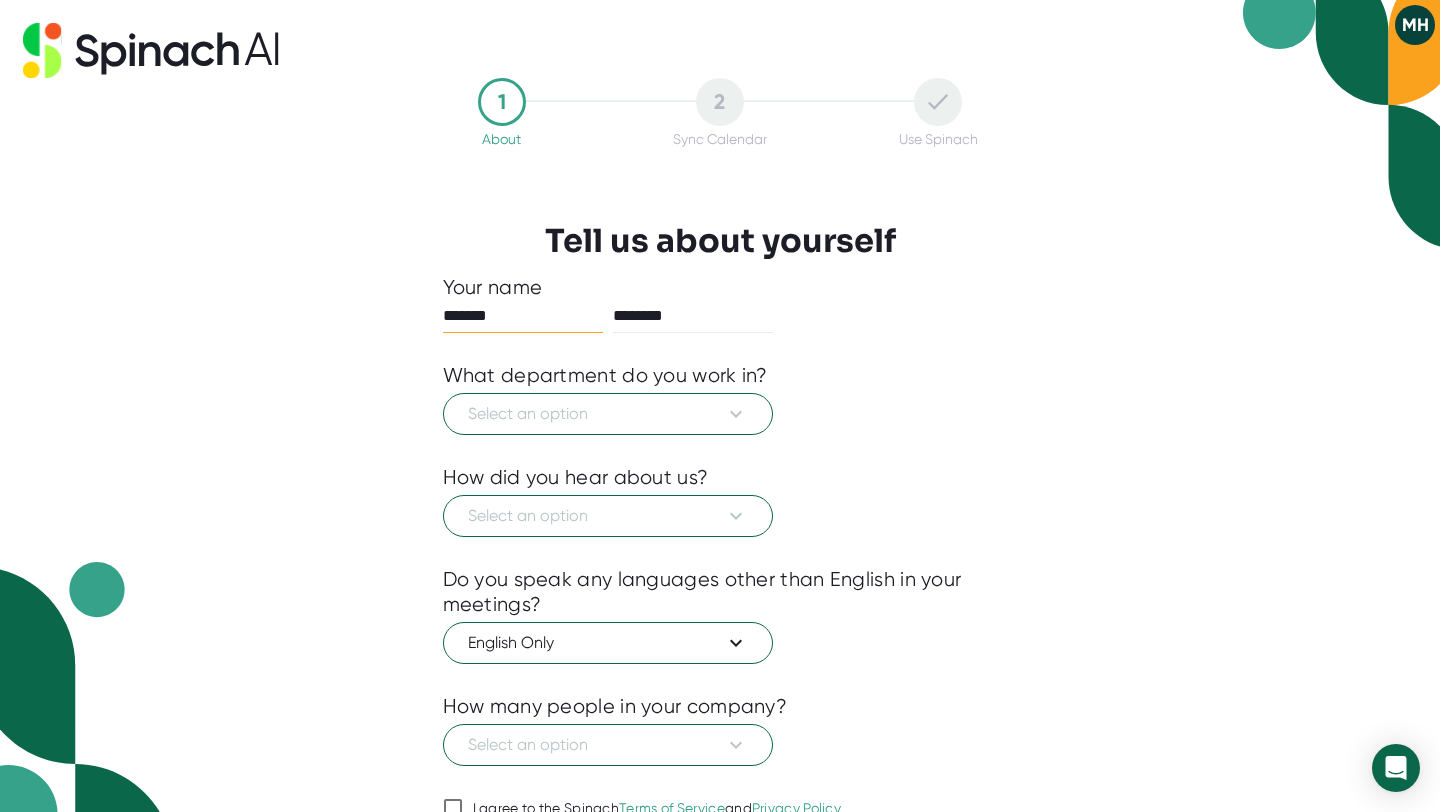 scroll, scrollTop: 0, scrollLeft: 0, axis: both 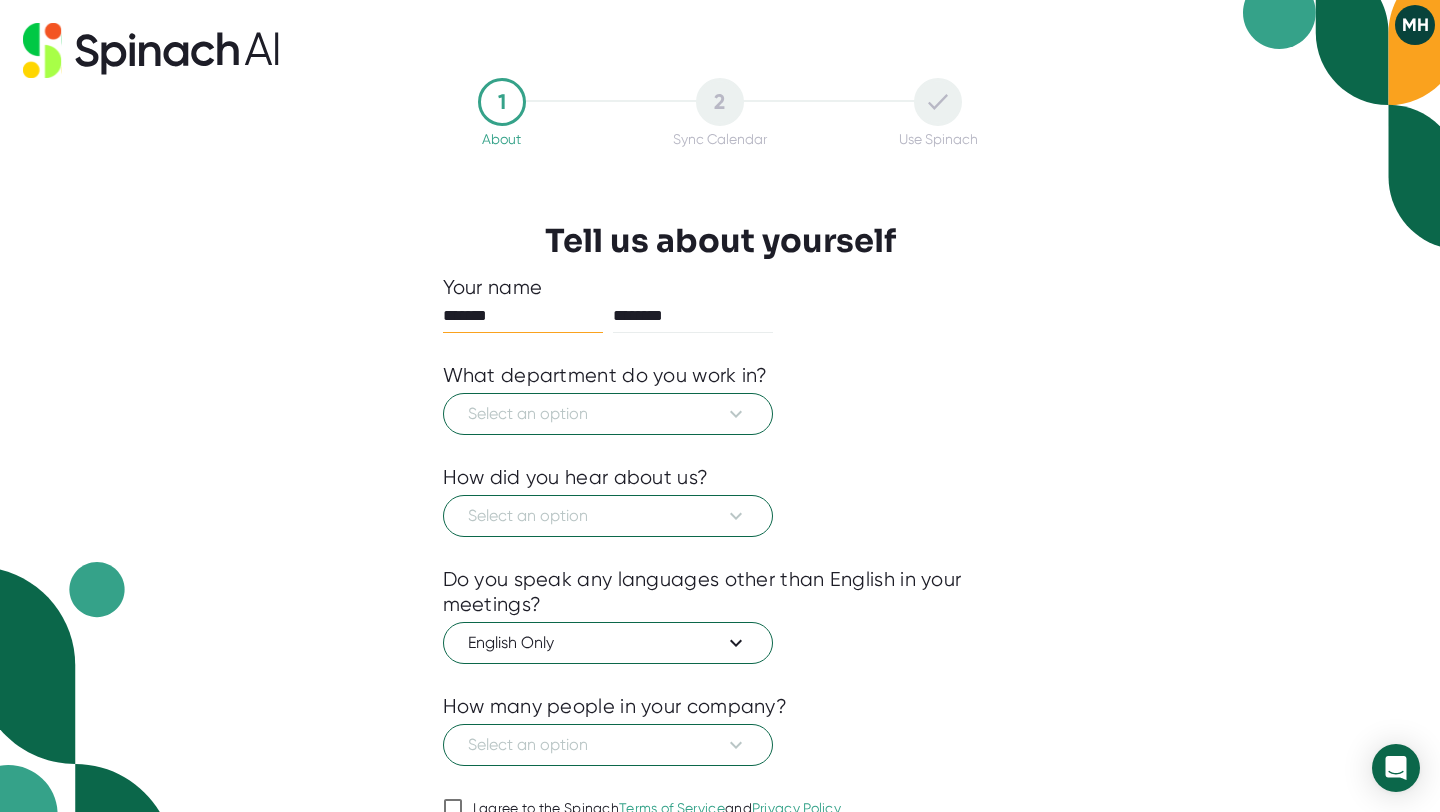 click on "Select an option" at bounding box center [720, 411] 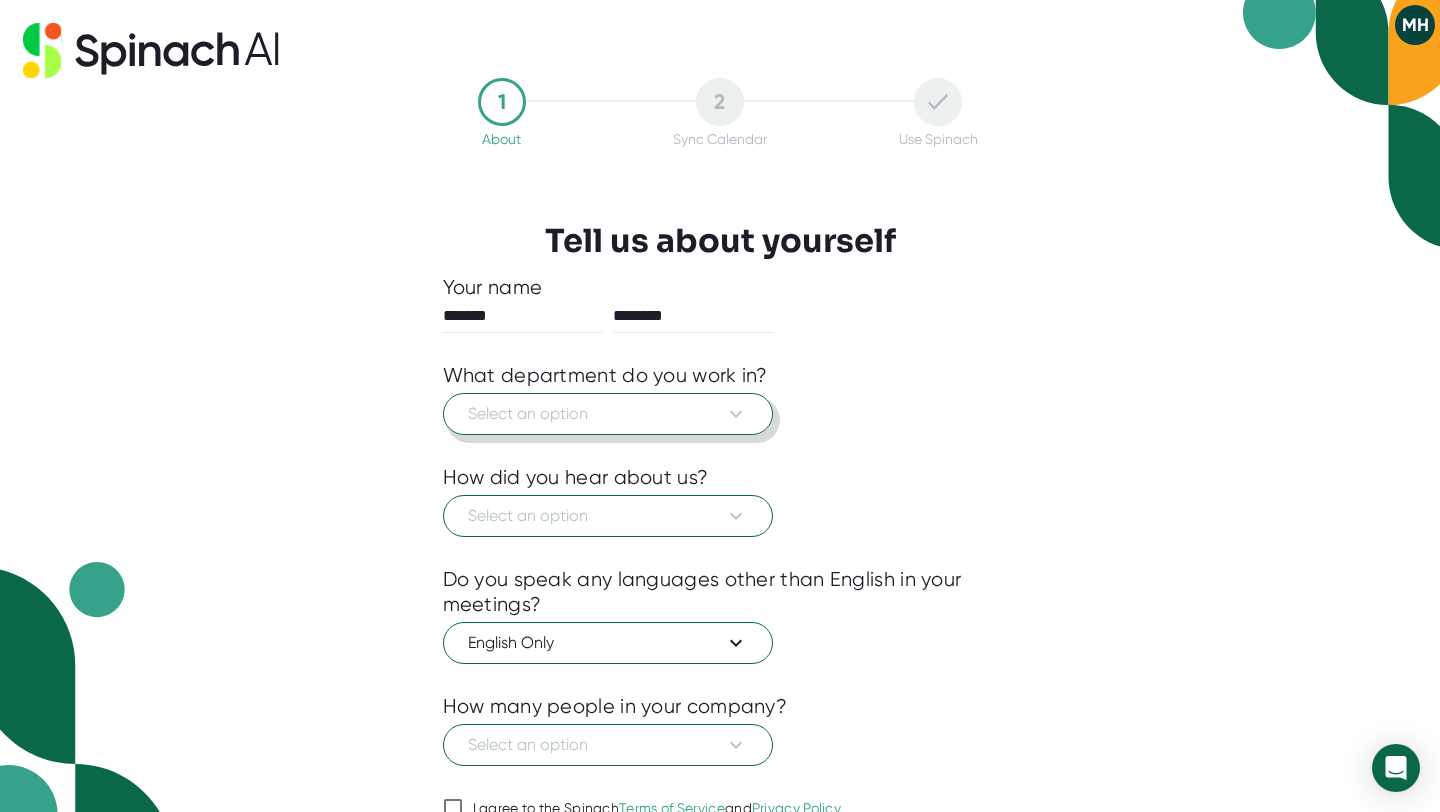 click on "Select an option" at bounding box center (608, 414) 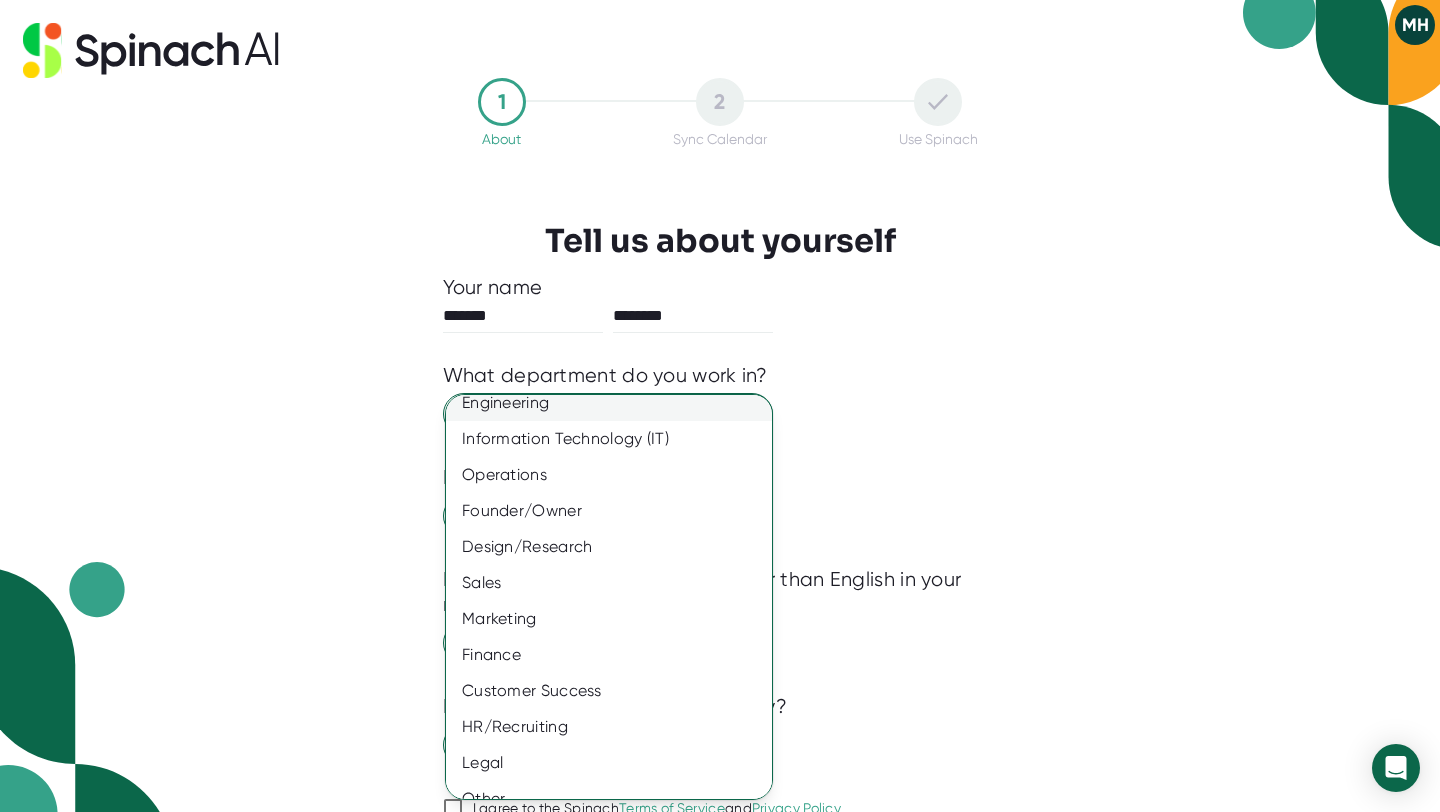 scroll, scrollTop: 72, scrollLeft: 0, axis: vertical 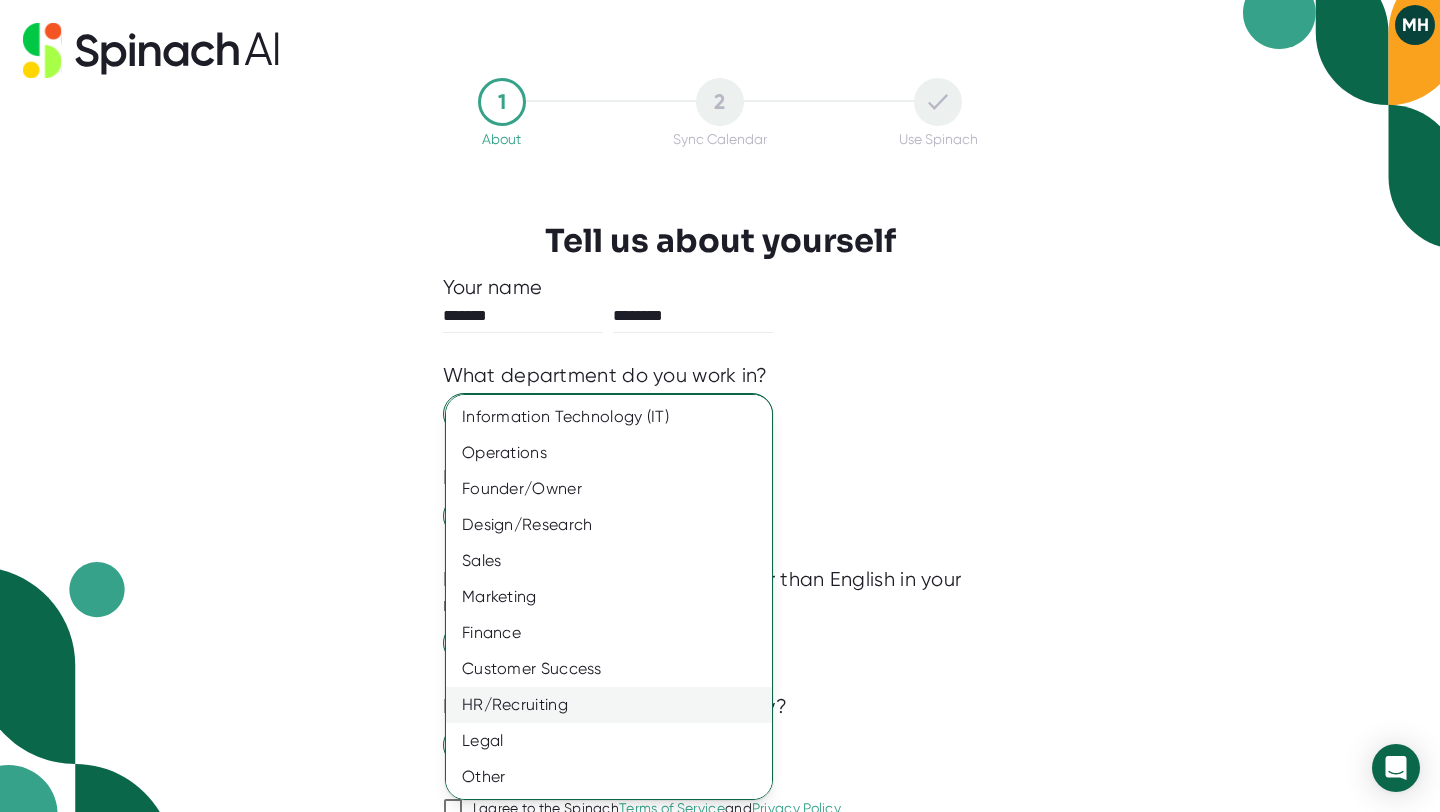 click on "HR/Recruiting" at bounding box center (609, 705) 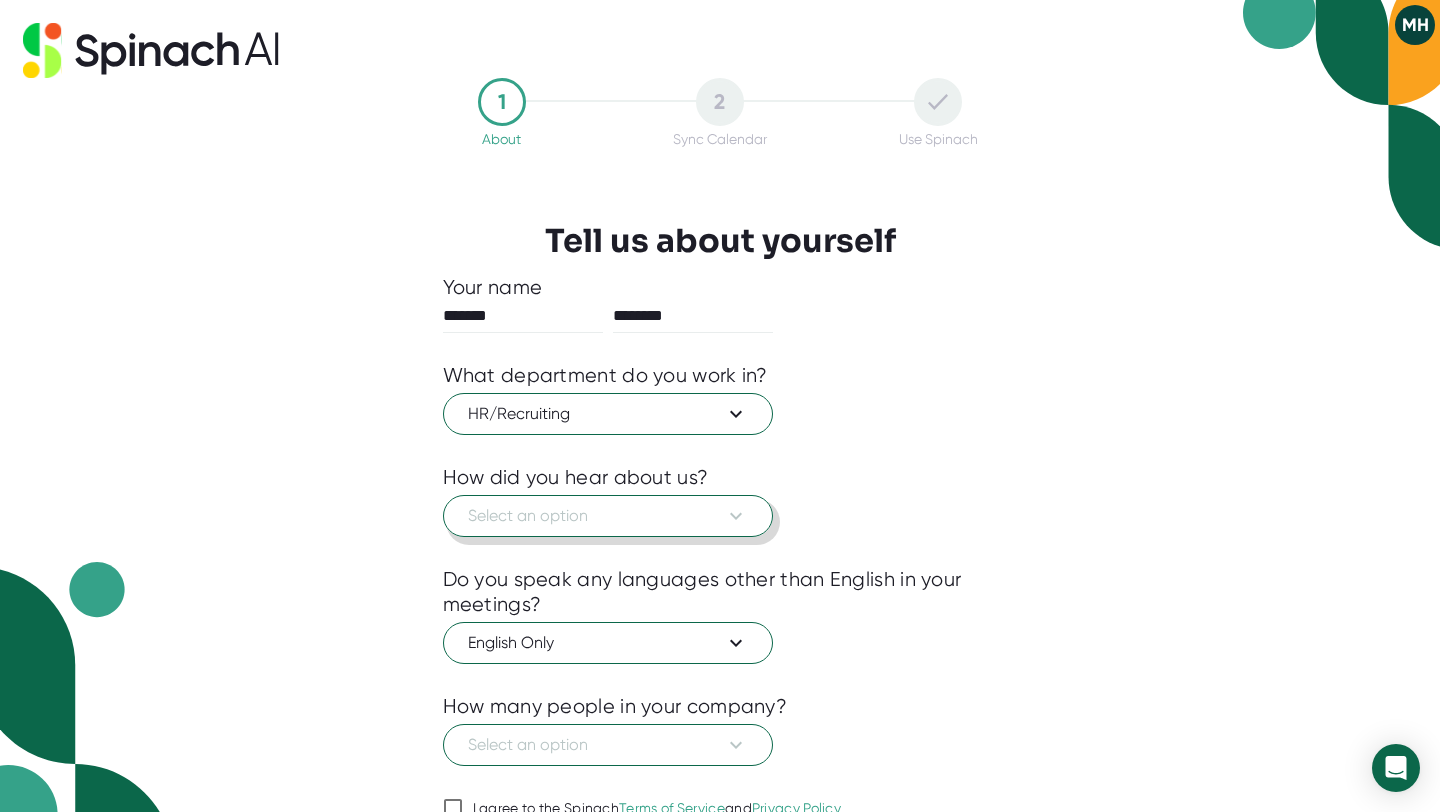 click on "Select an option" at bounding box center (608, 516) 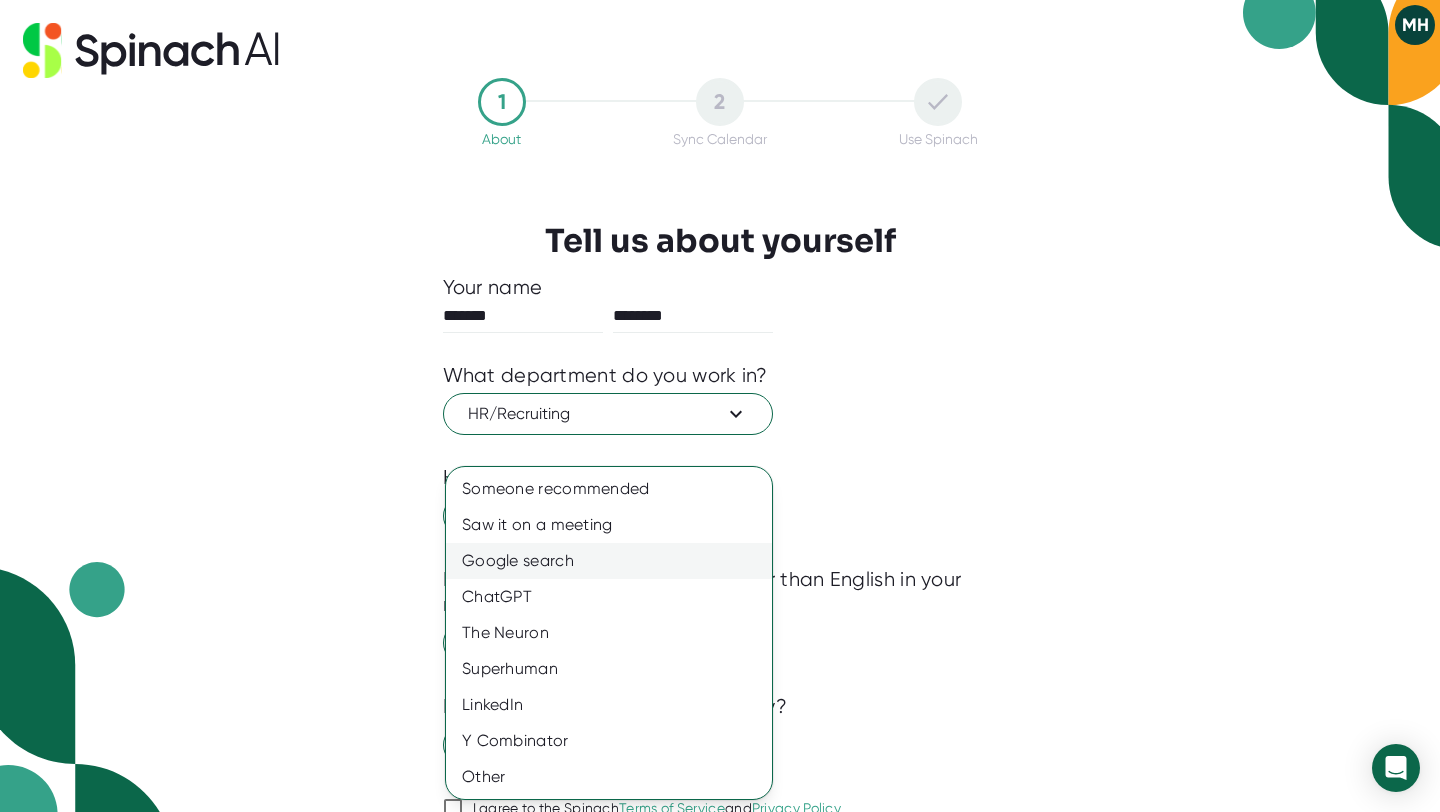 click on "Google search" at bounding box center [609, 561] 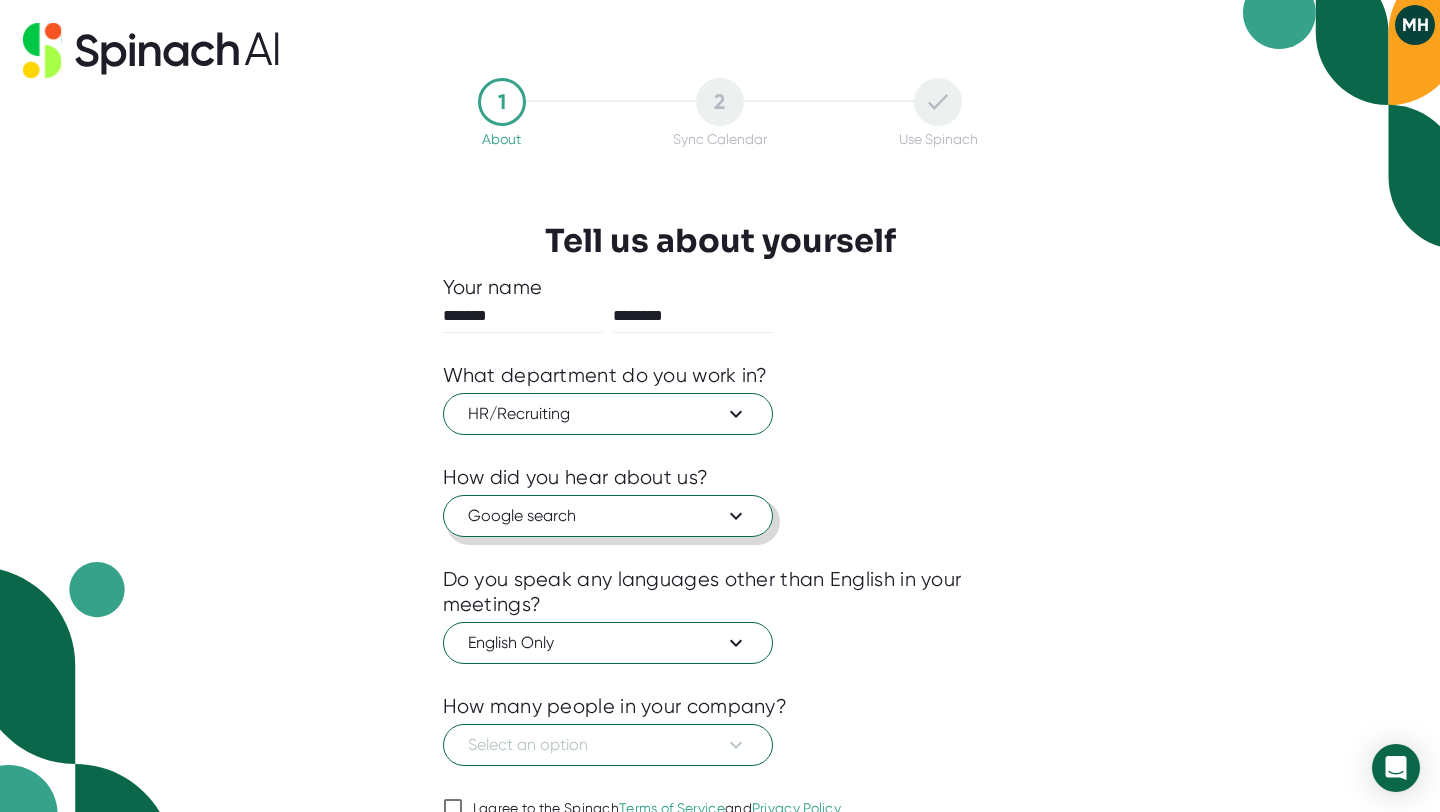 scroll, scrollTop: 95, scrollLeft: 0, axis: vertical 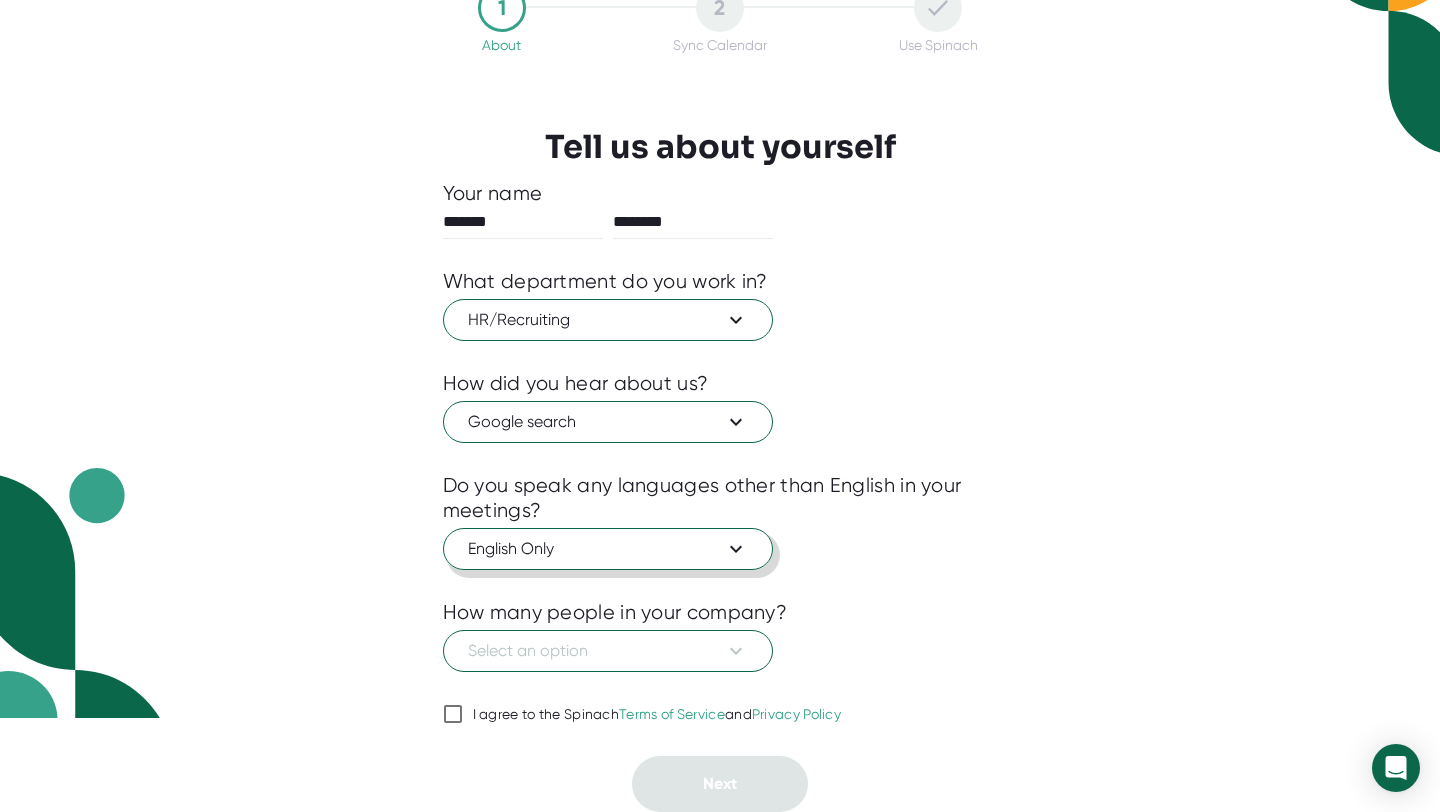 click on "English Only" at bounding box center [608, 549] 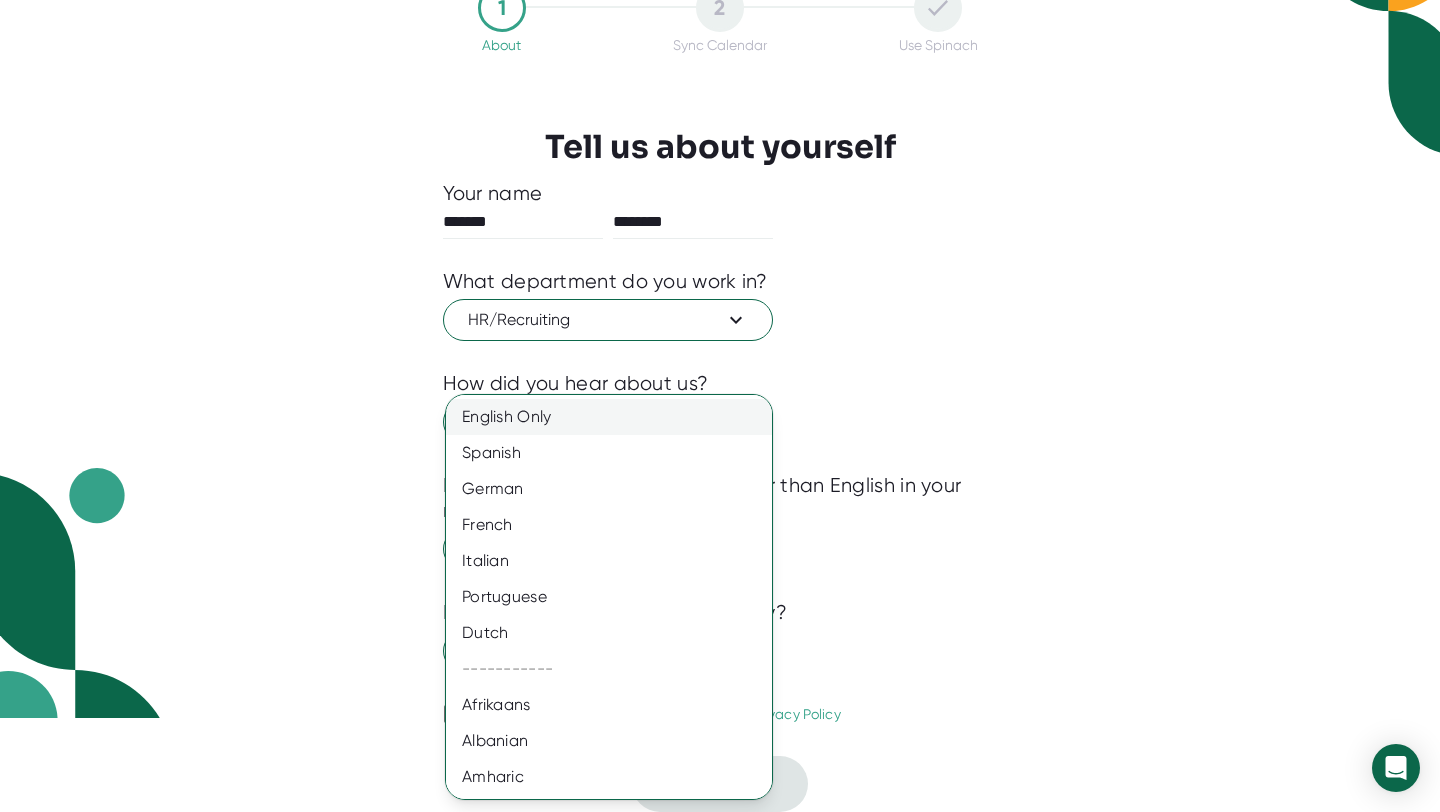click on "English Only" at bounding box center [609, 417] 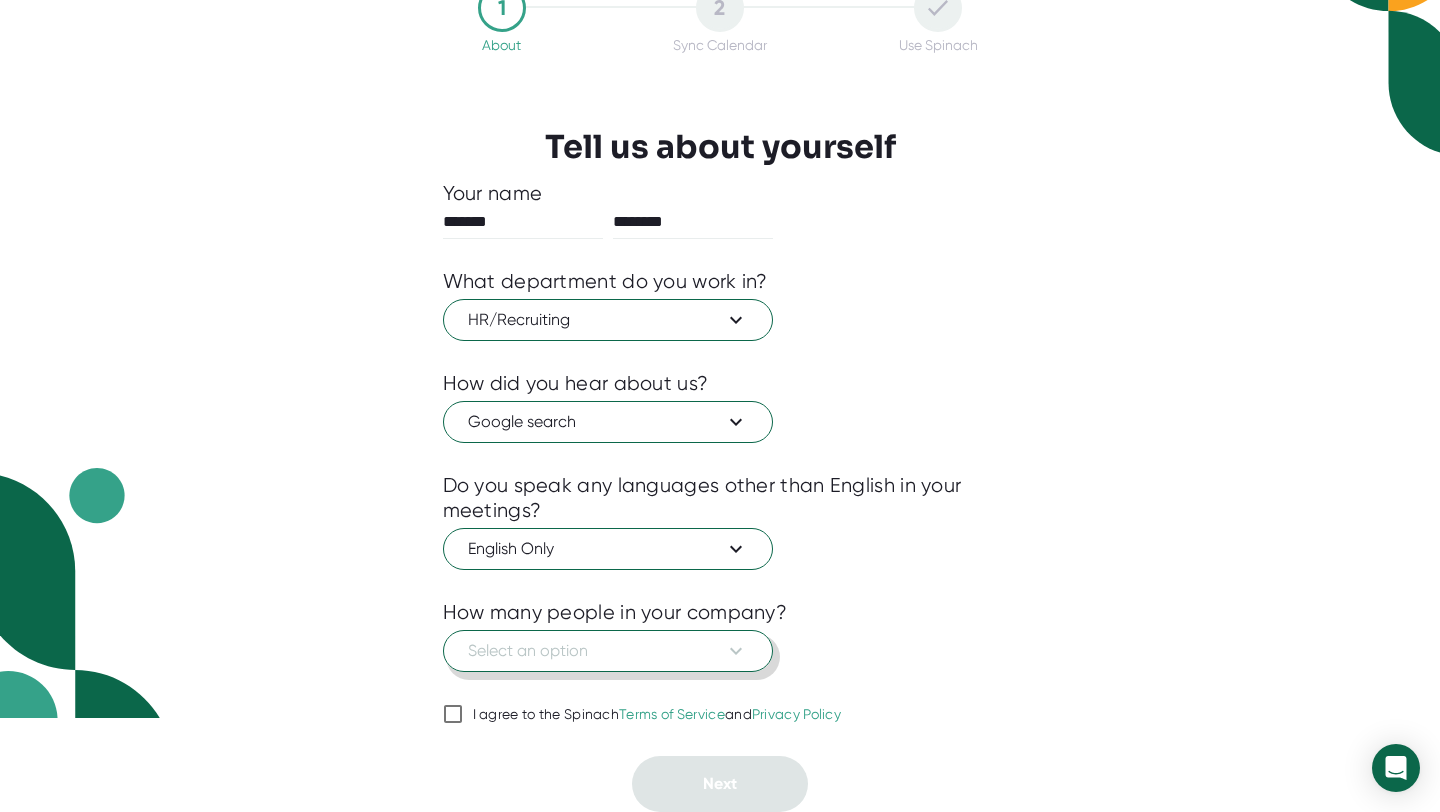 click on "Select an option" at bounding box center (608, 651) 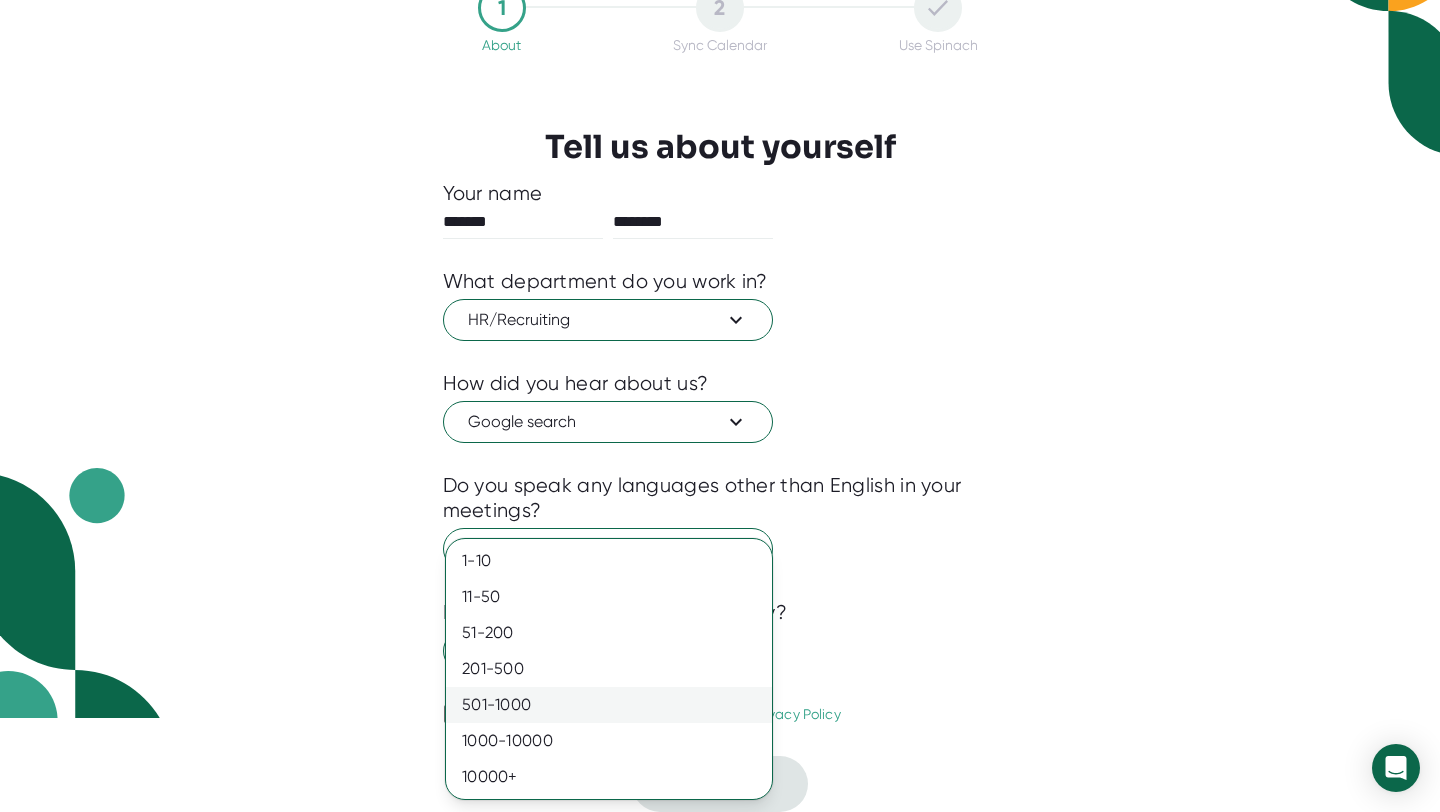 click on "501-1000" at bounding box center [609, 705] 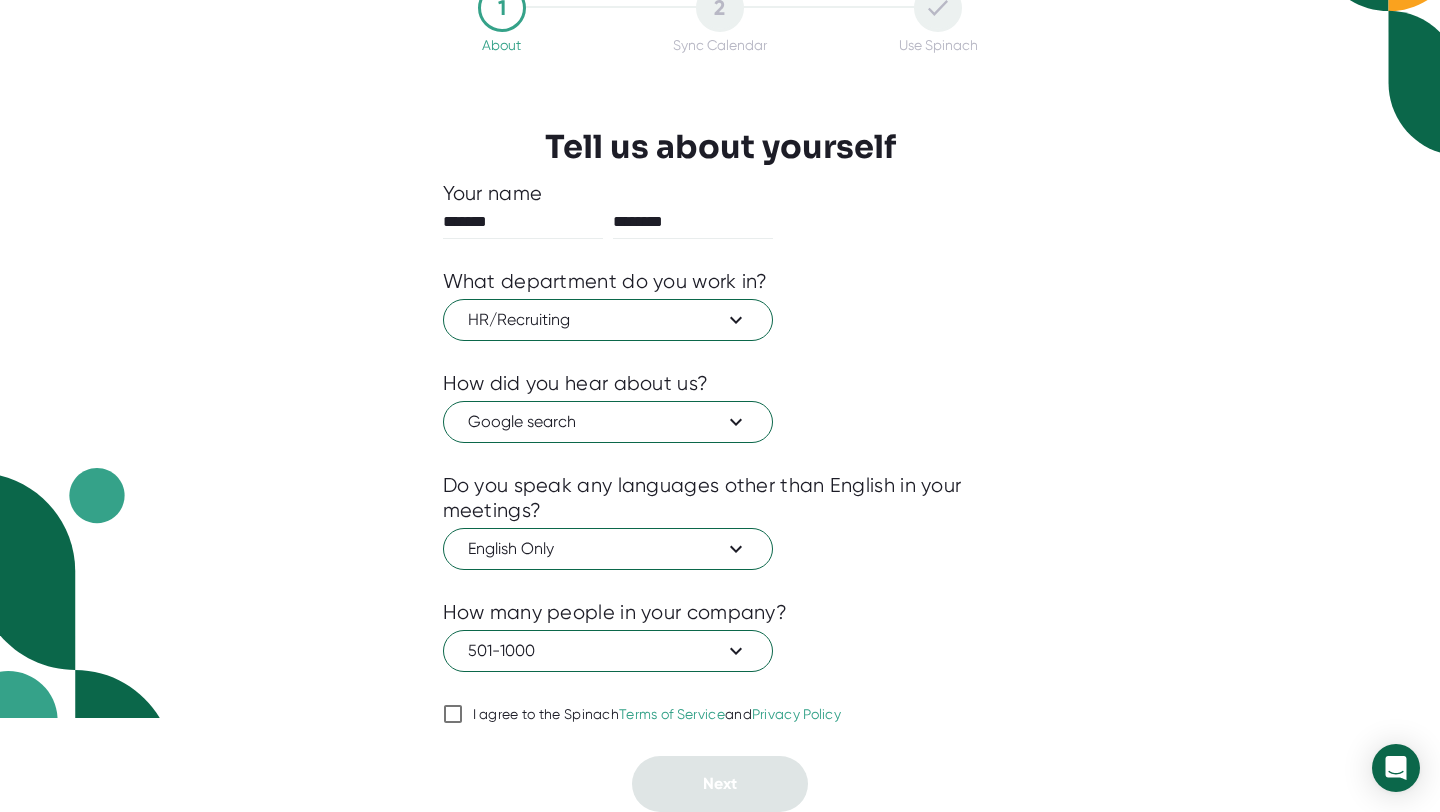 click on "I agree to the Spinach  Terms of Service  and  Privacy Policy" at bounding box center [453, 714] 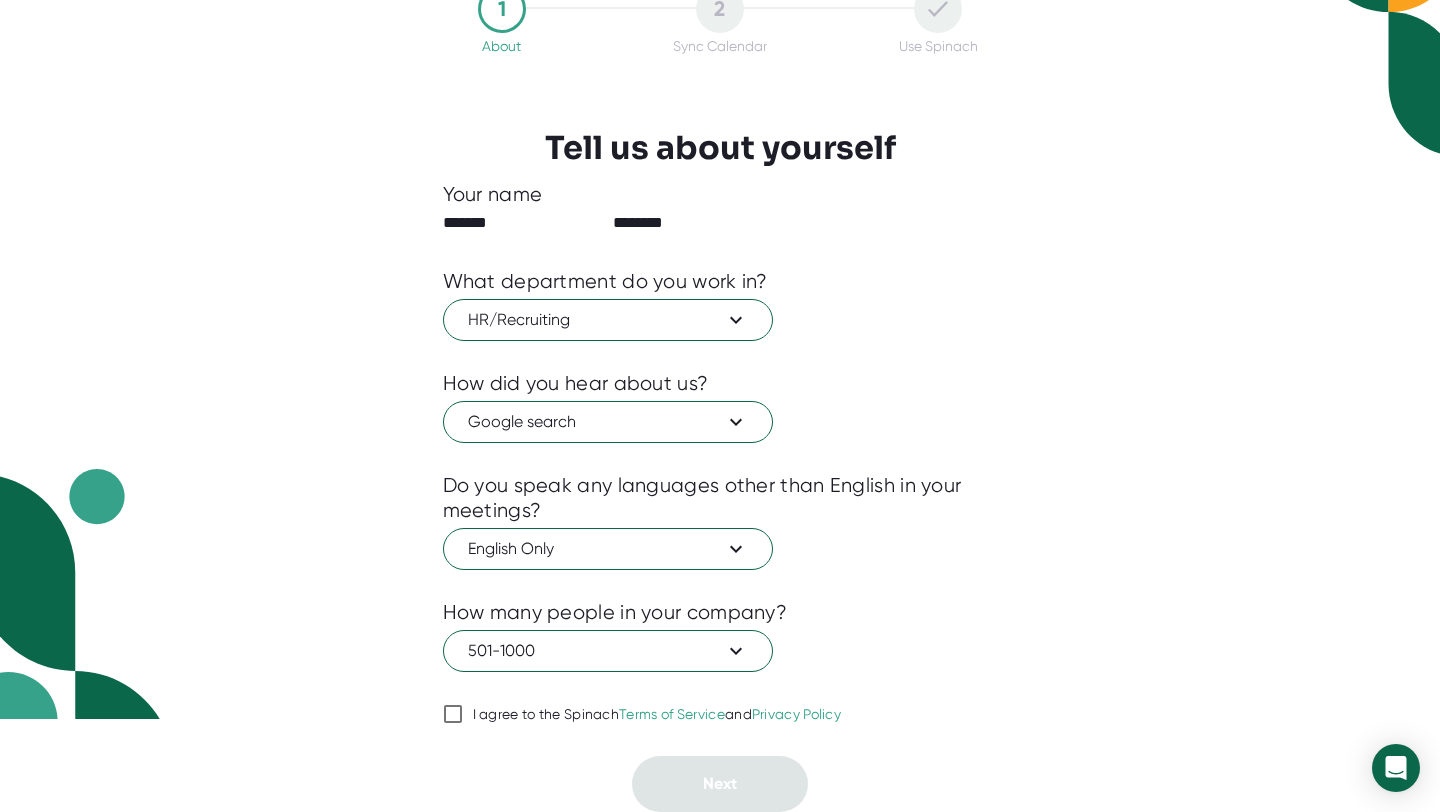 checkbox on "true" 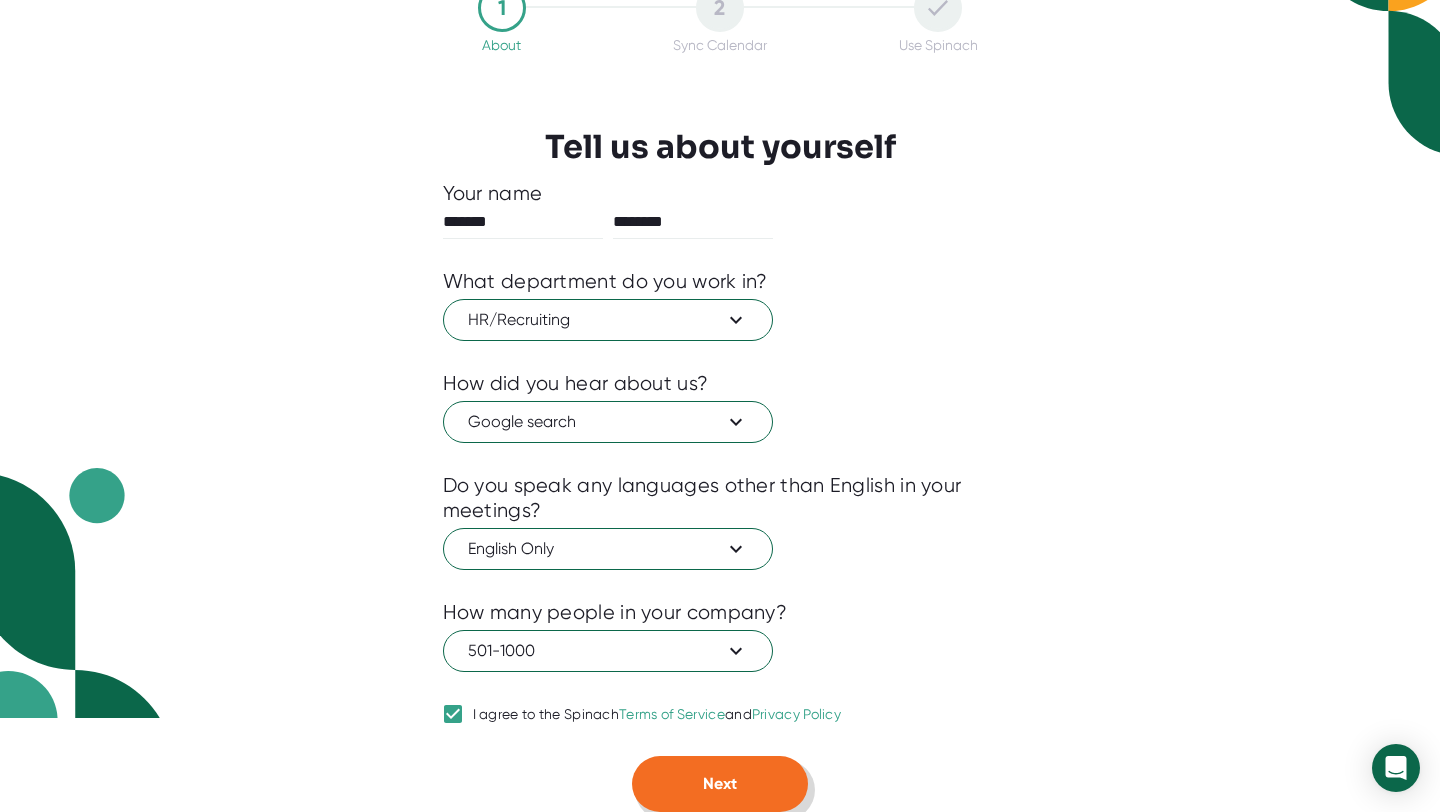 click on "Next" at bounding box center [720, 784] 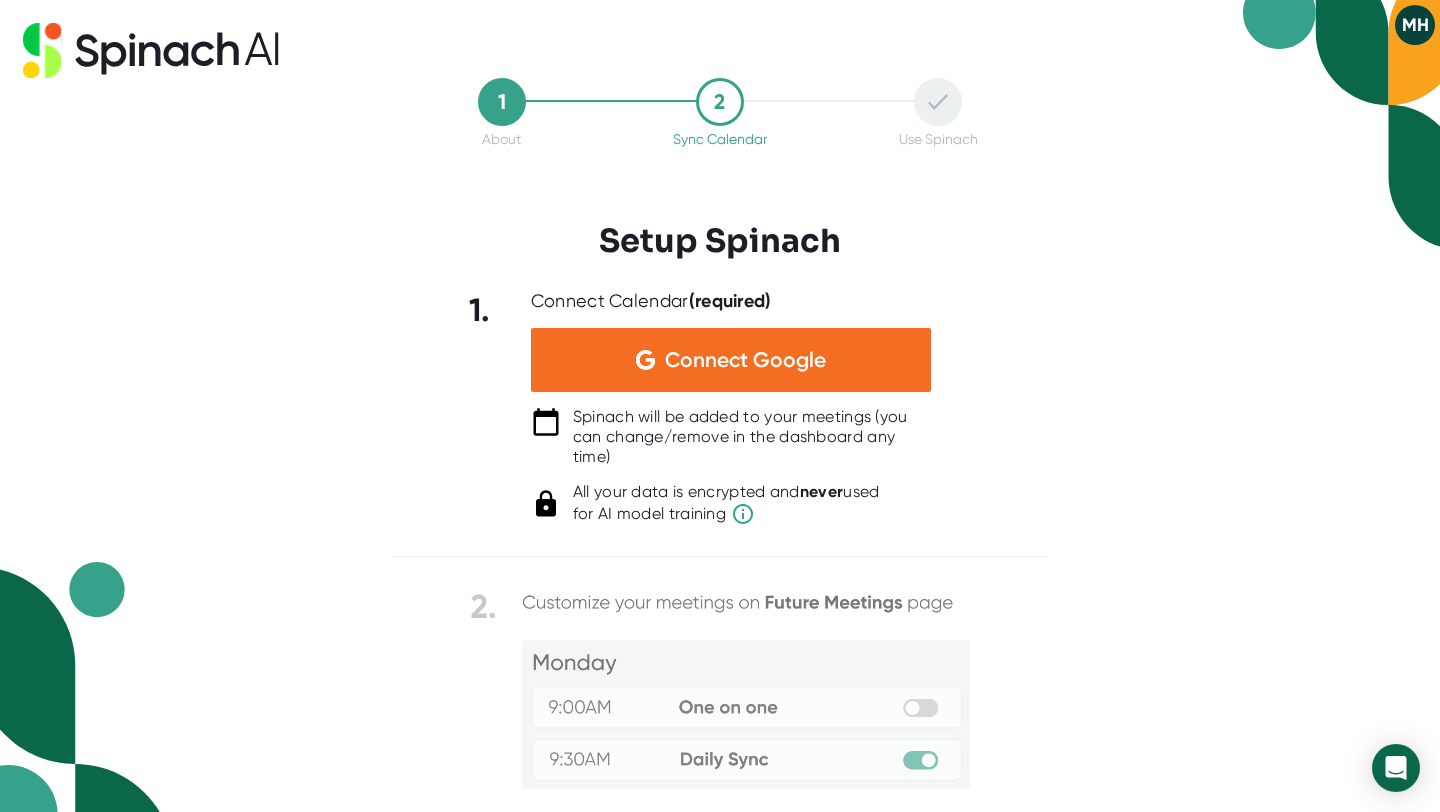 scroll, scrollTop: 0, scrollLeft: 0, axis: both 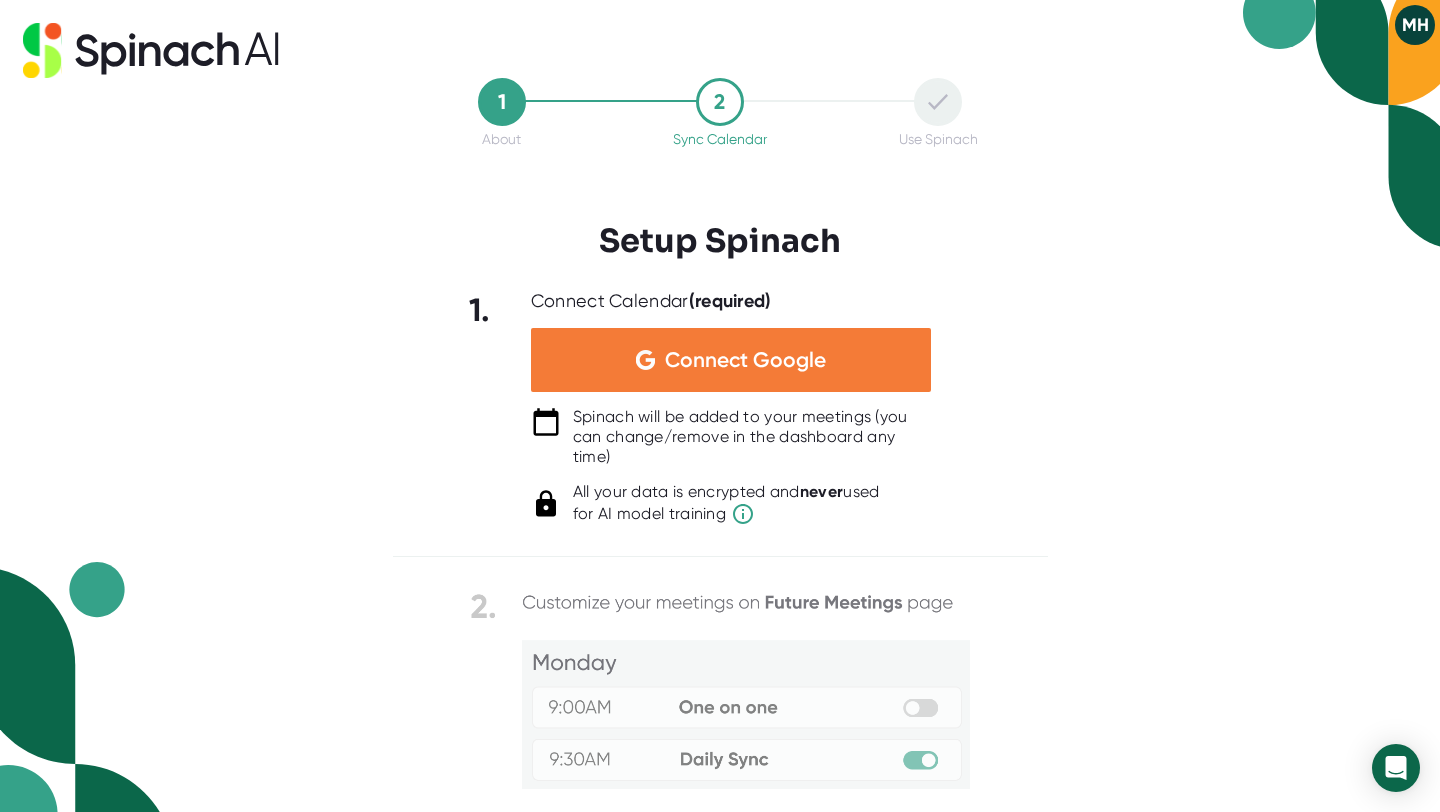click on "Connect Google" at bounding box center [731, 360] 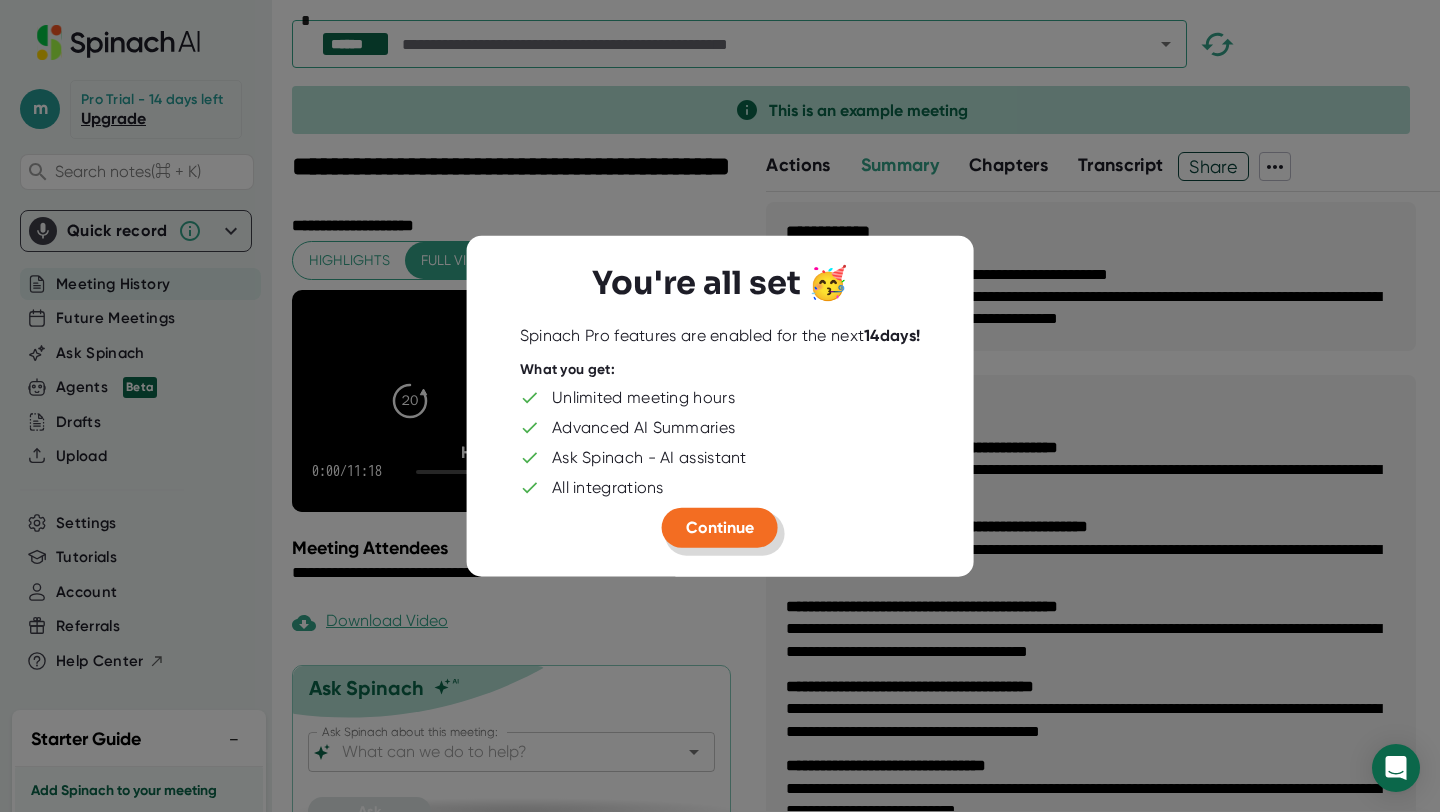 click on "Continue" at bounding box center (720, 527) 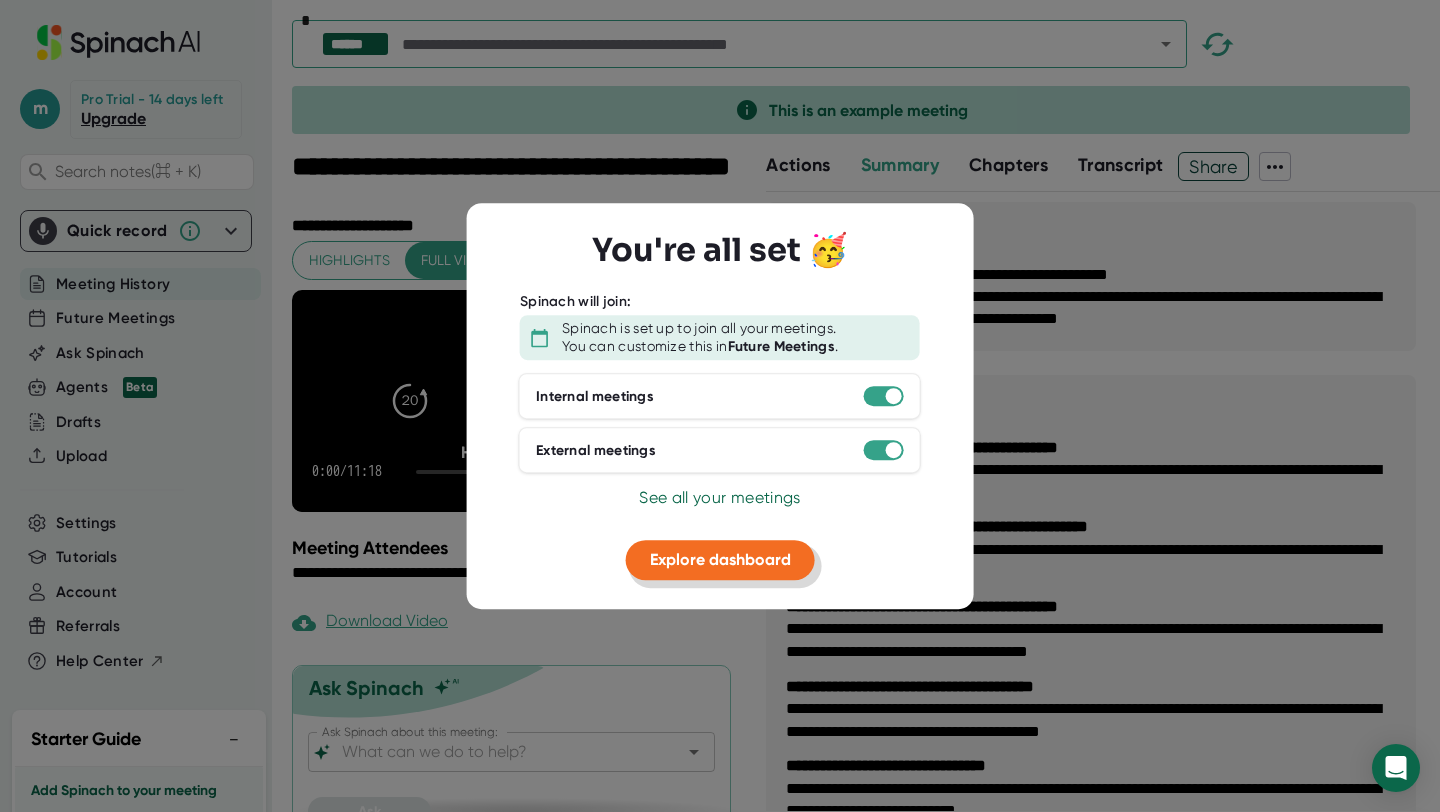 click on "Explore dashboard" at bounding box center [720, 559] 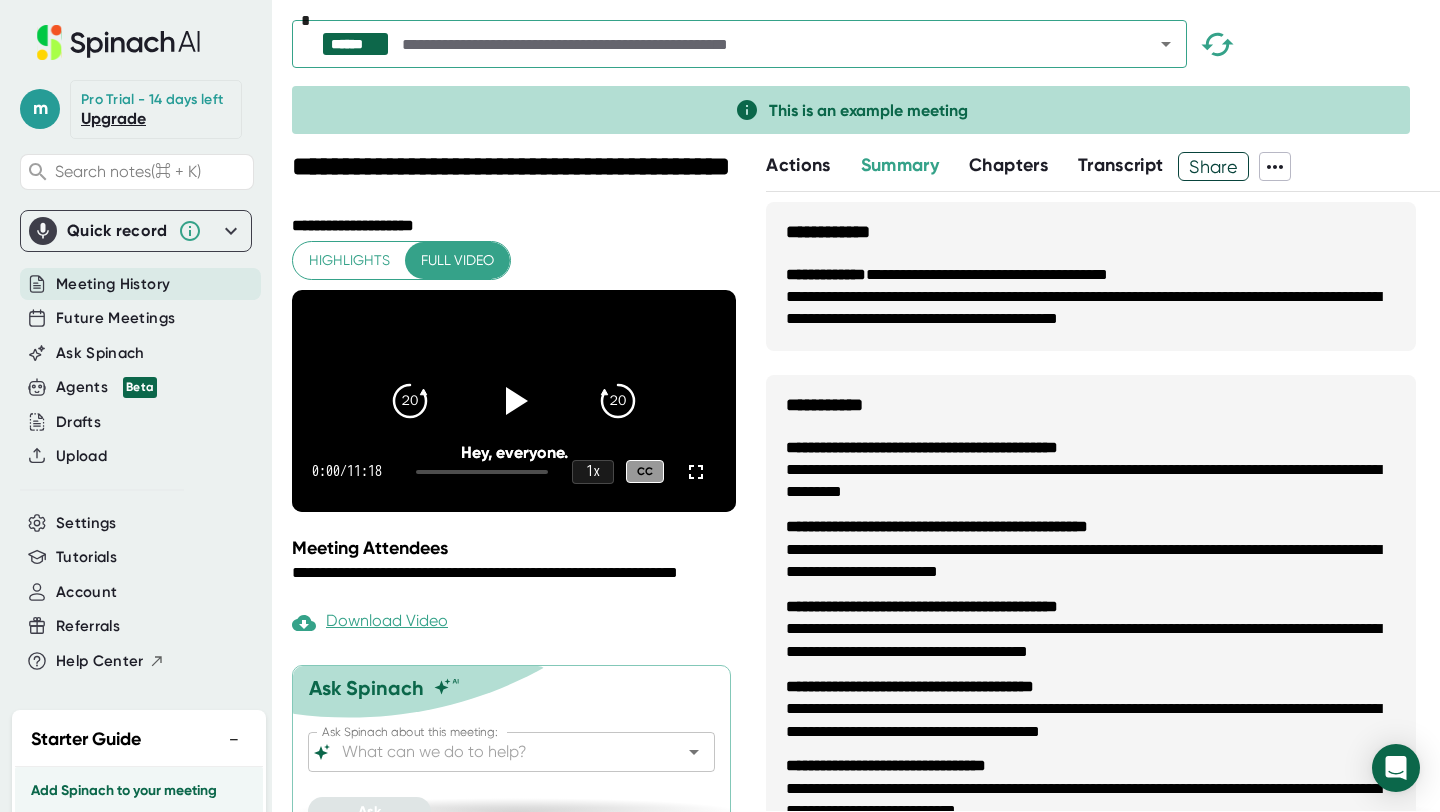 click on "Transcript" at bounding box center (1121, 165) 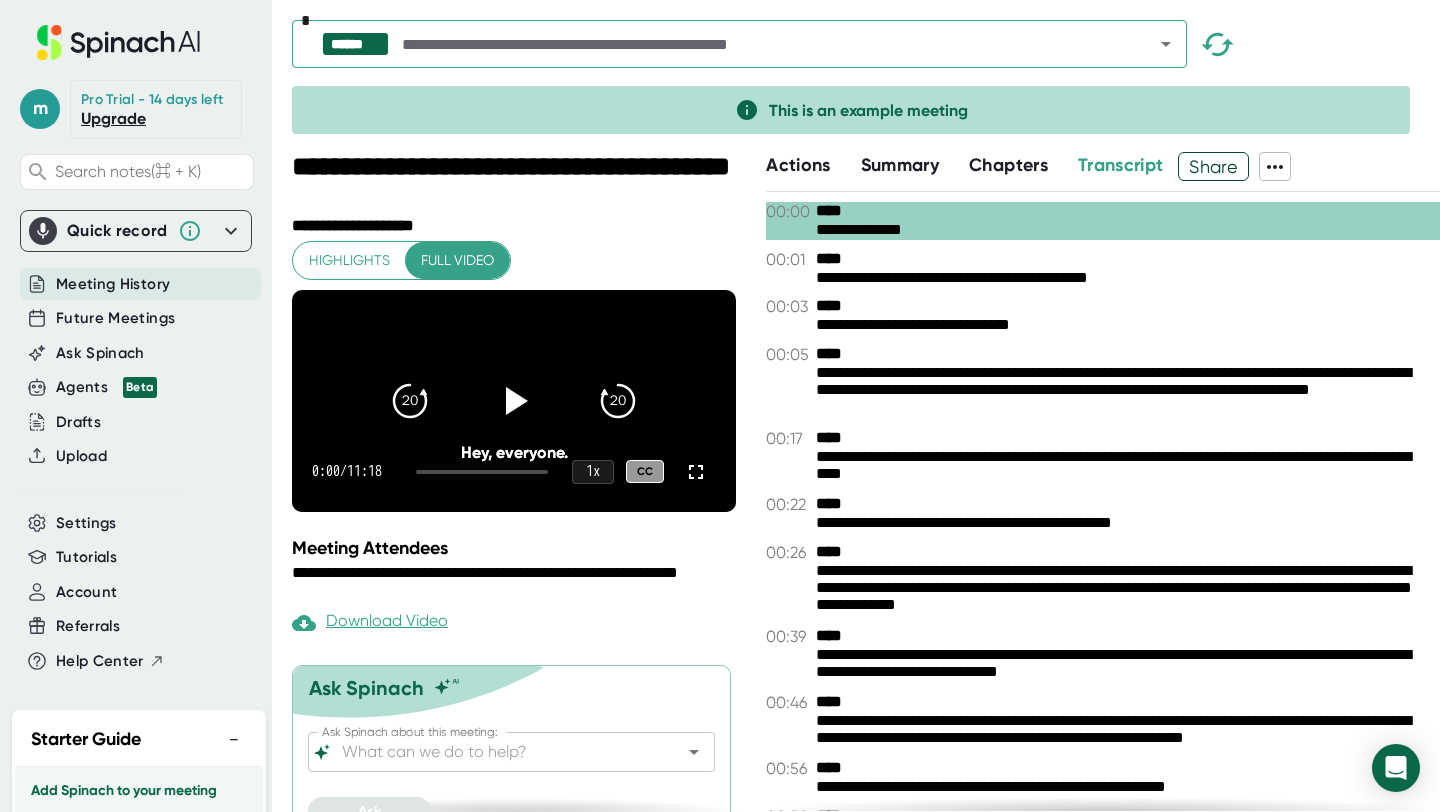 click on "Chapters" at bounding box center (1008, 165) 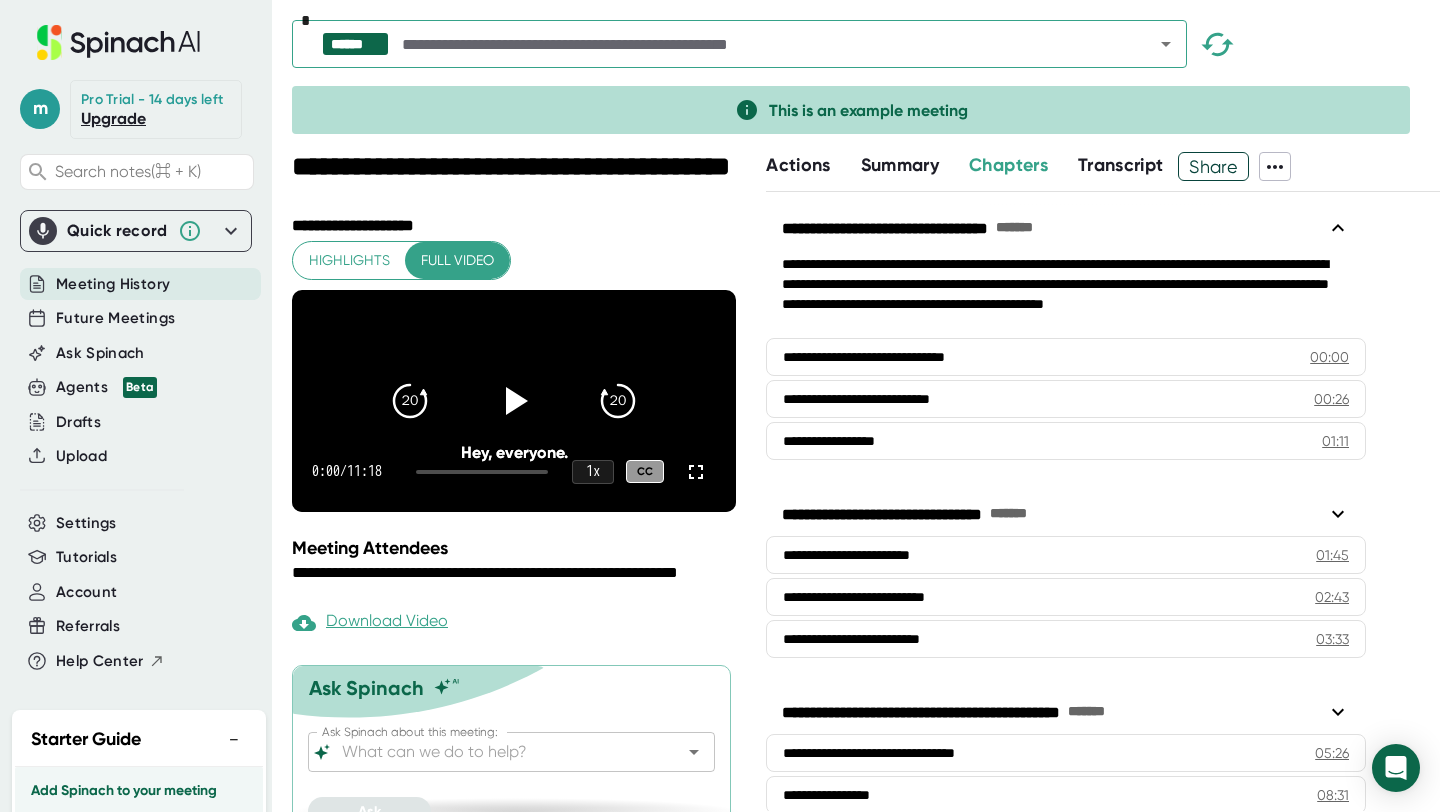 click on "Actions" at bounding box center [798, 165] 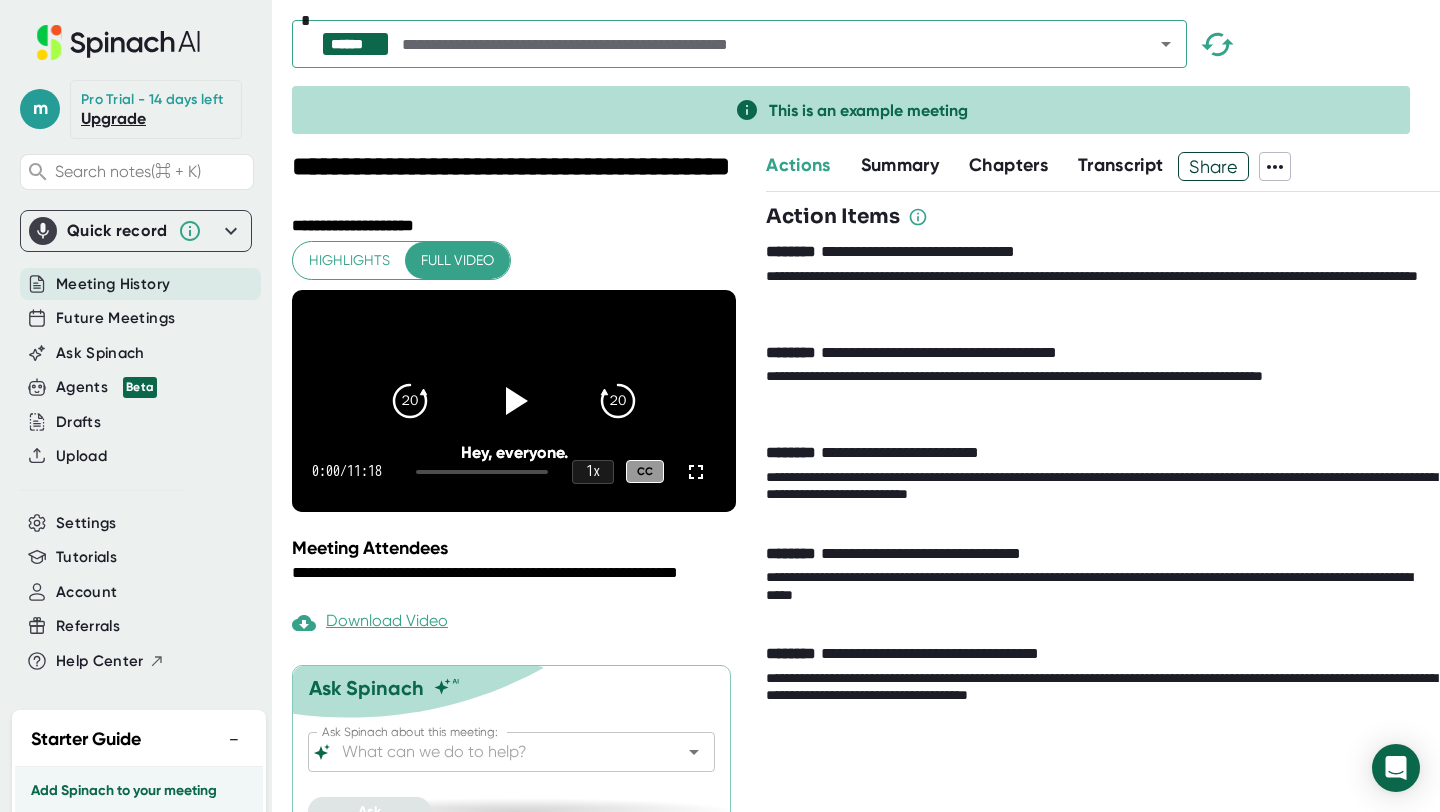 scroll, scrollTop: 34, scrollLeft: 0, axis: vertical 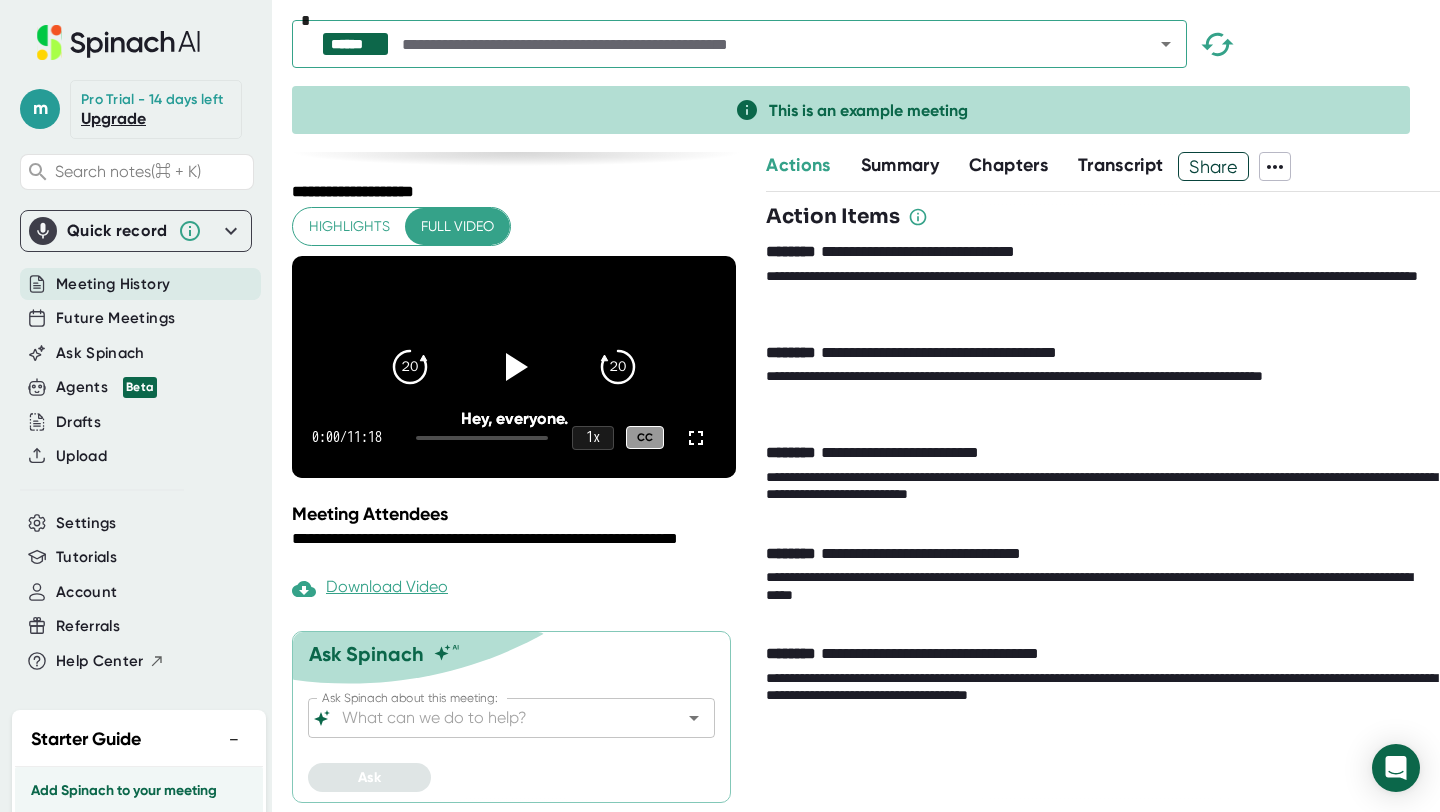 click at bounding box center [760, 44] 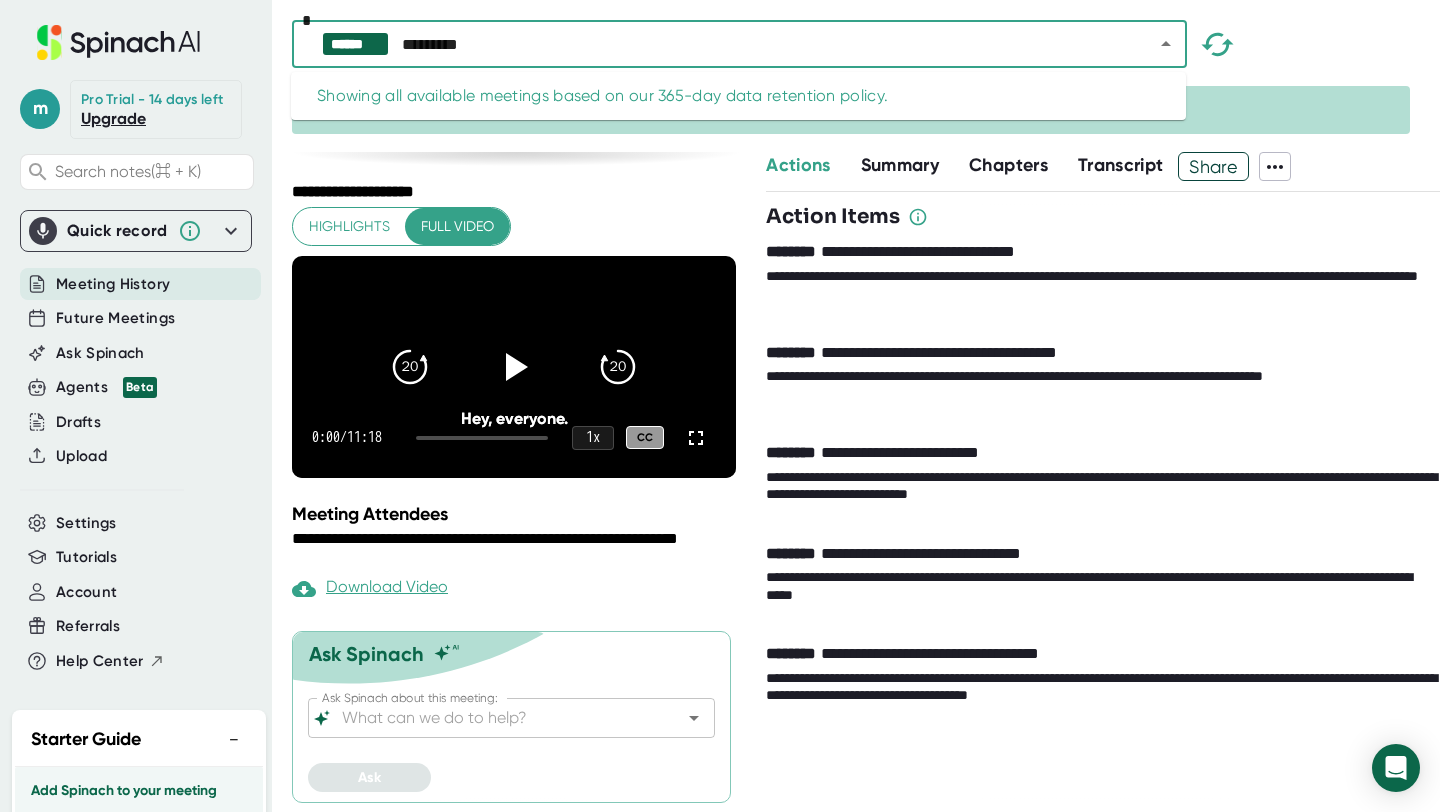 type on "*********" 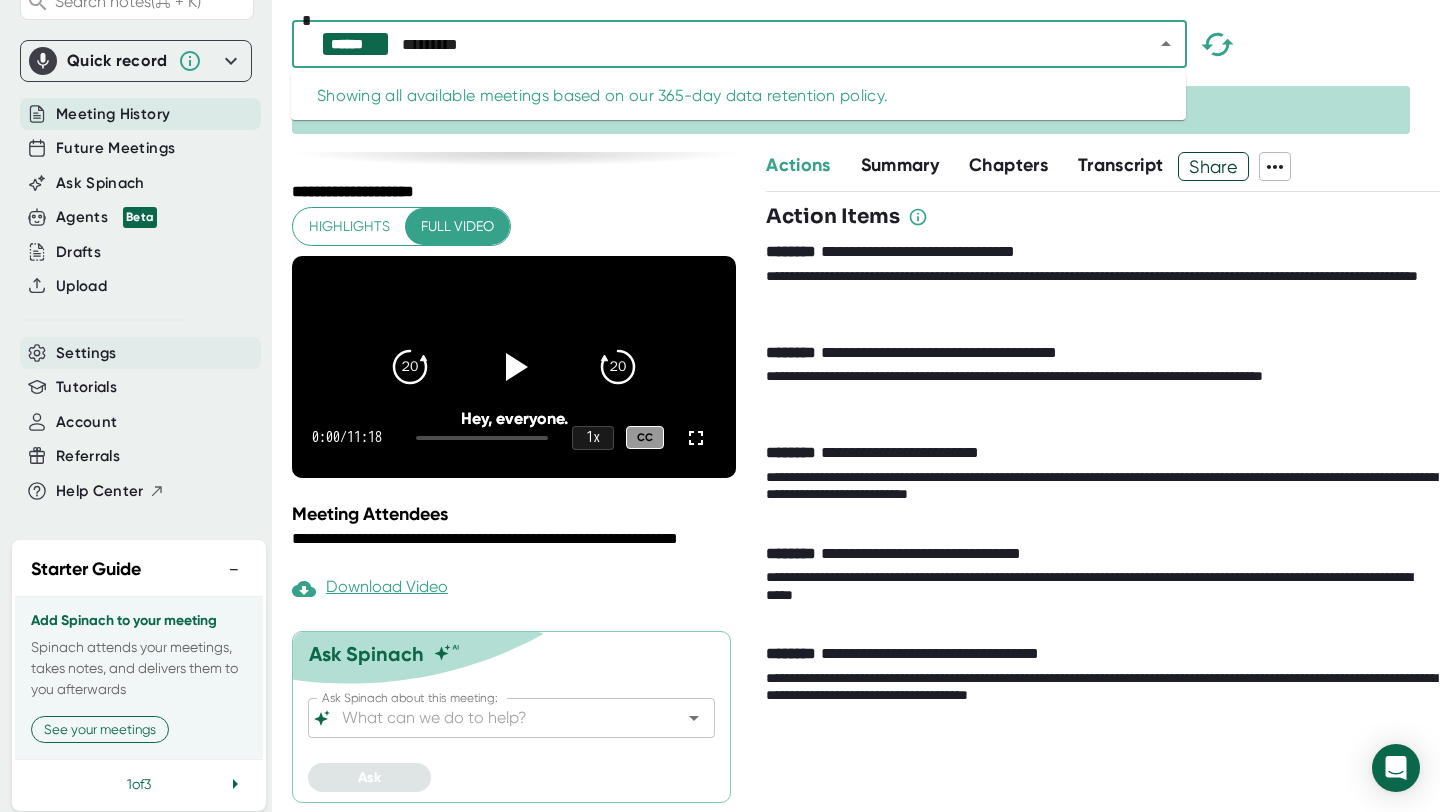 scroll, scrollTop: 0, scrollLeft: 0, axis: both 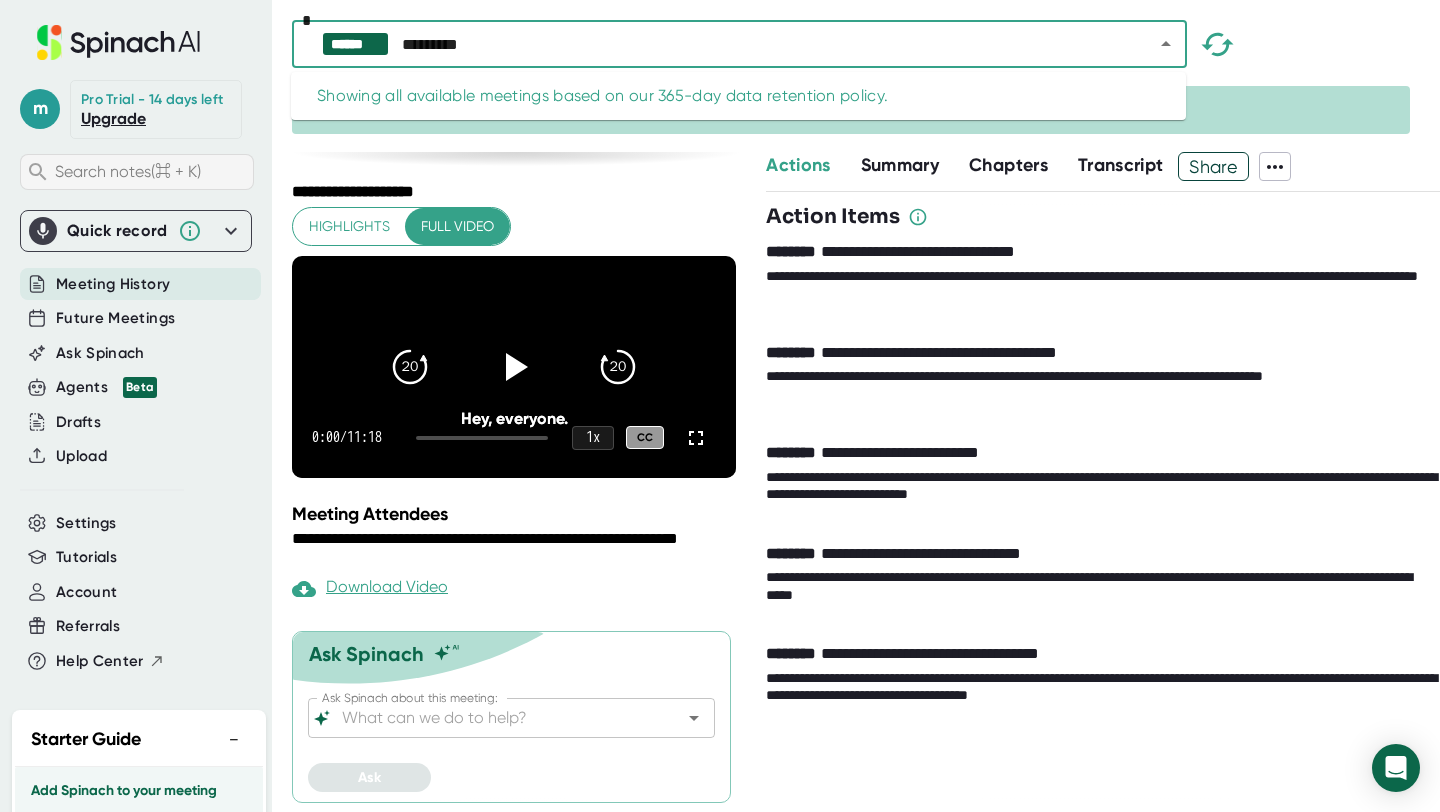 type 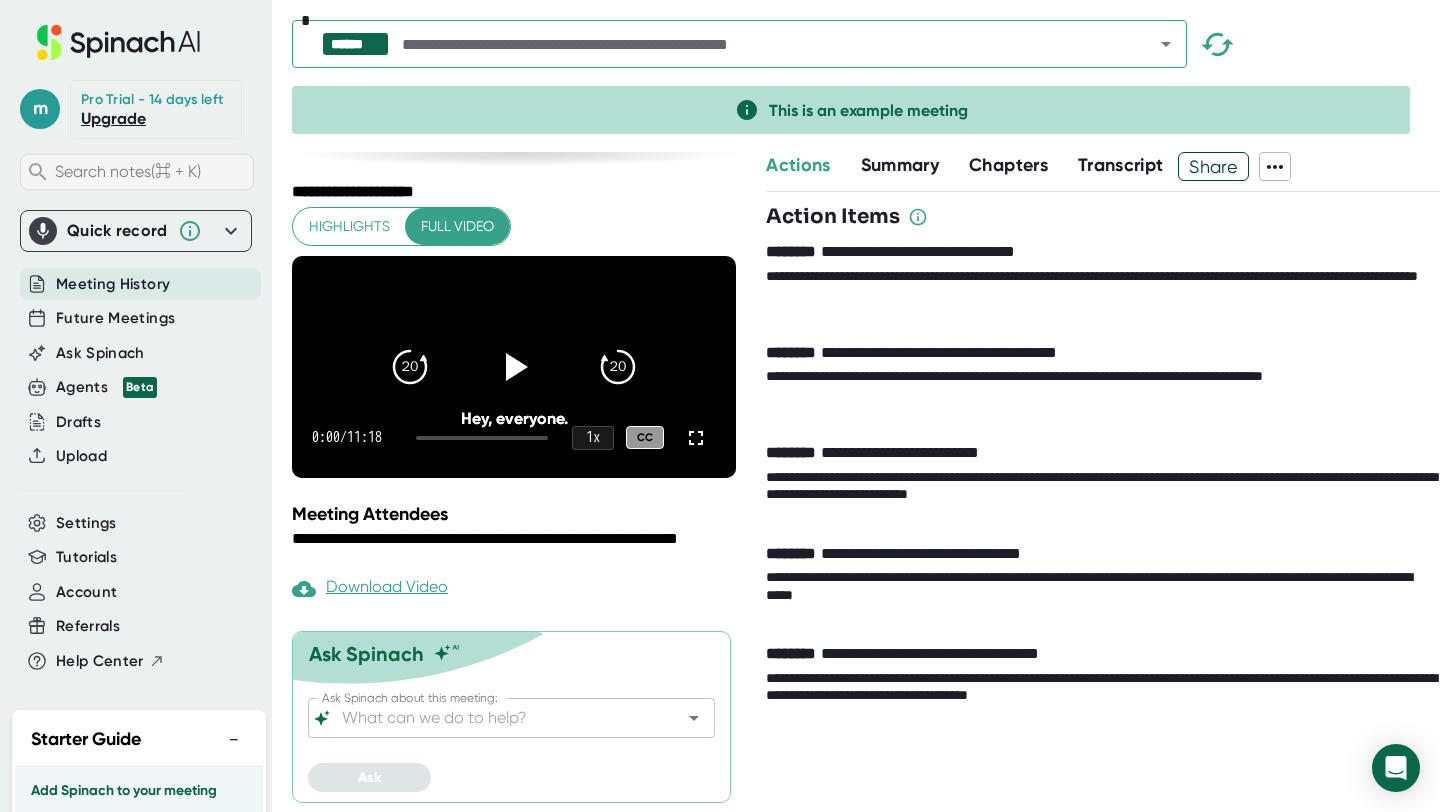 click on "Search notes  (⌘ + K)" at bounding box center [128, 171] 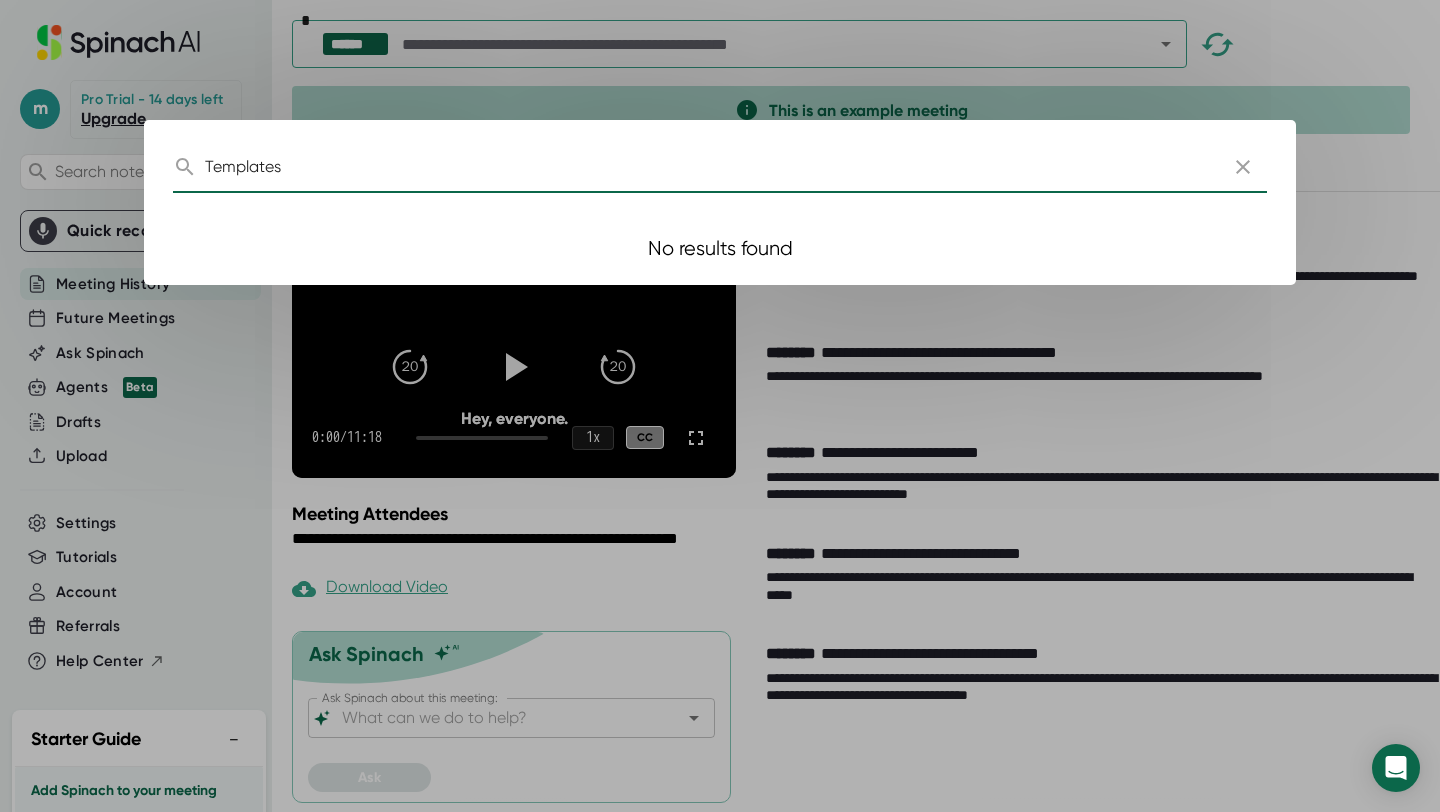 type on "Templates" 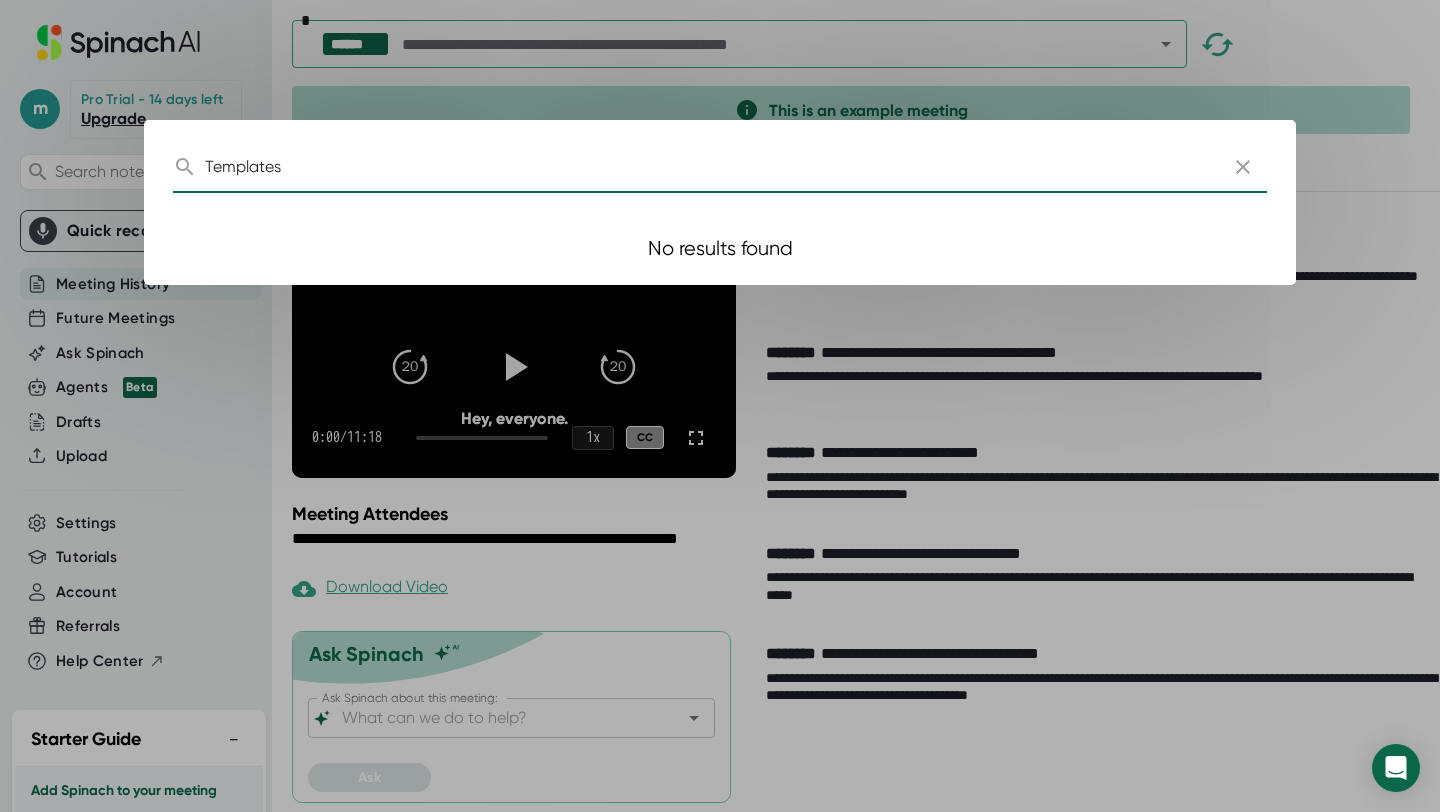 click 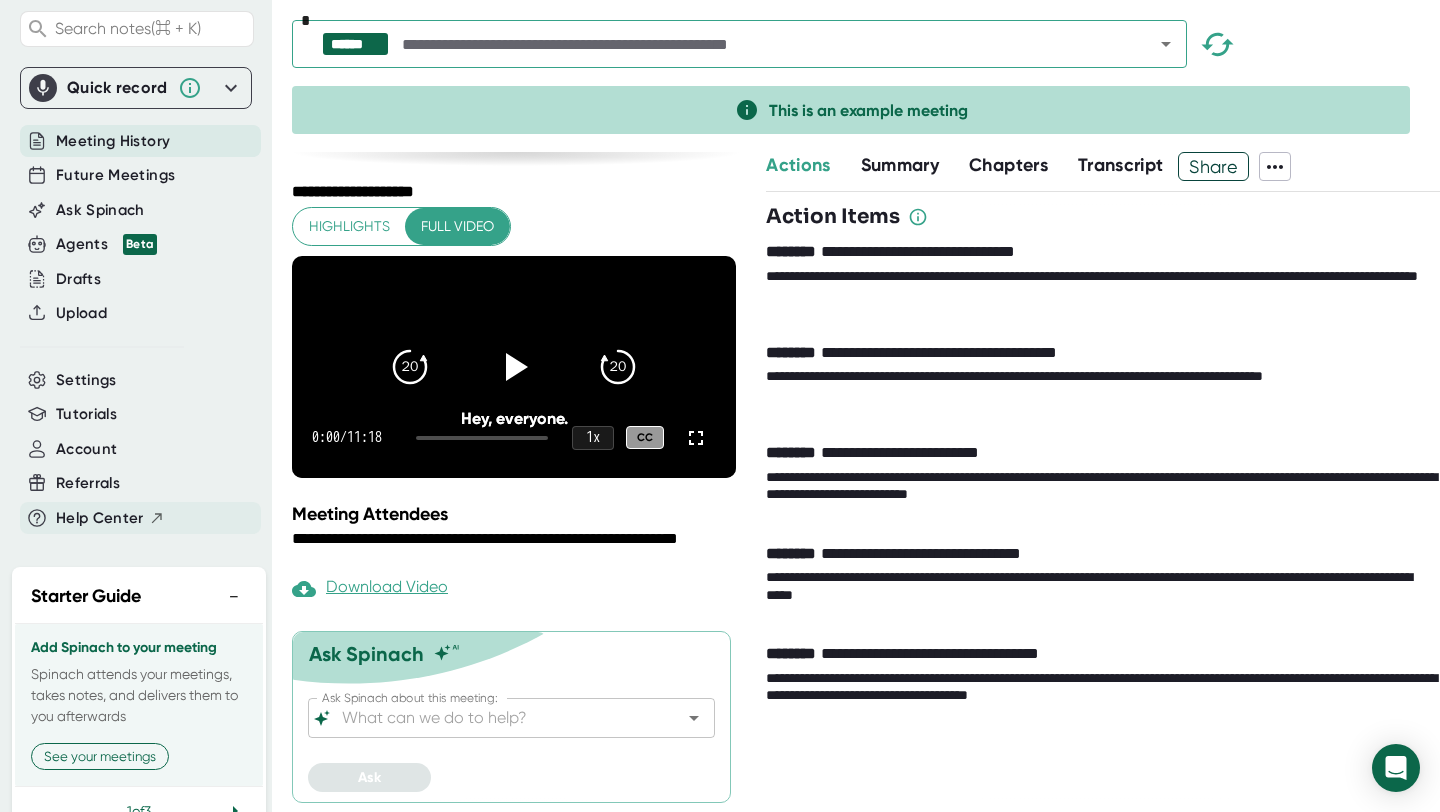 scroll, scrollTop: 133, scrollLeft: 0, axis: vertical 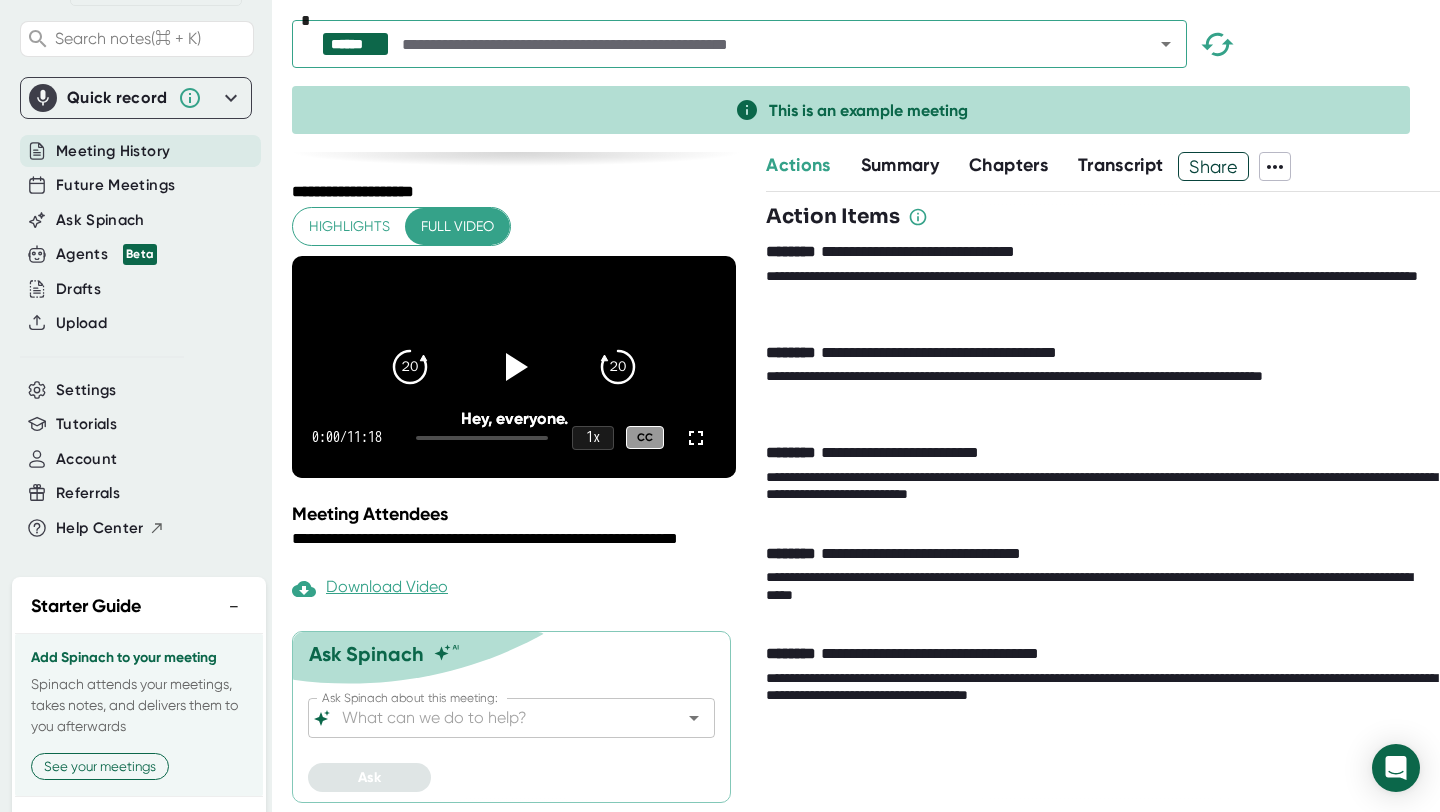 click 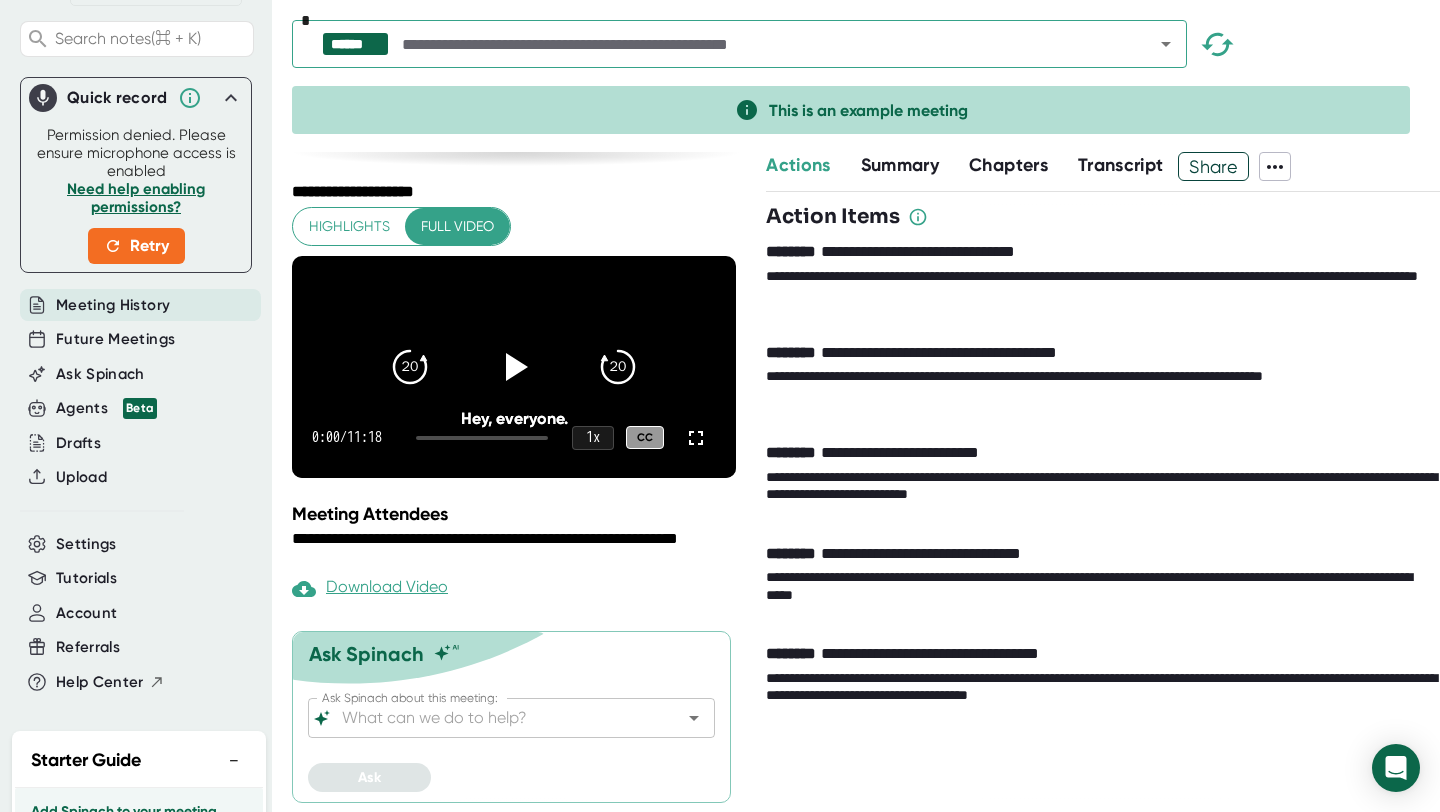click 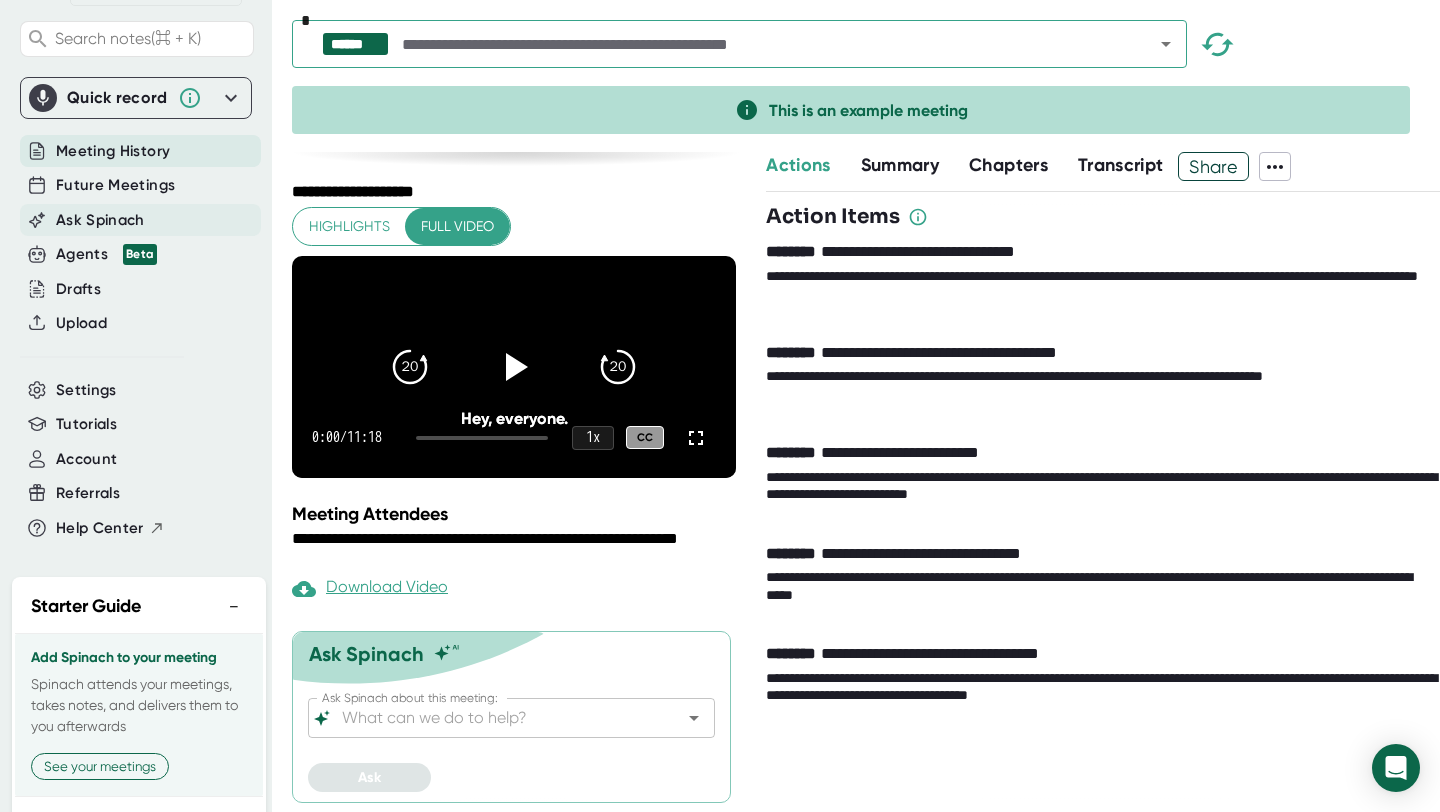 click on "Ask Spinach" at bounding box center [100, 220] 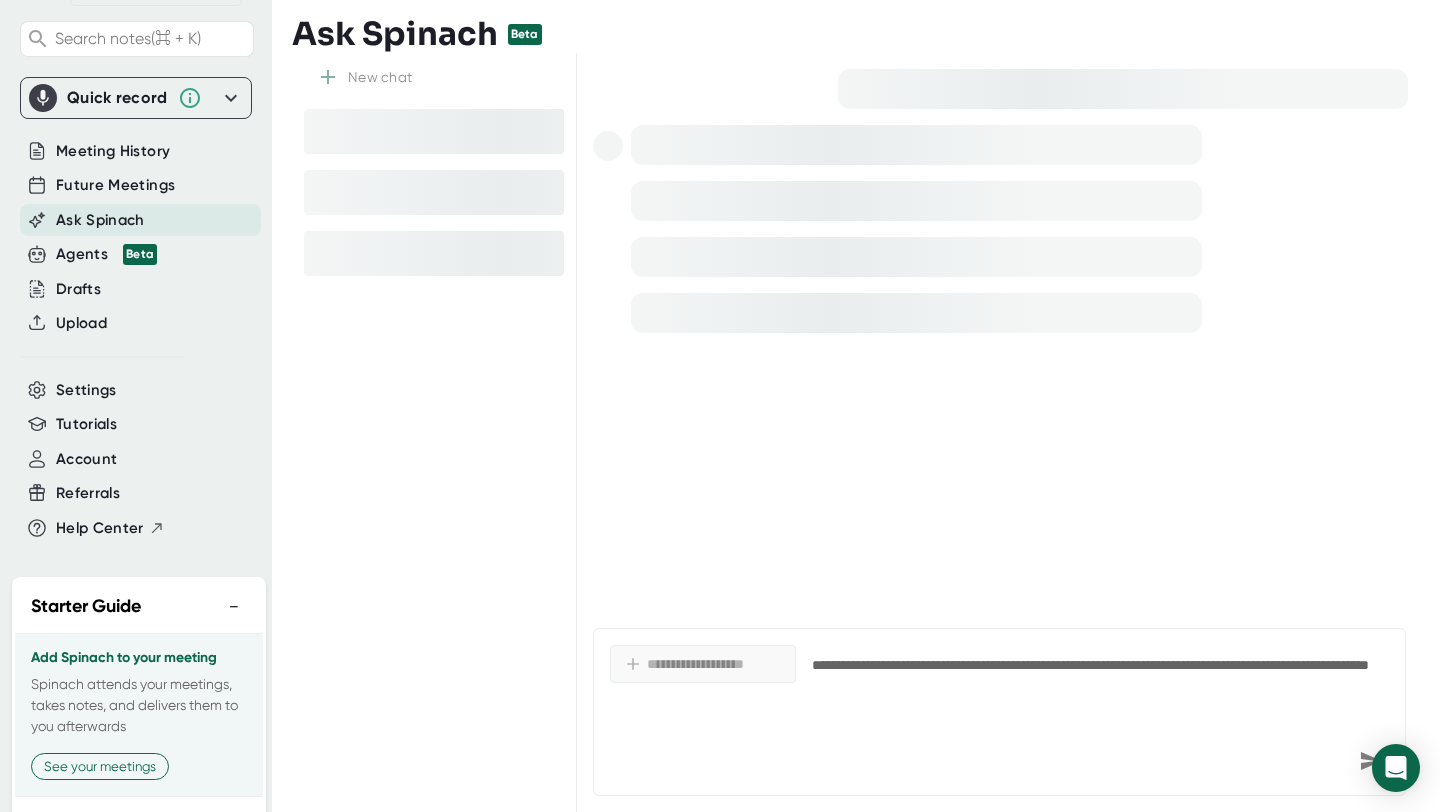 type on "x" 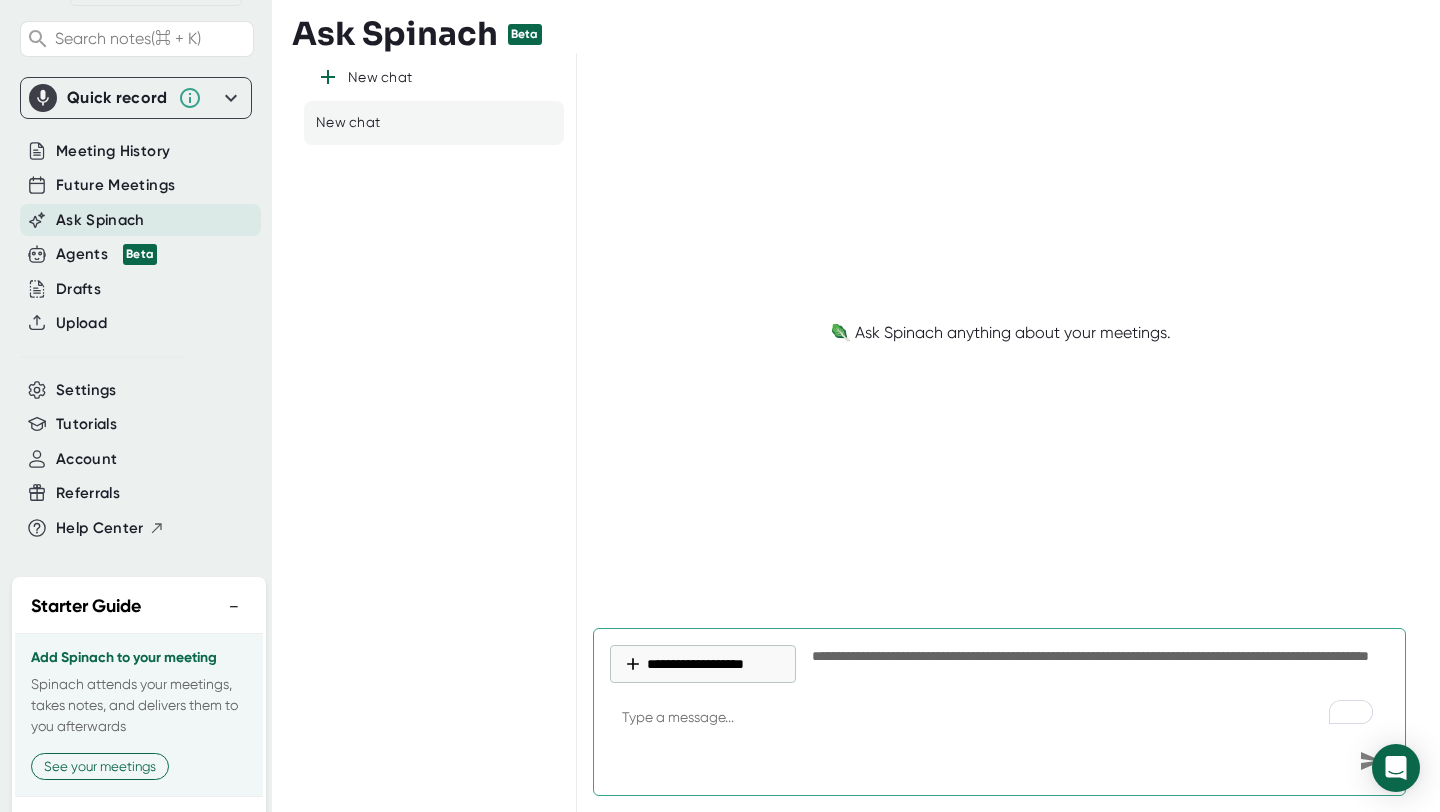 type on "C" 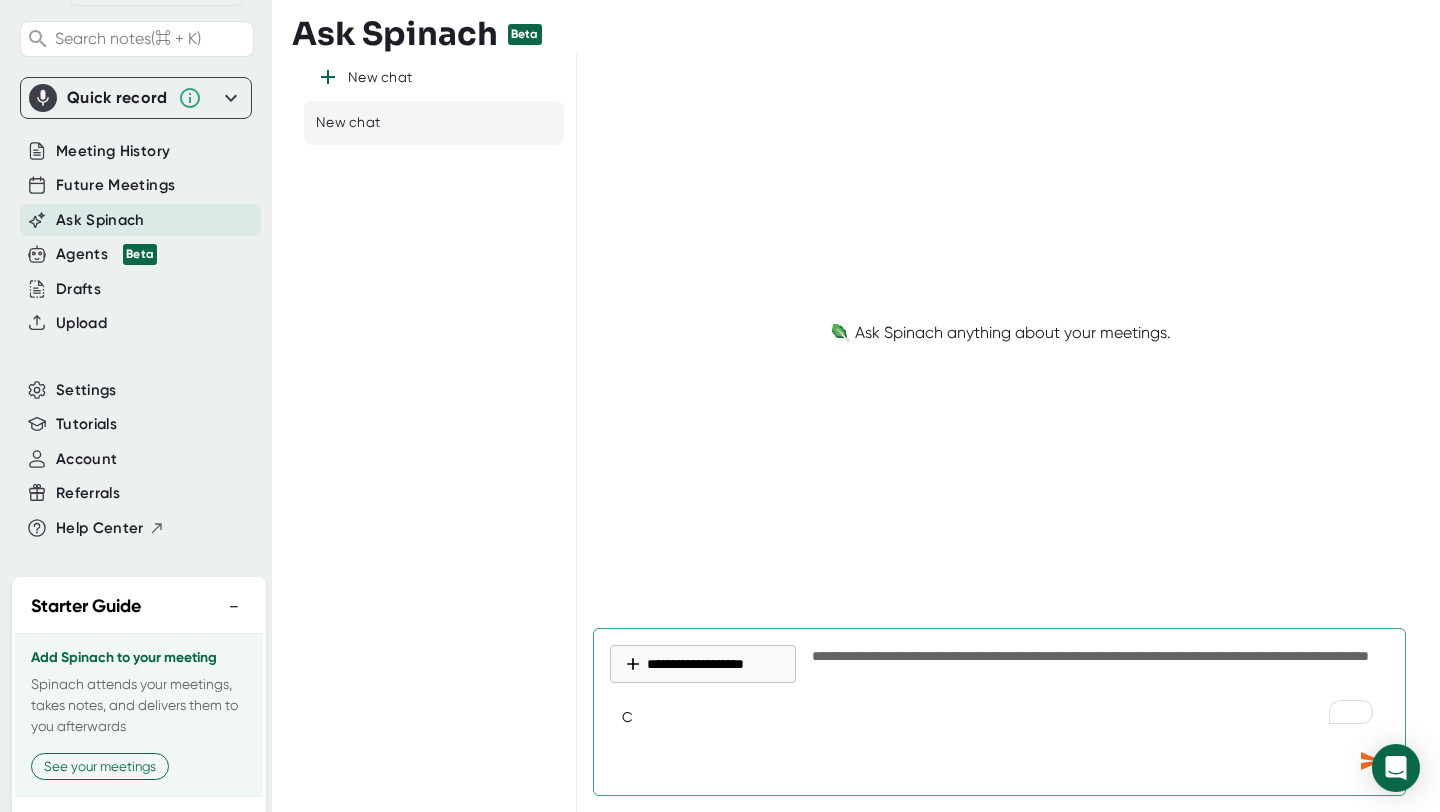 type on "Cr" 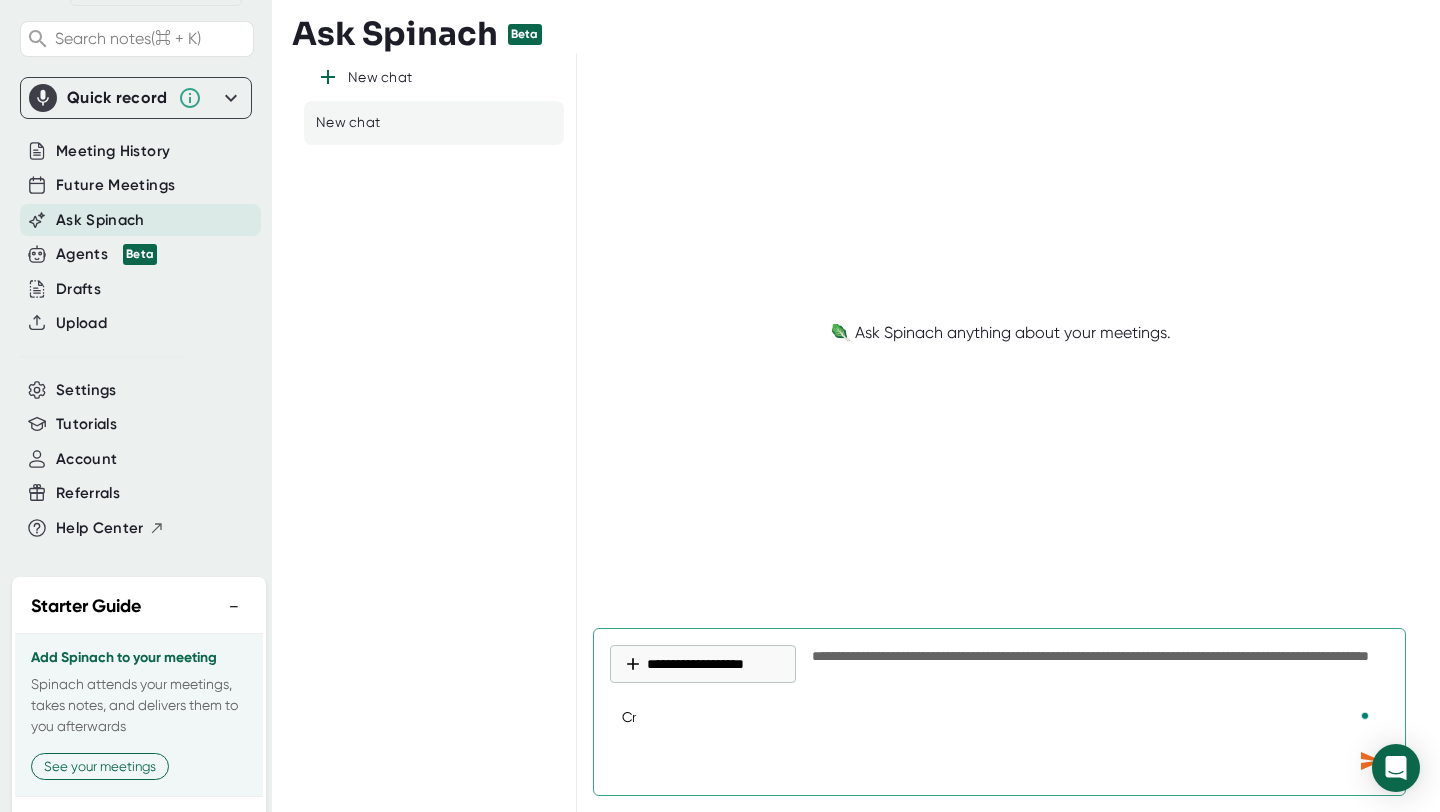 type on "Cre" 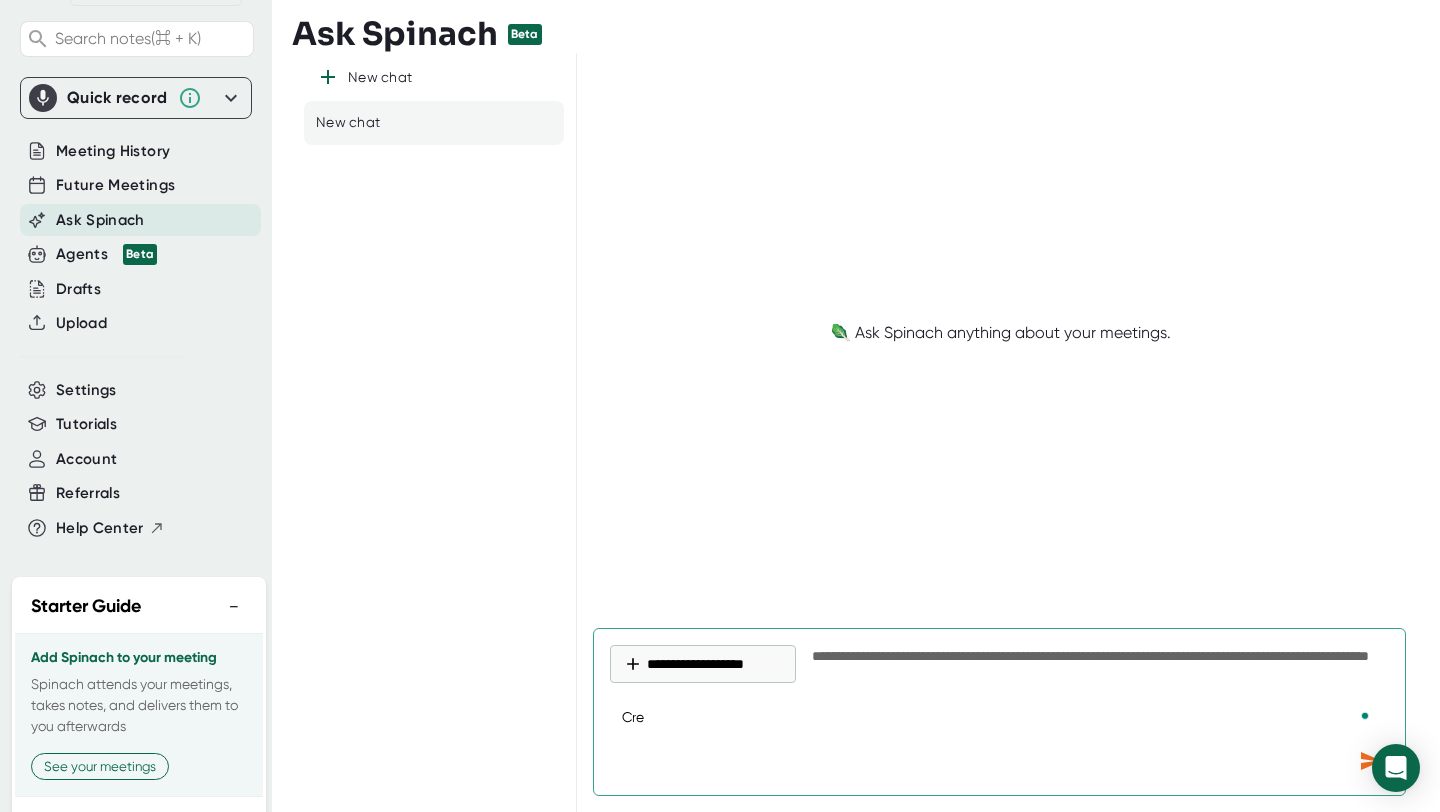 type on "Crea" 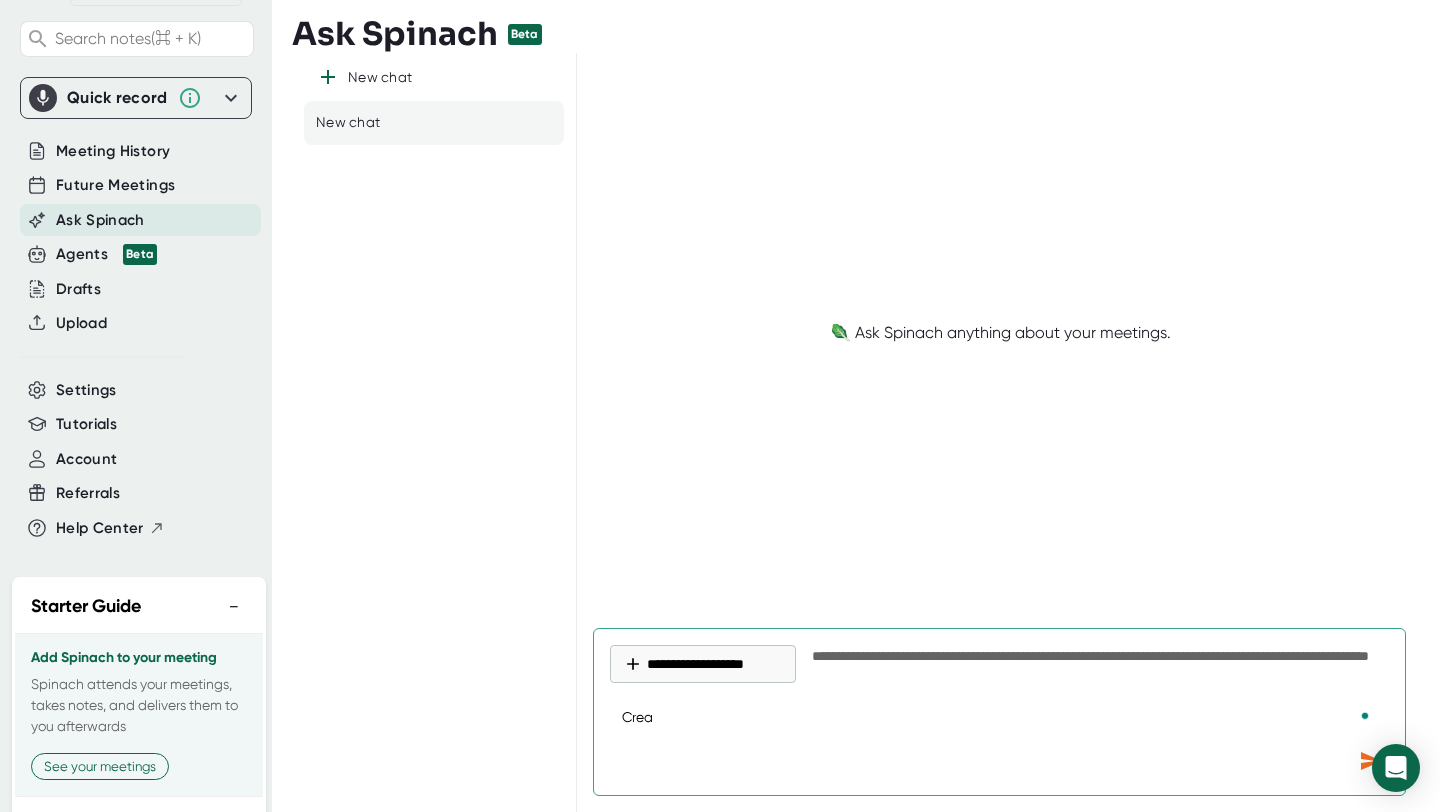 type on "Creat" 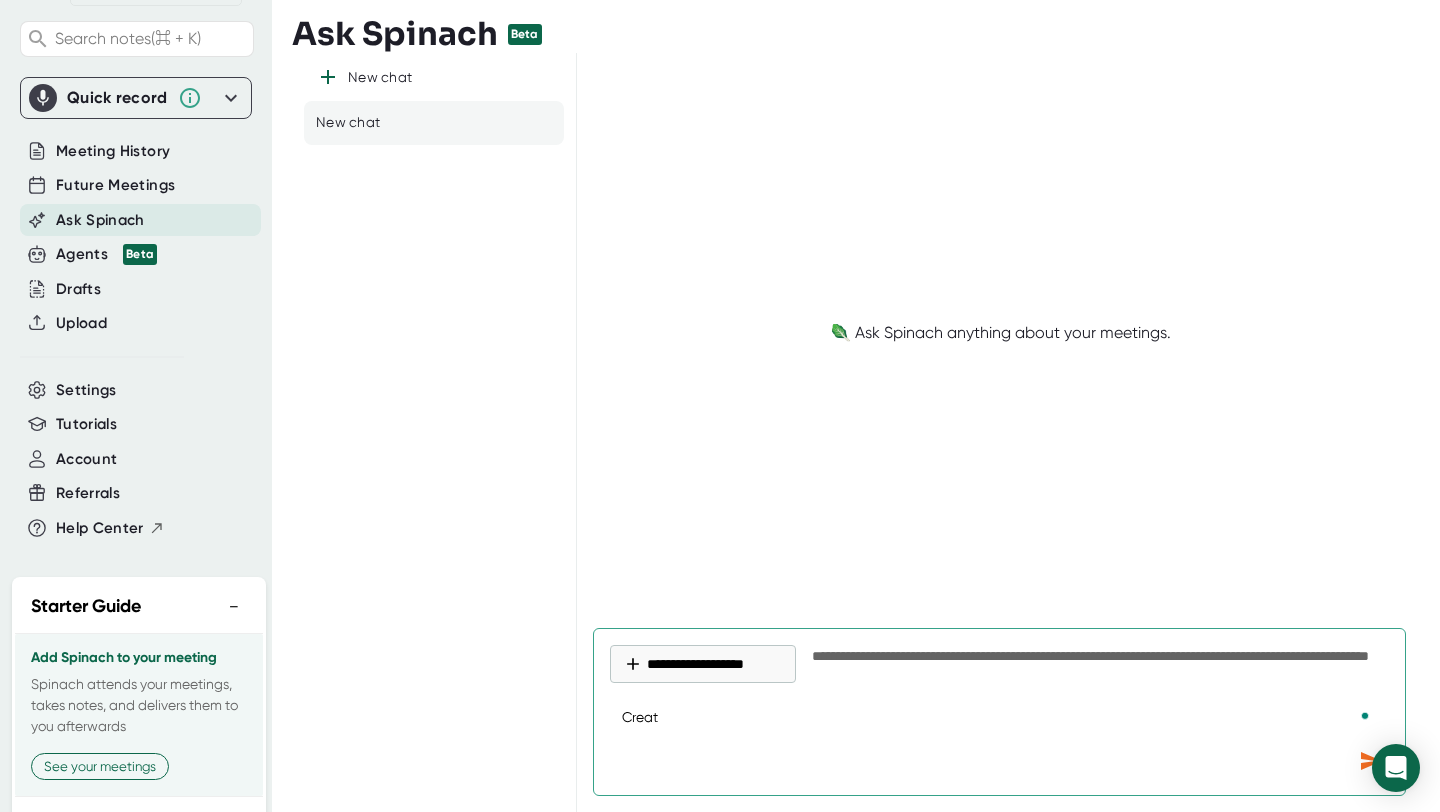 type on "Create" 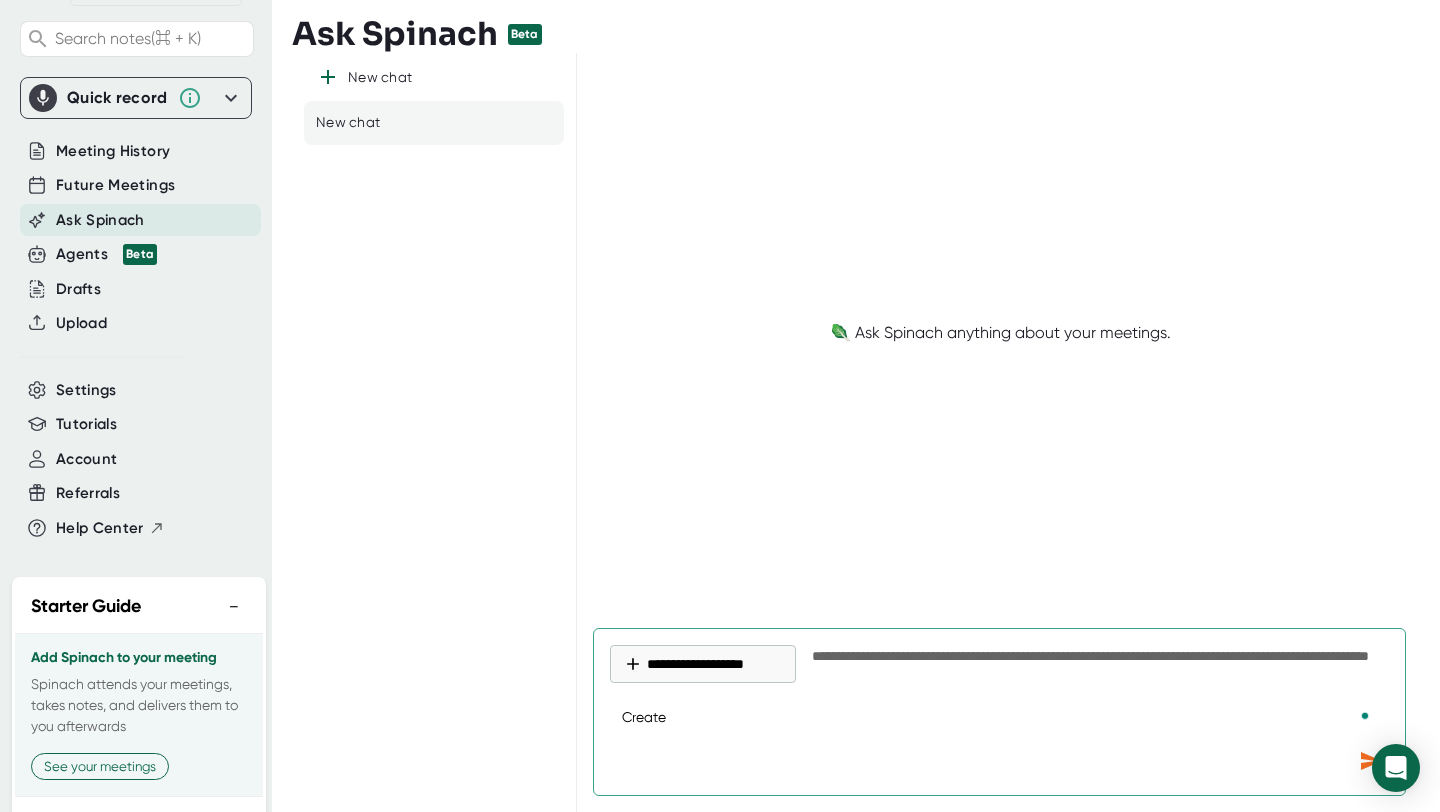 type on "Create" 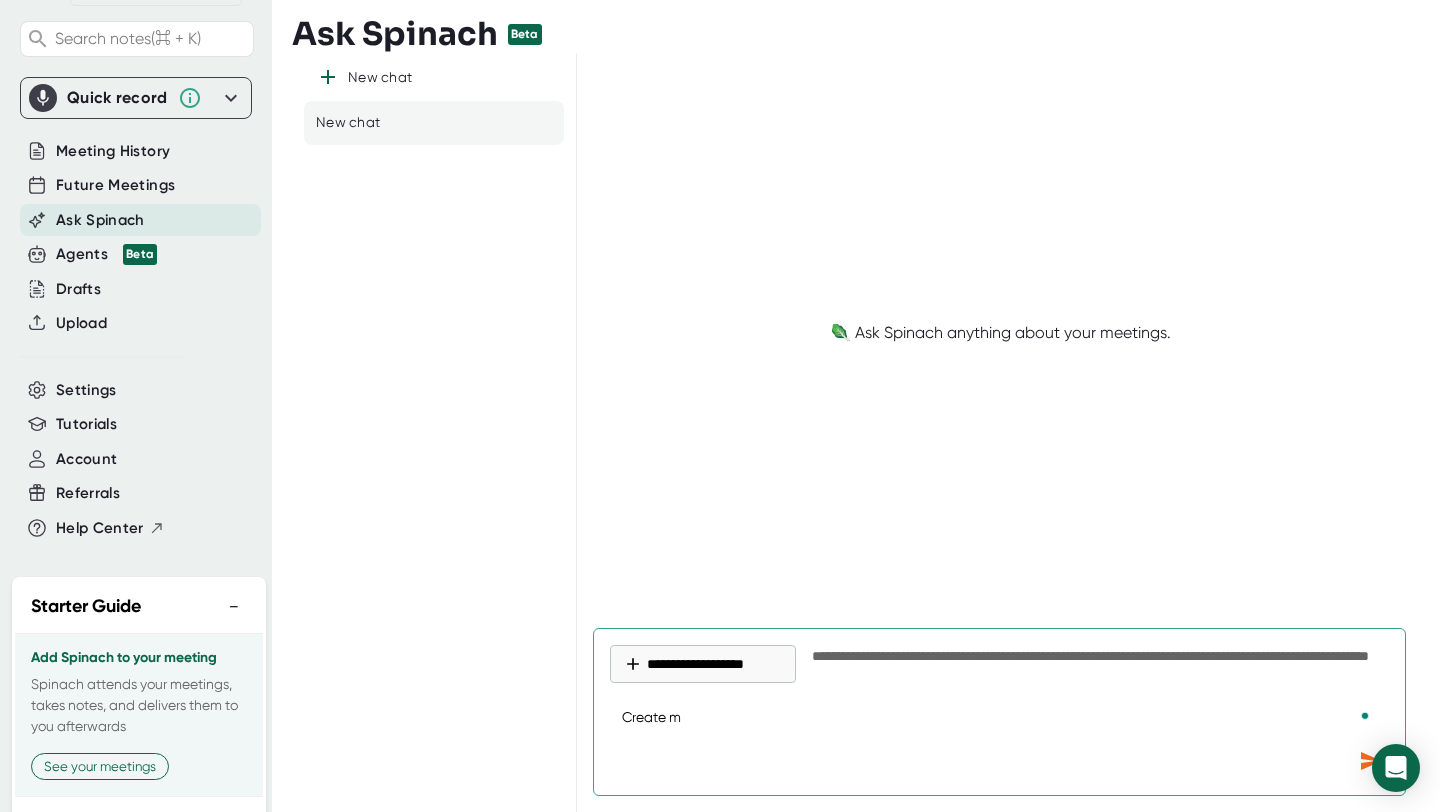 type on "Create me" 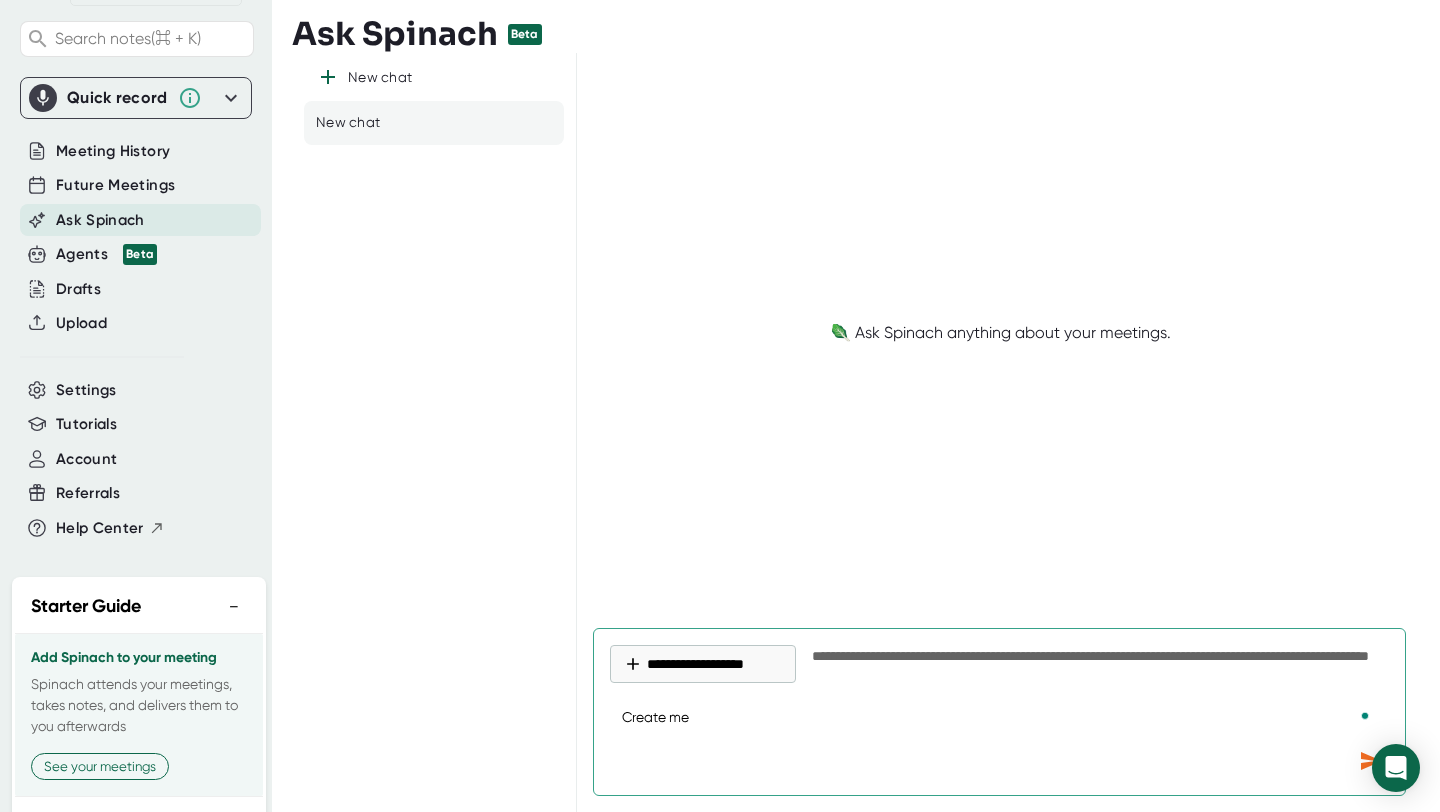 type on "Create me" 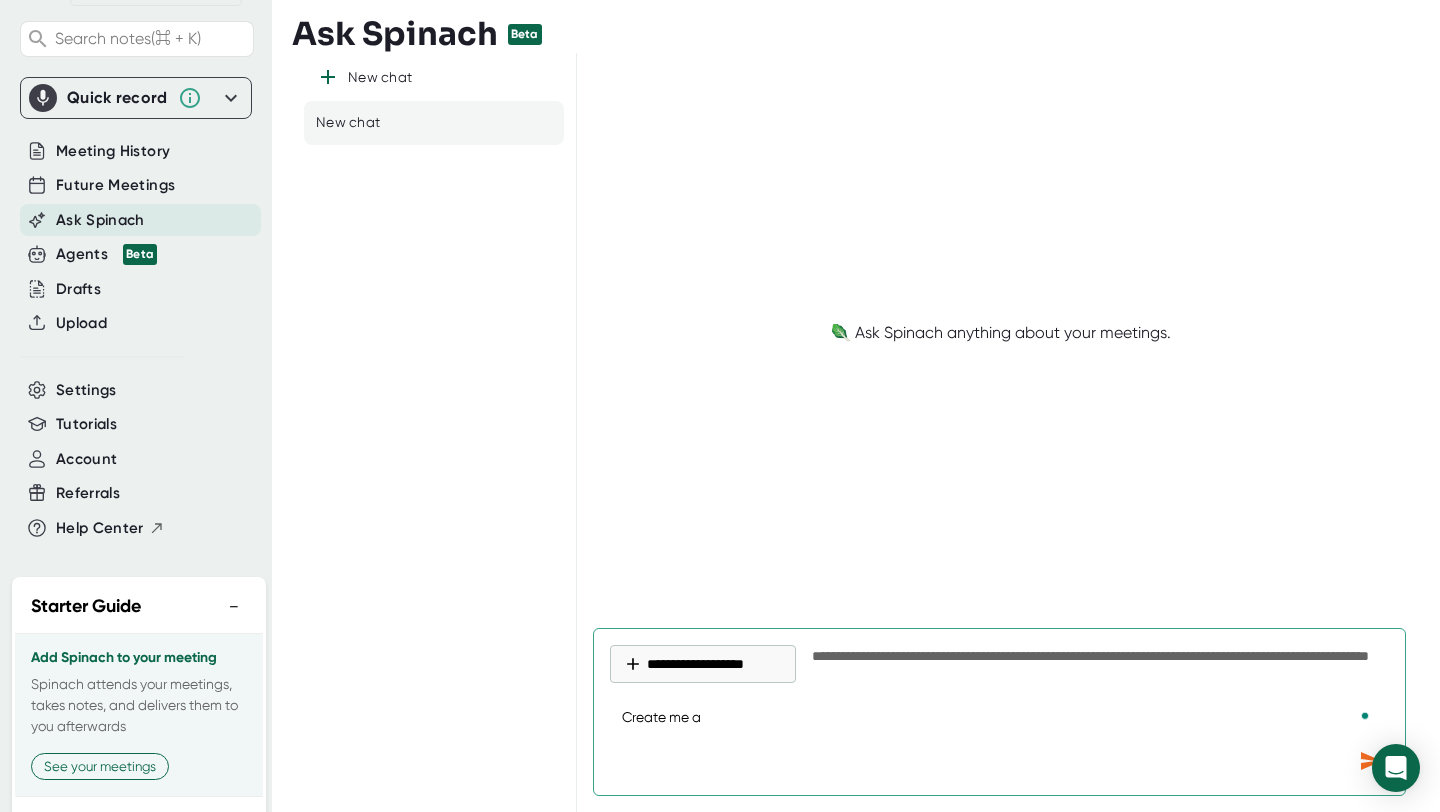 type on "Create me a" 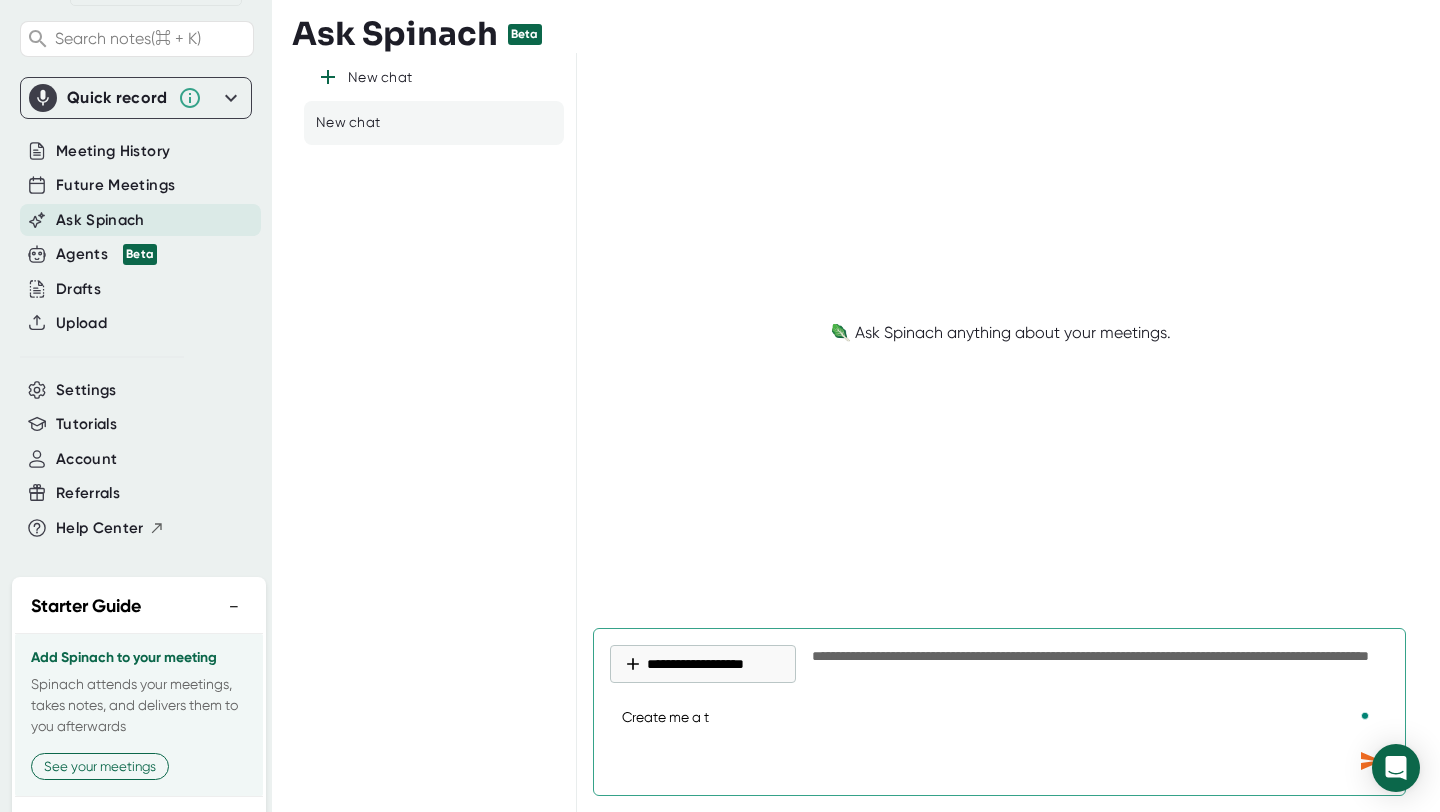 type on "Create me a te" 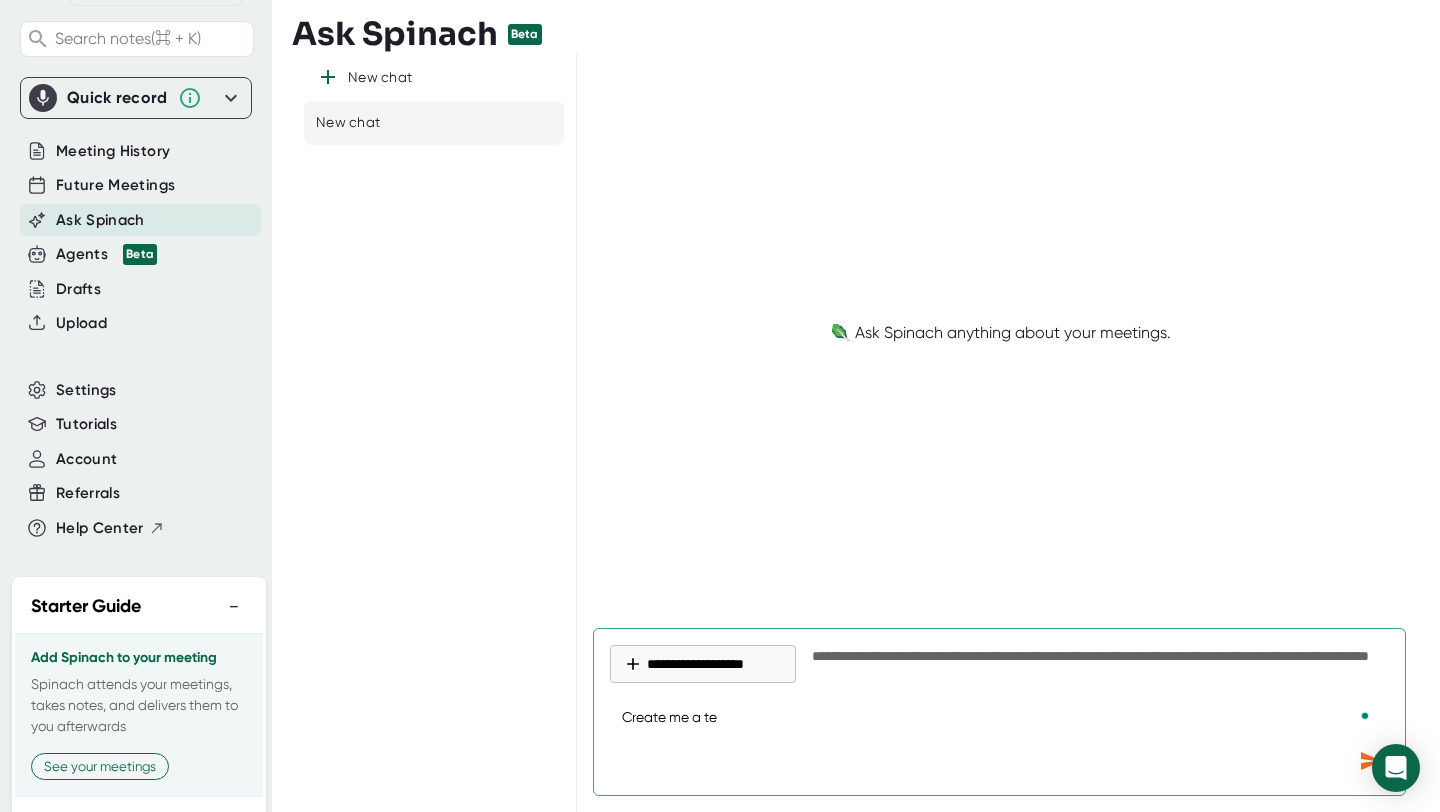 type on "Create me a tem" 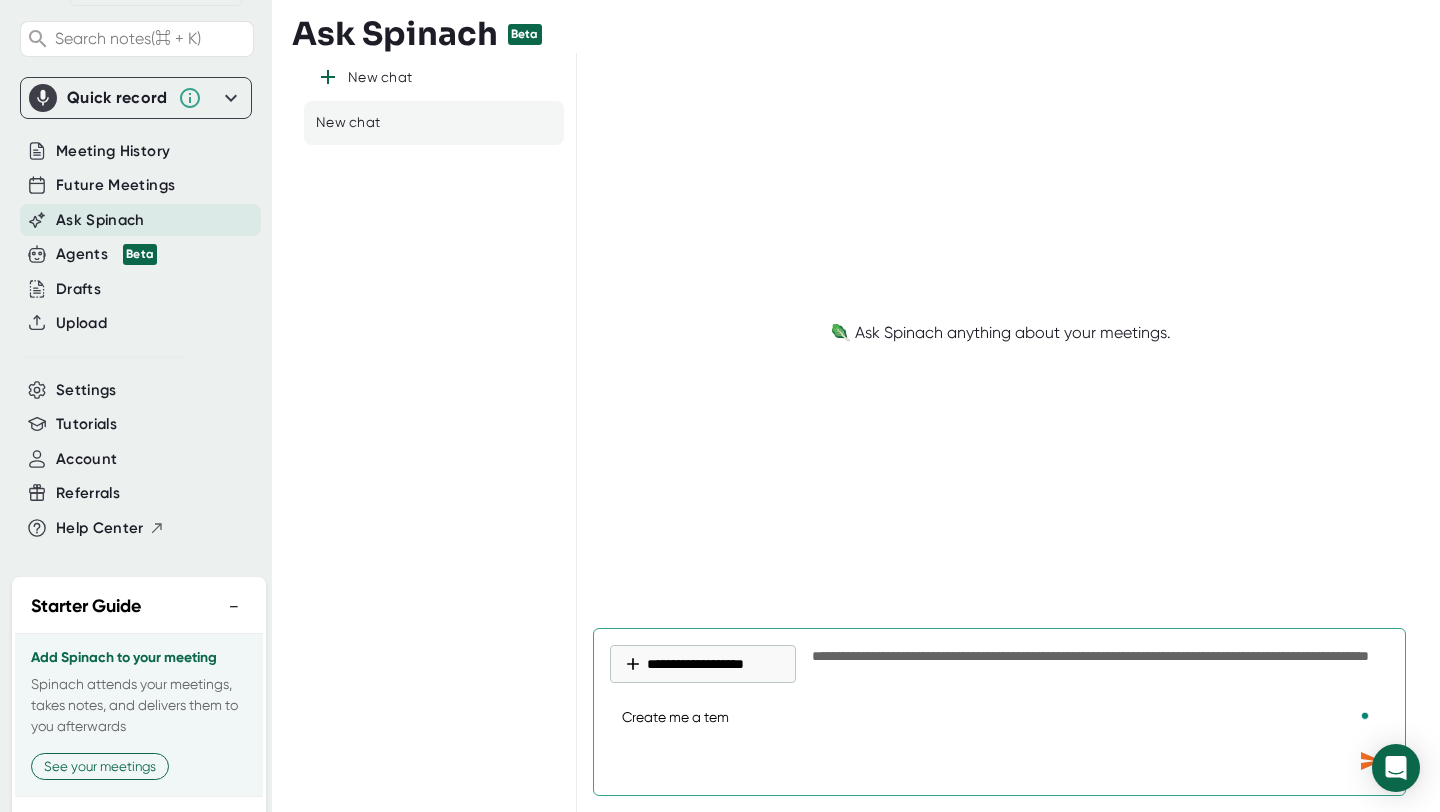 type on "Create me a temp" 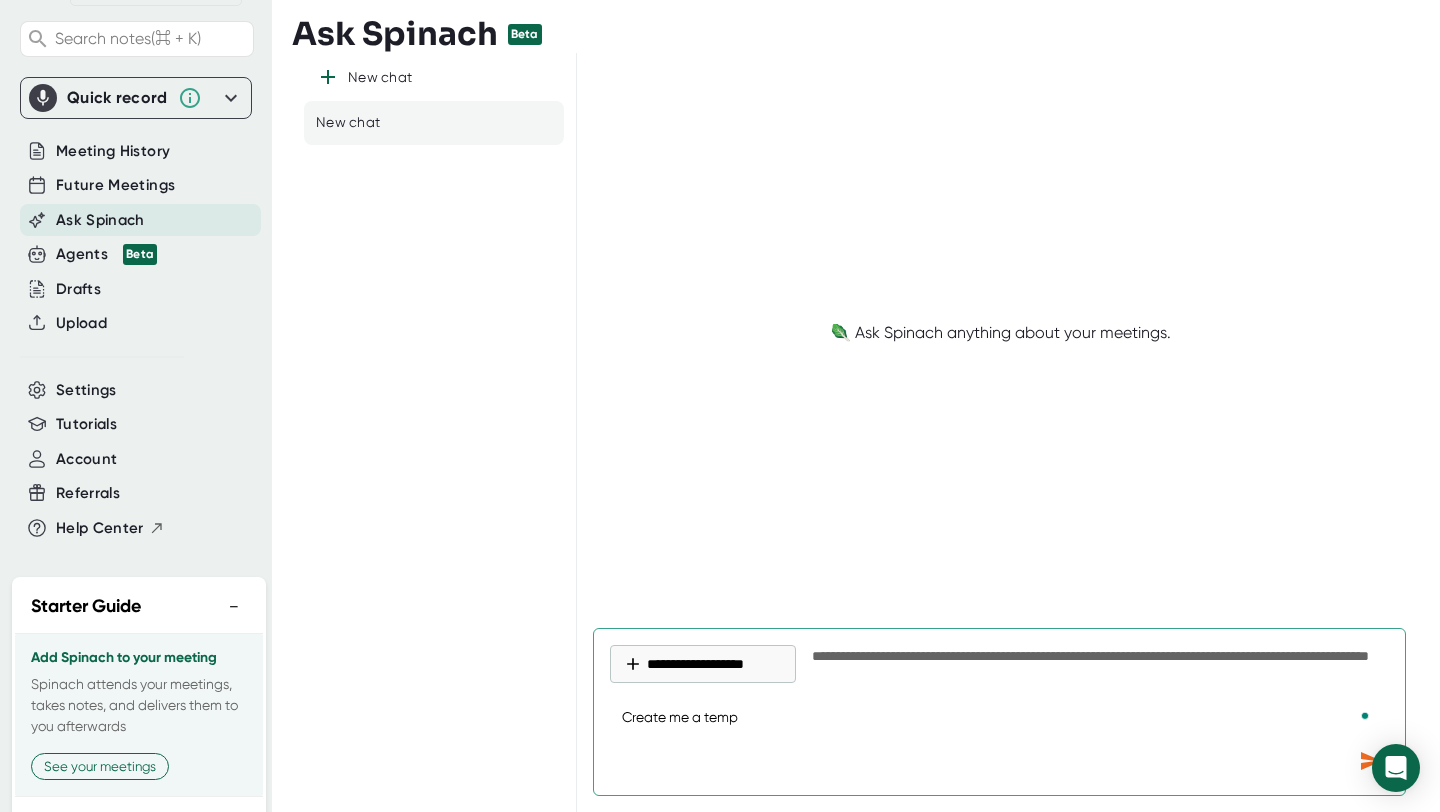 type on "Create me a templ" 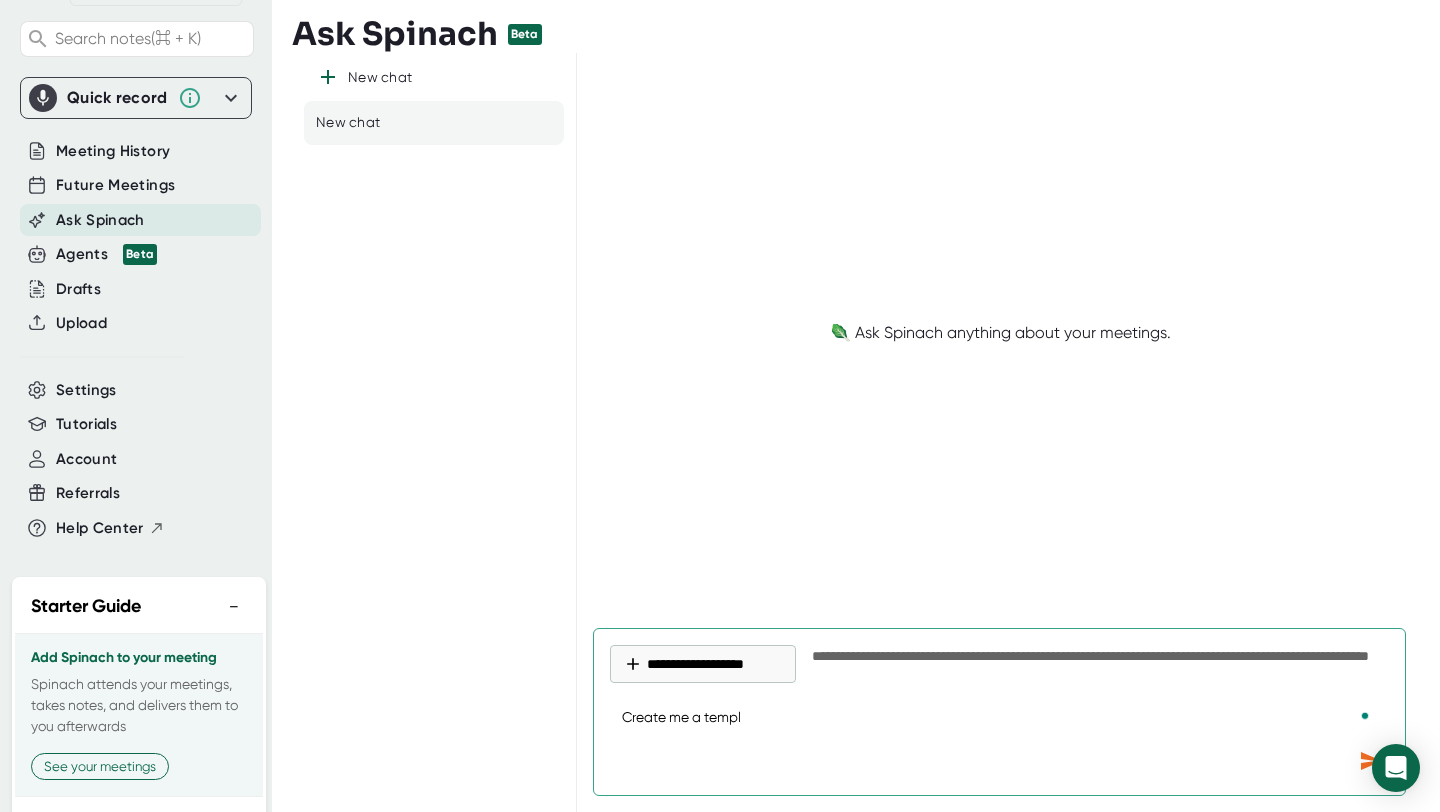 type on "Create me a templa" 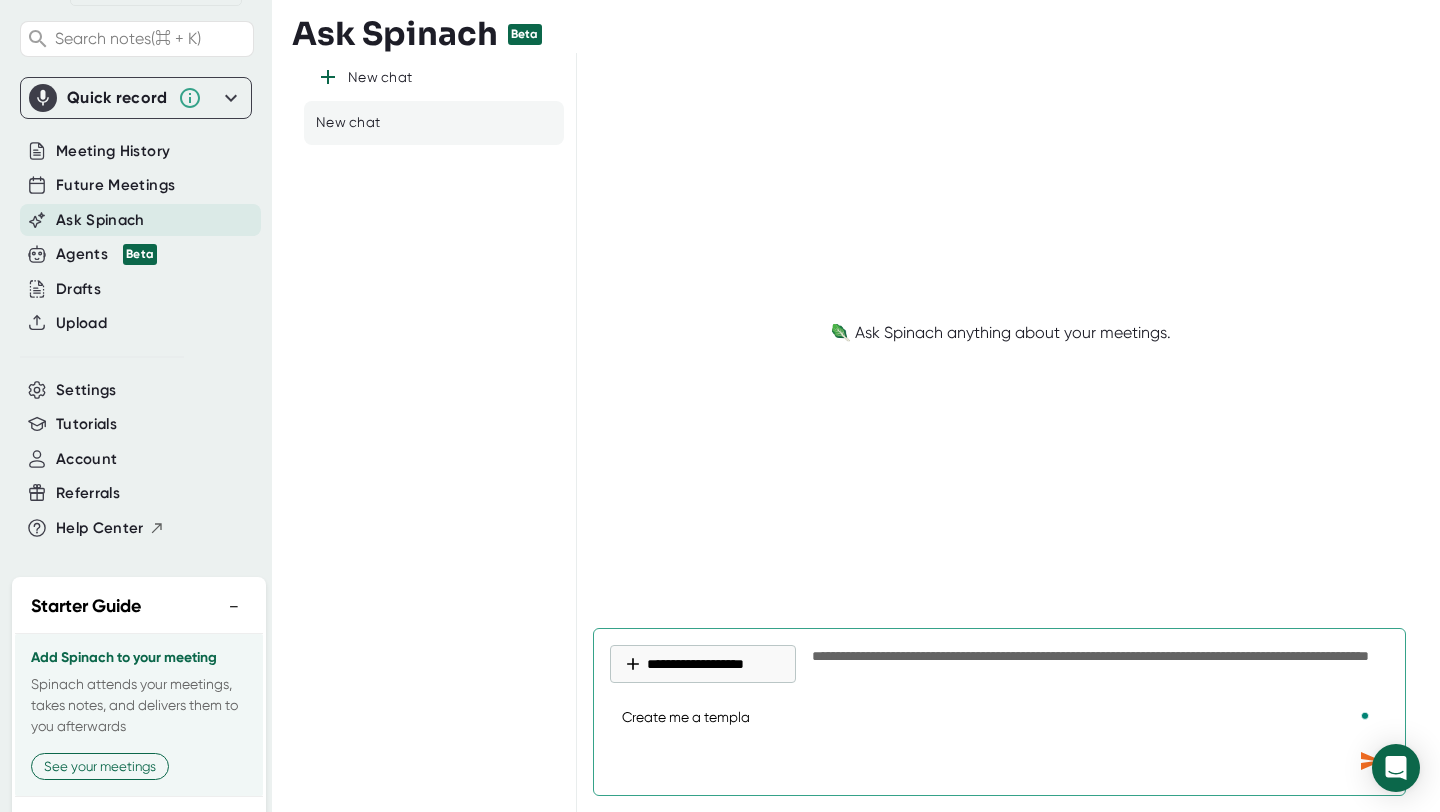 type on "Create me a templat" 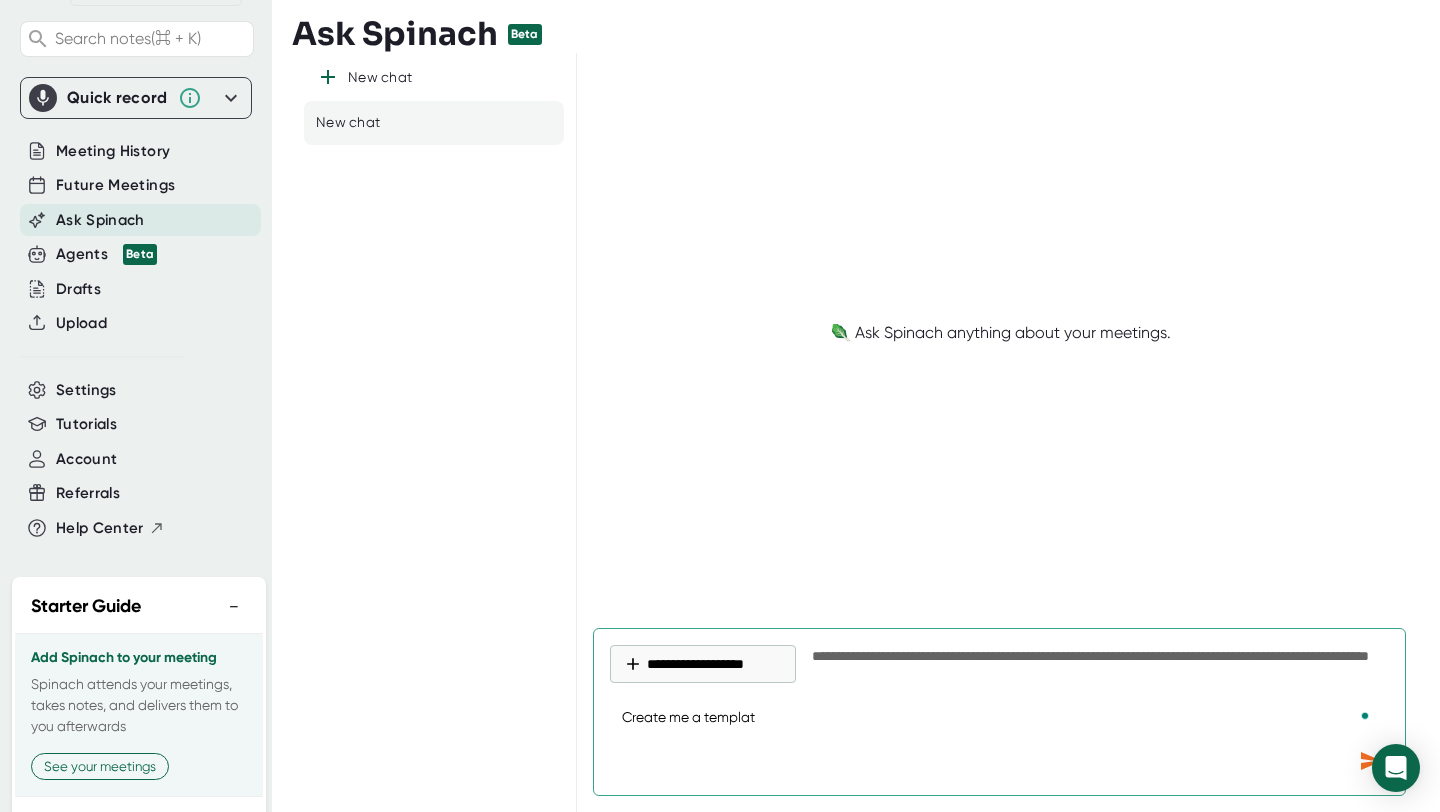 type on "Create me a template" 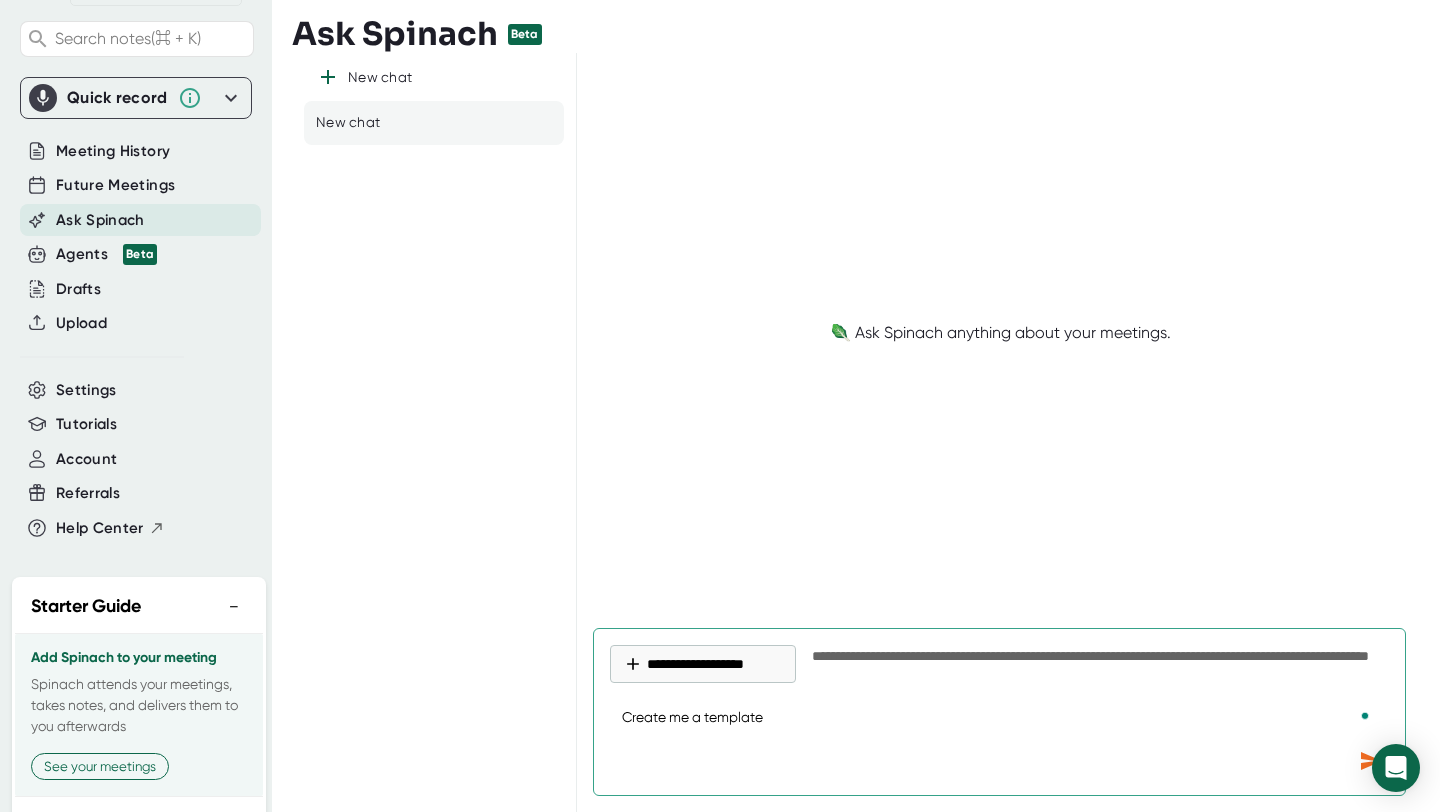 type on "Create me a template" 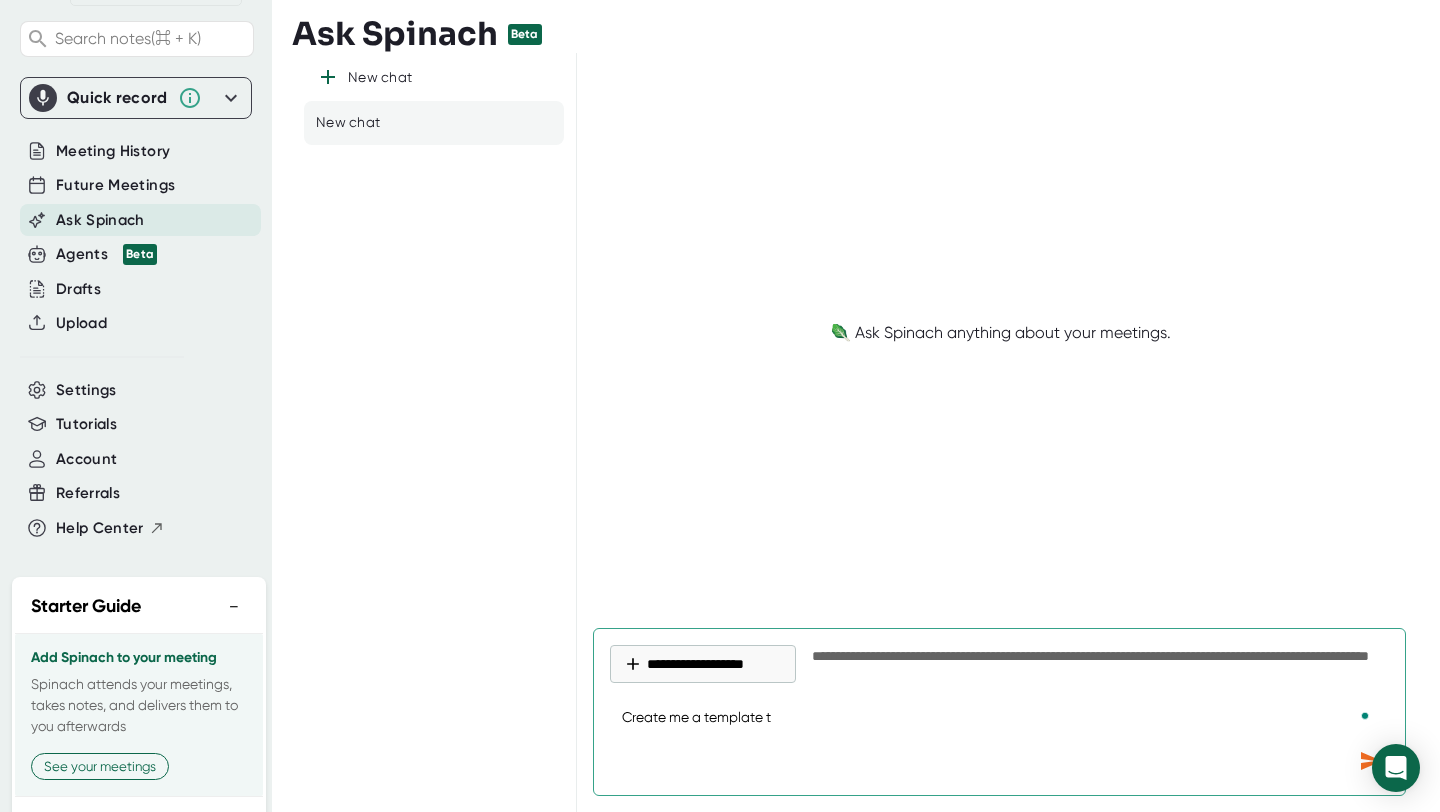 type on "Create me a template to" 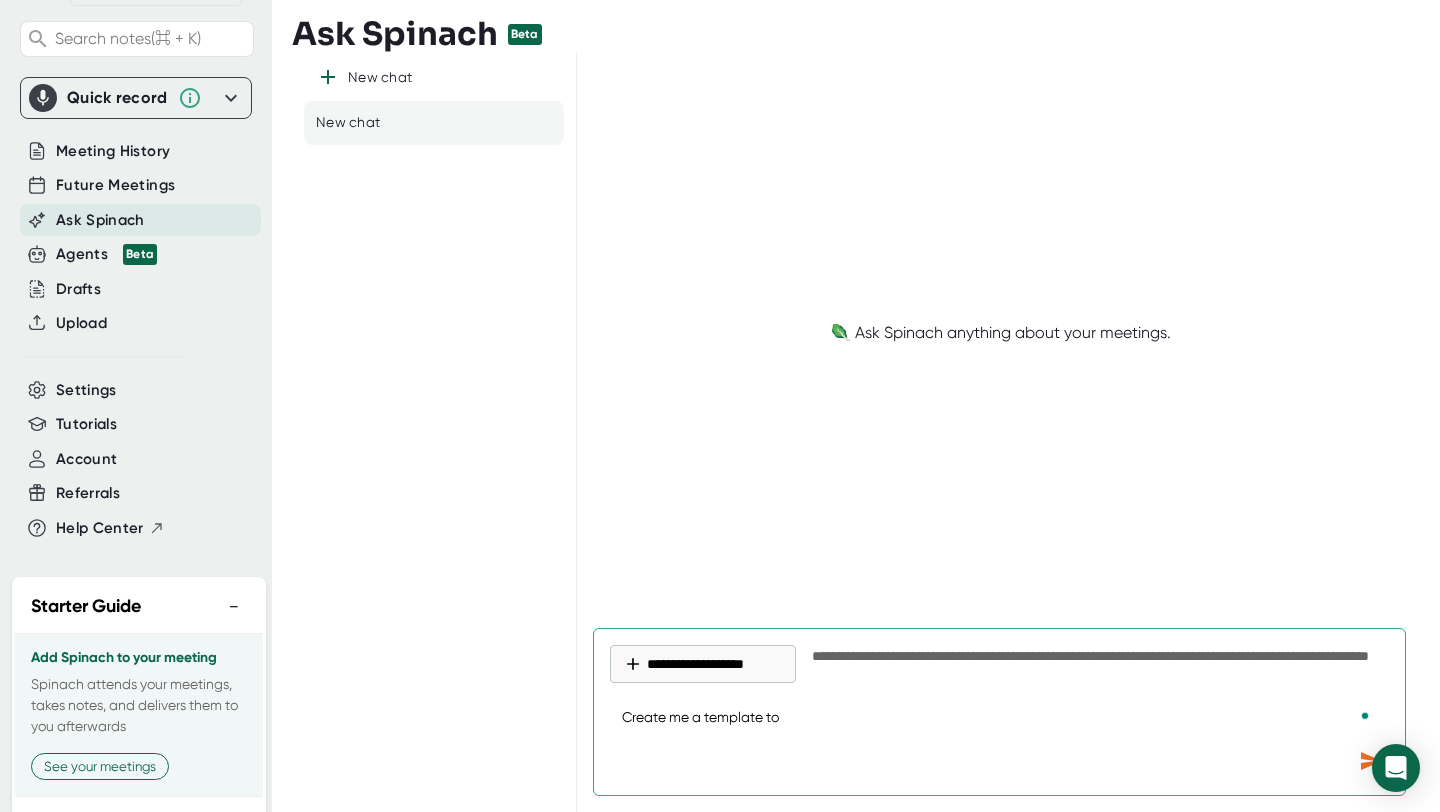 type on "Create me a template to" 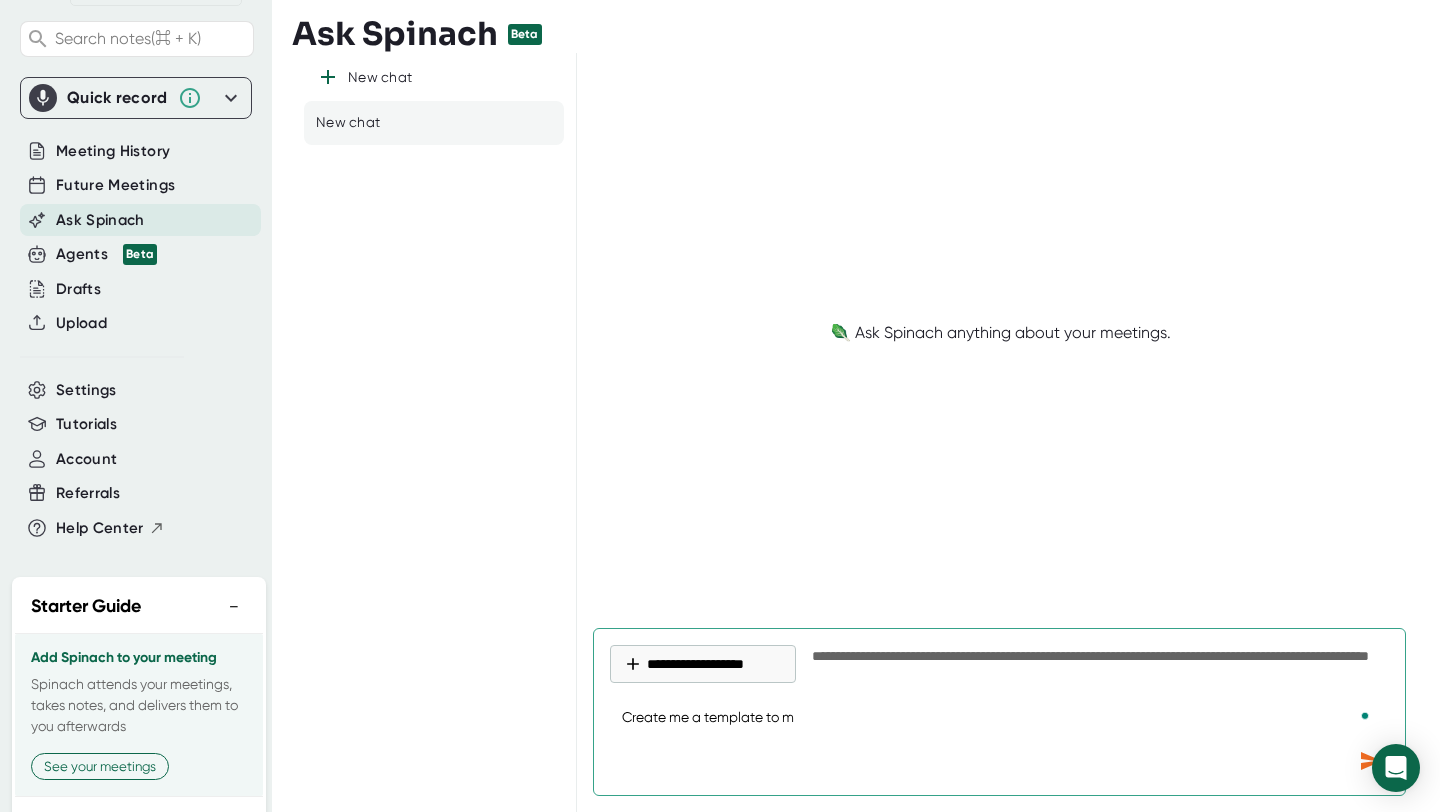 type on "Create me a template to ma" 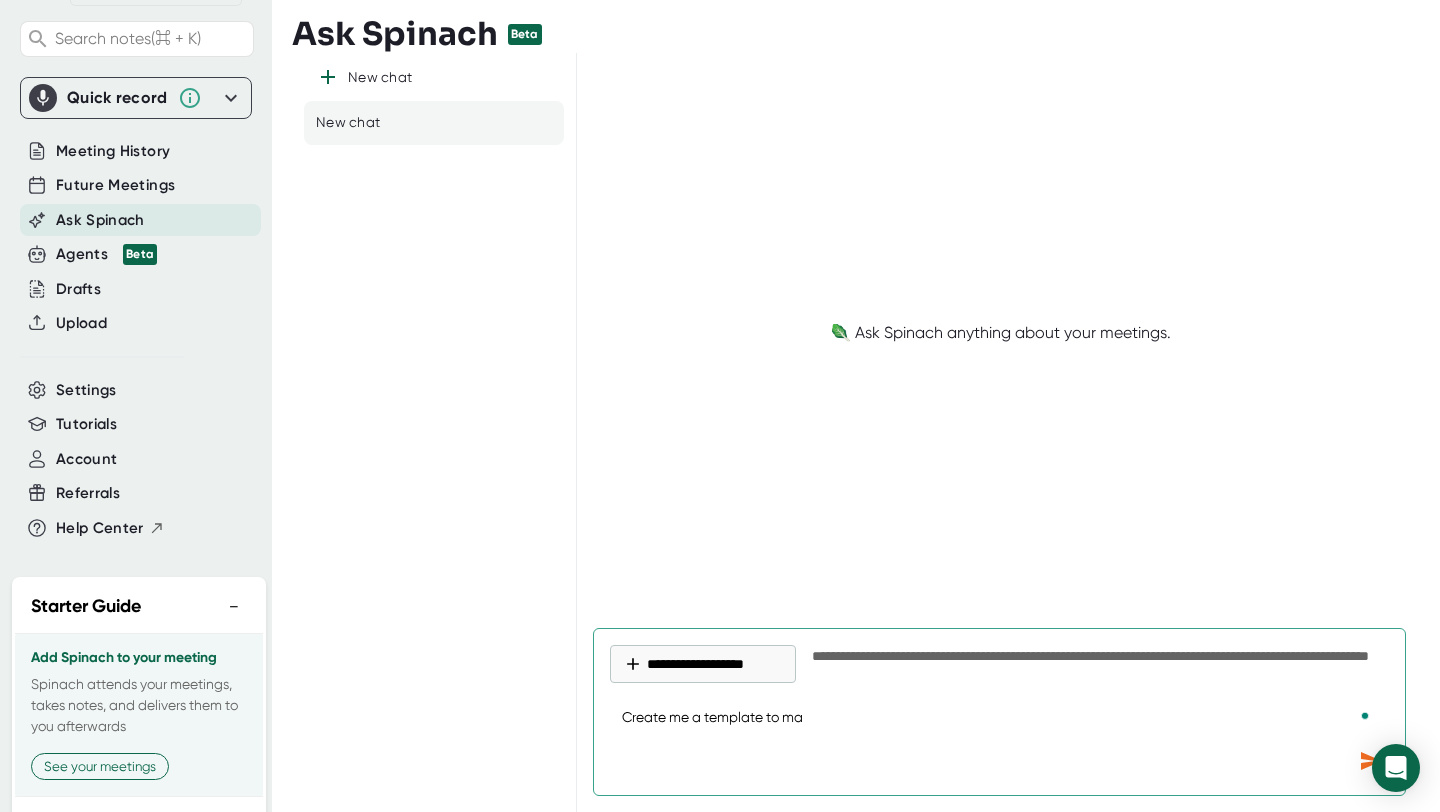type on "Create me a template to mak" 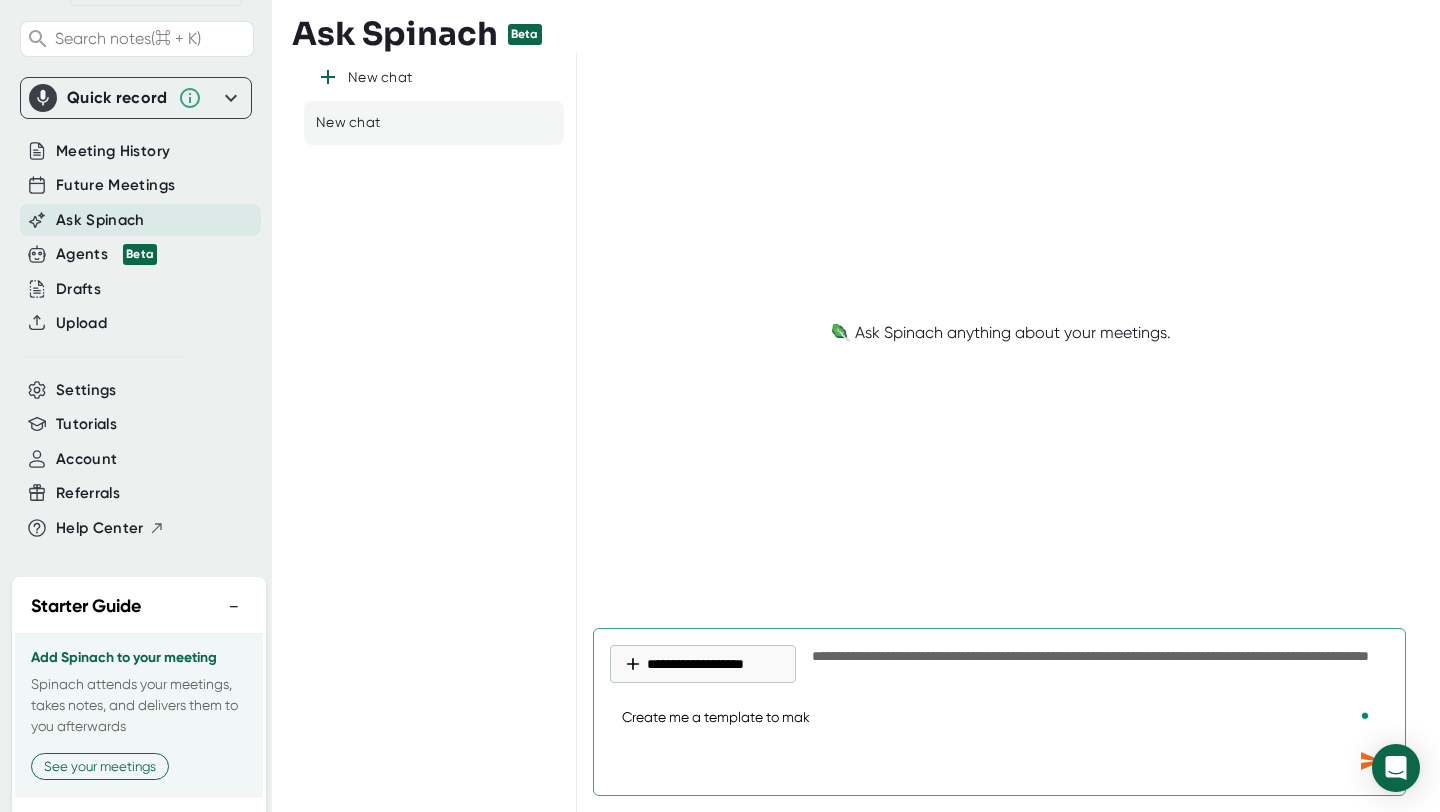 type on "Create me a template to makj" 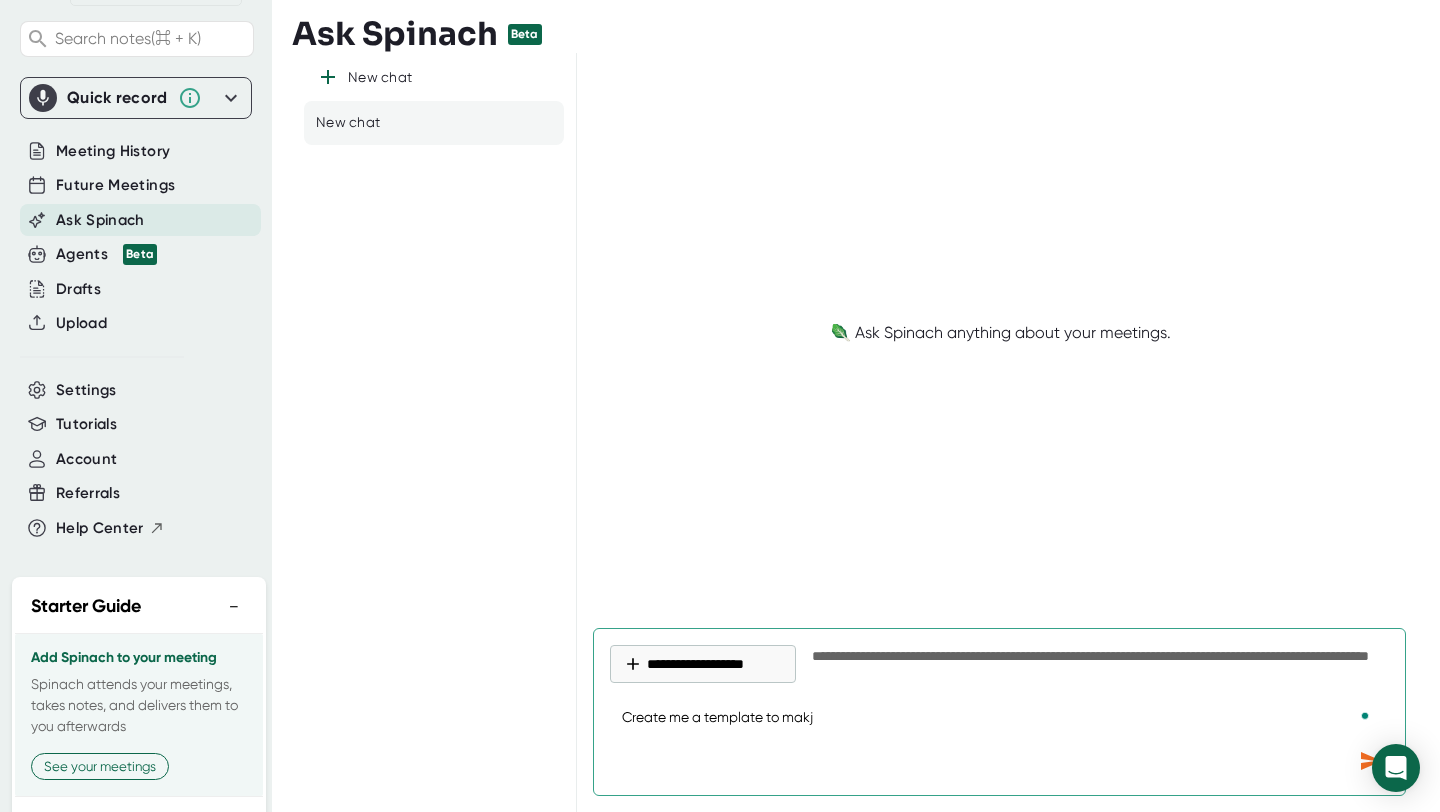 type on "Create me a template to makje" 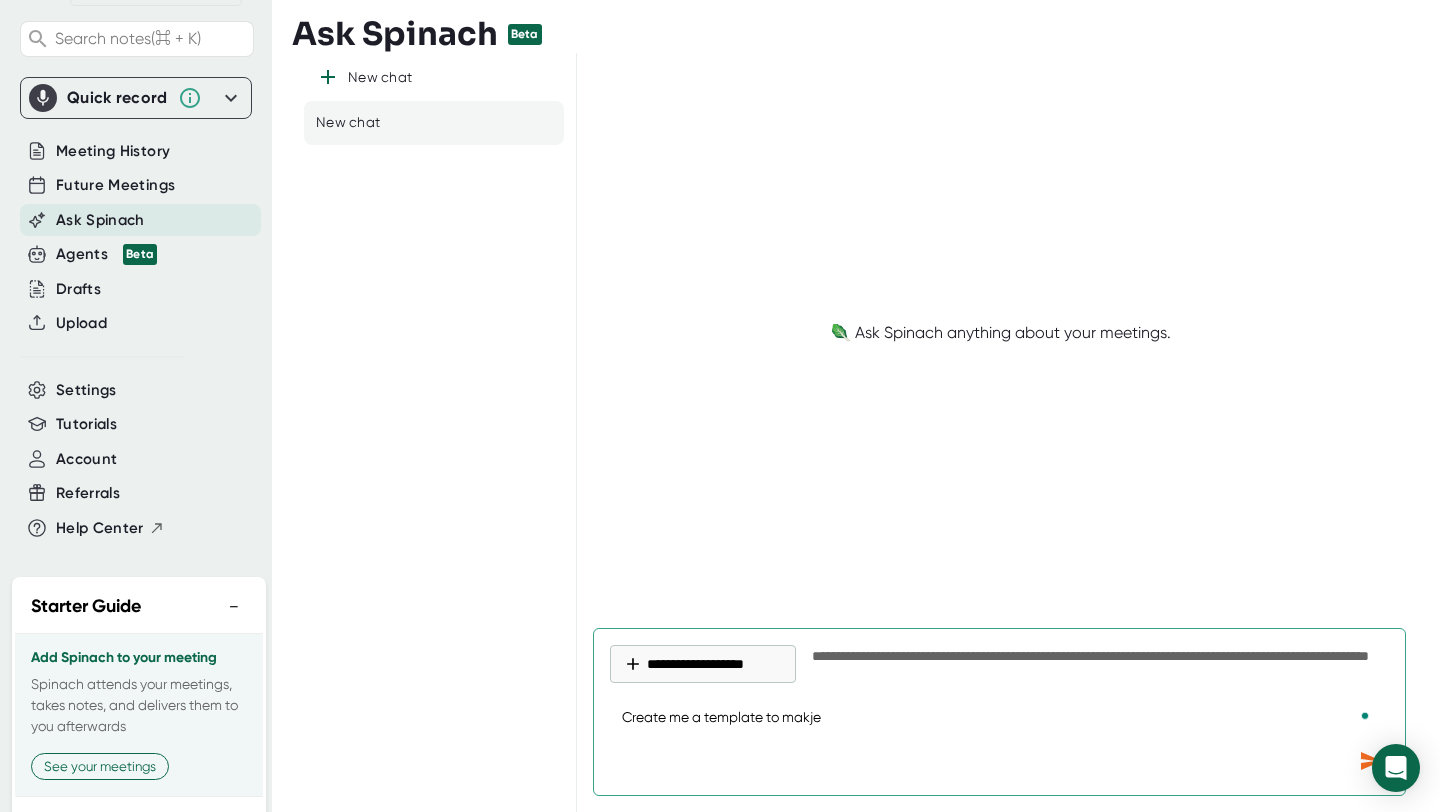 type on "Create me a template to makje" 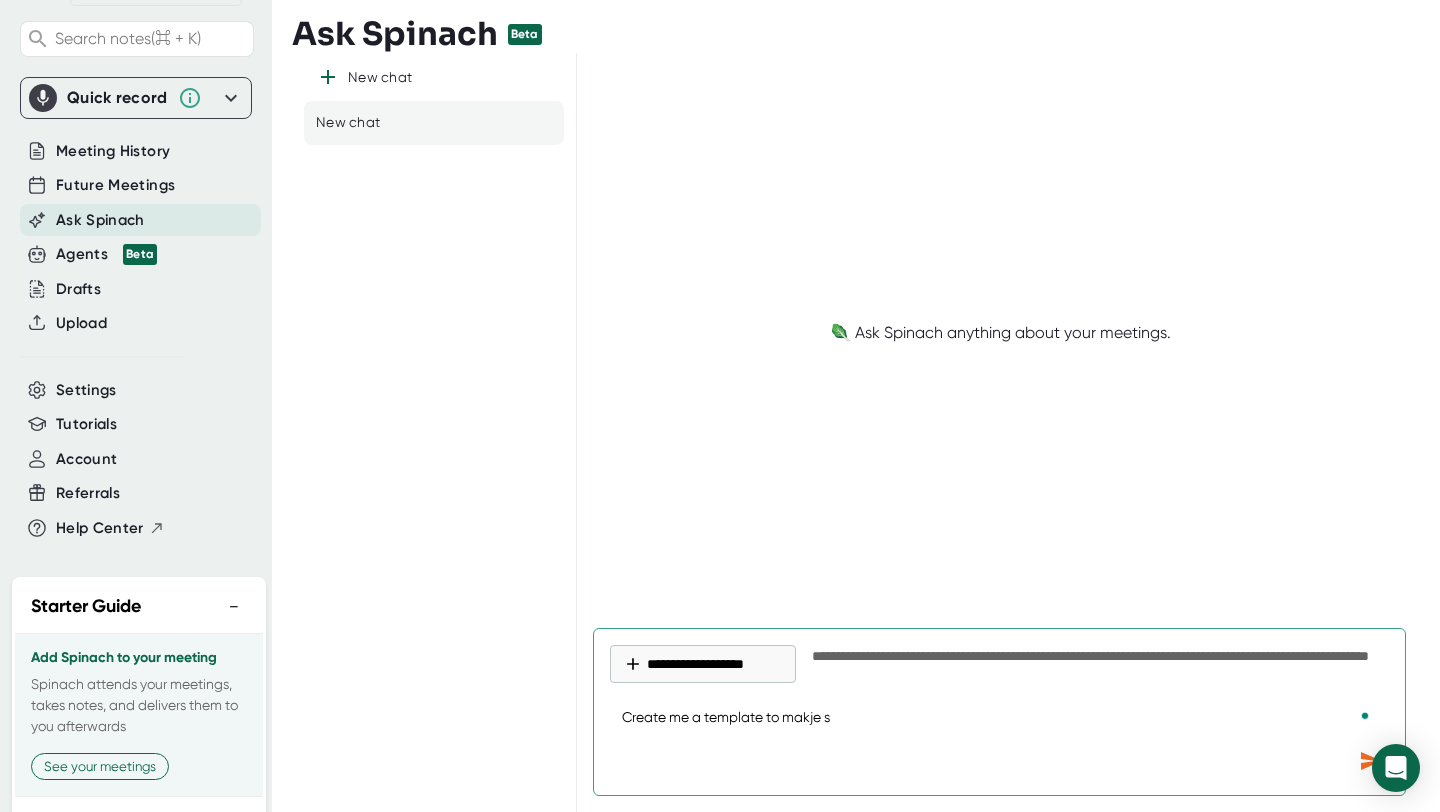type on "Create me a template to makje su" 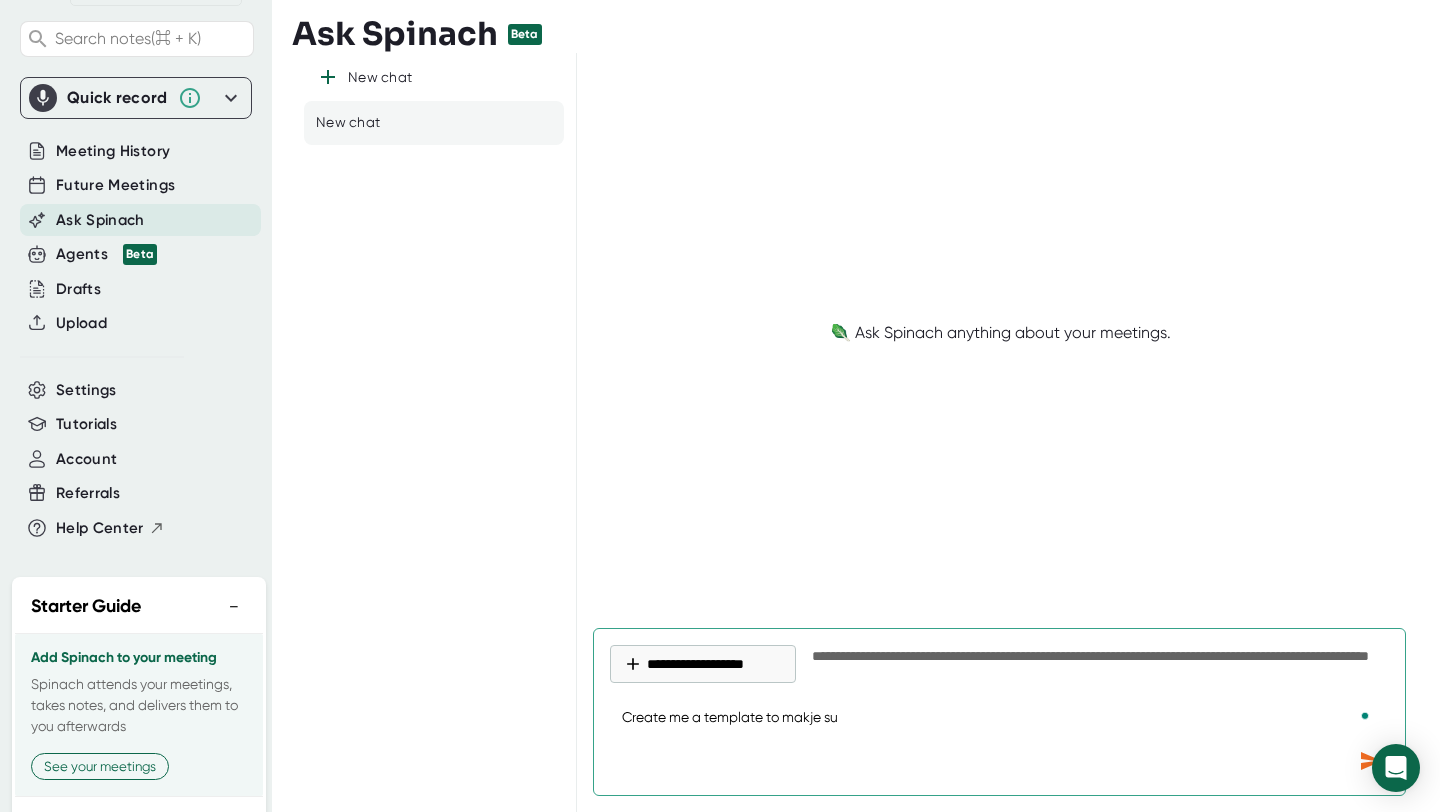 type on "Create me a template to makje sur" 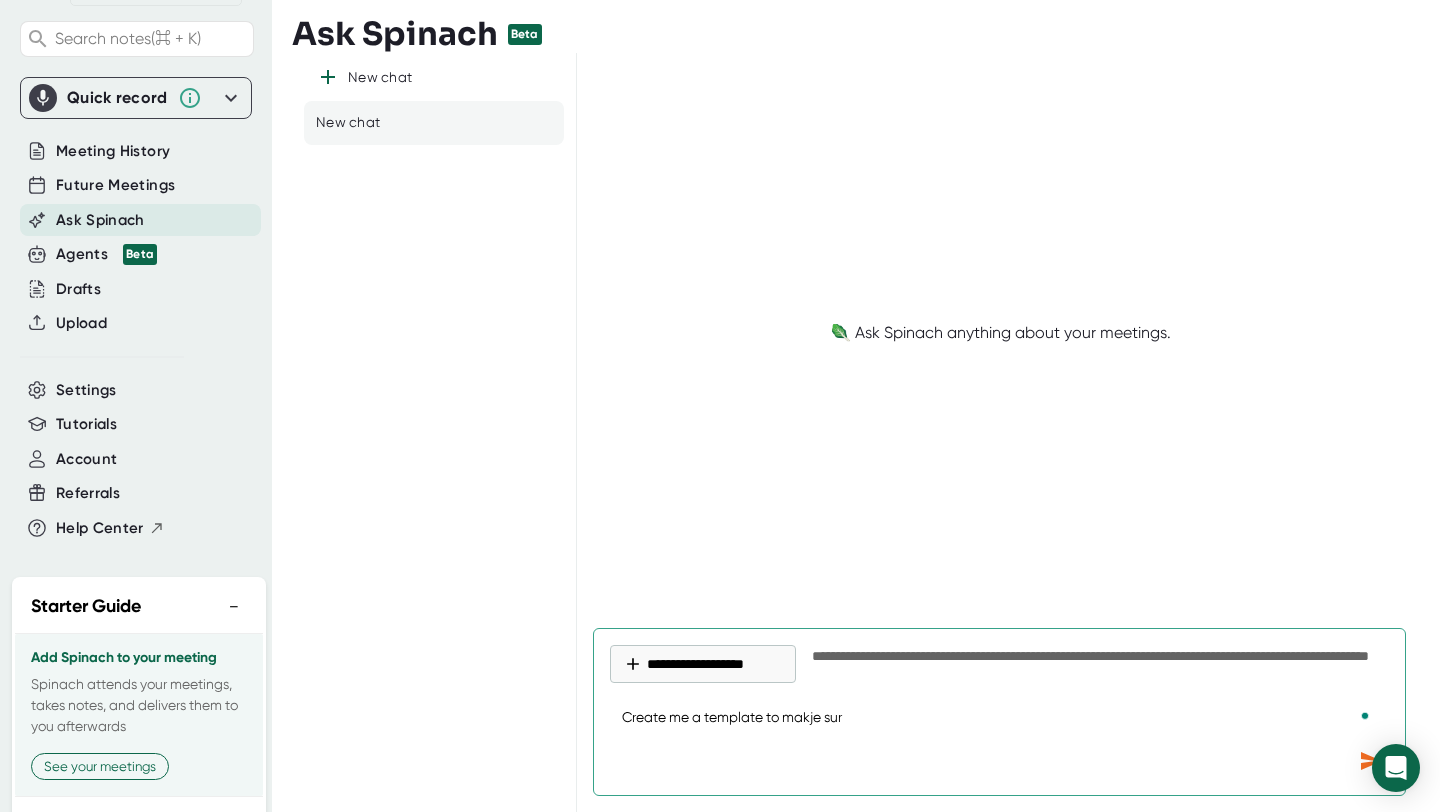 type on "Create me a template to makje su" 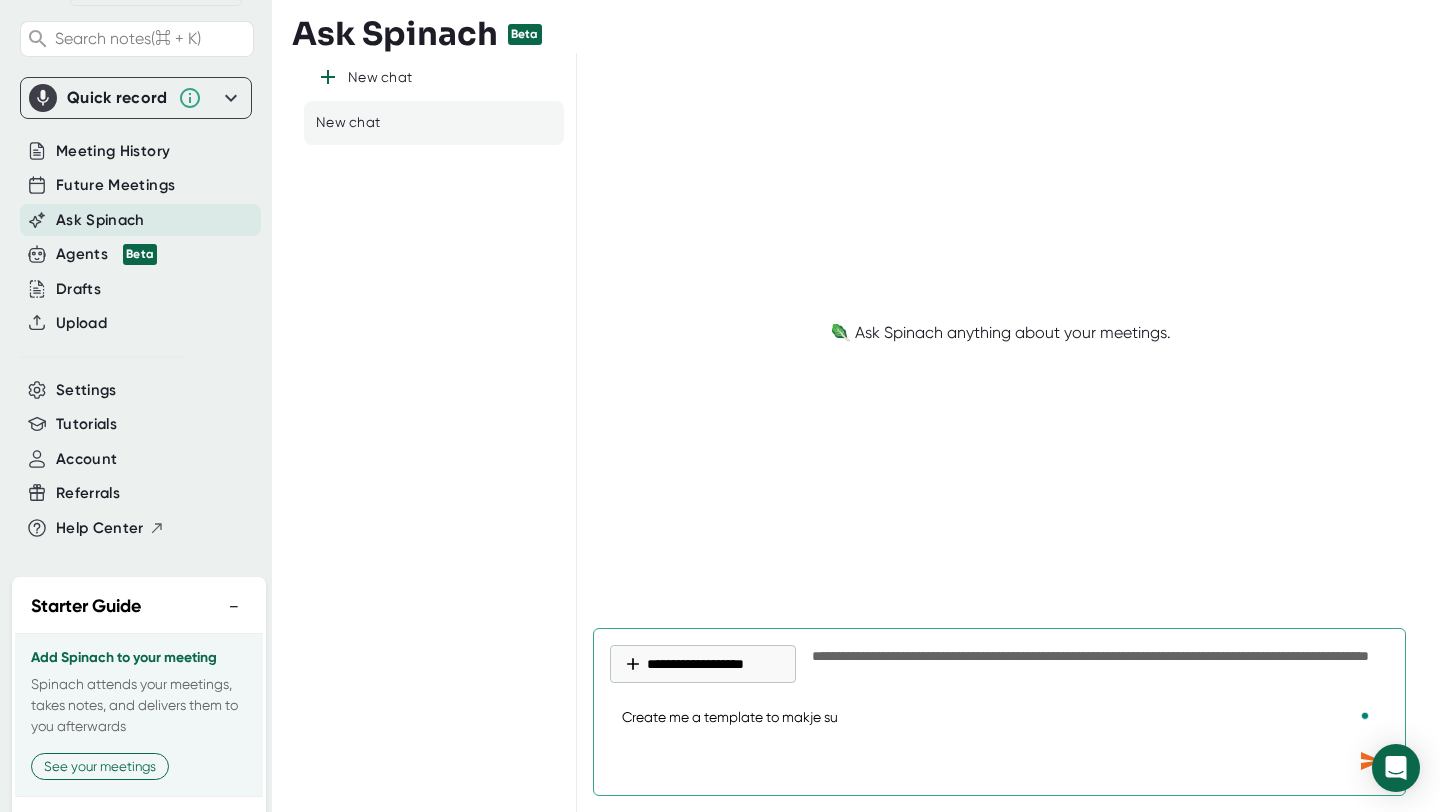 type on "Create me a template to makje s" 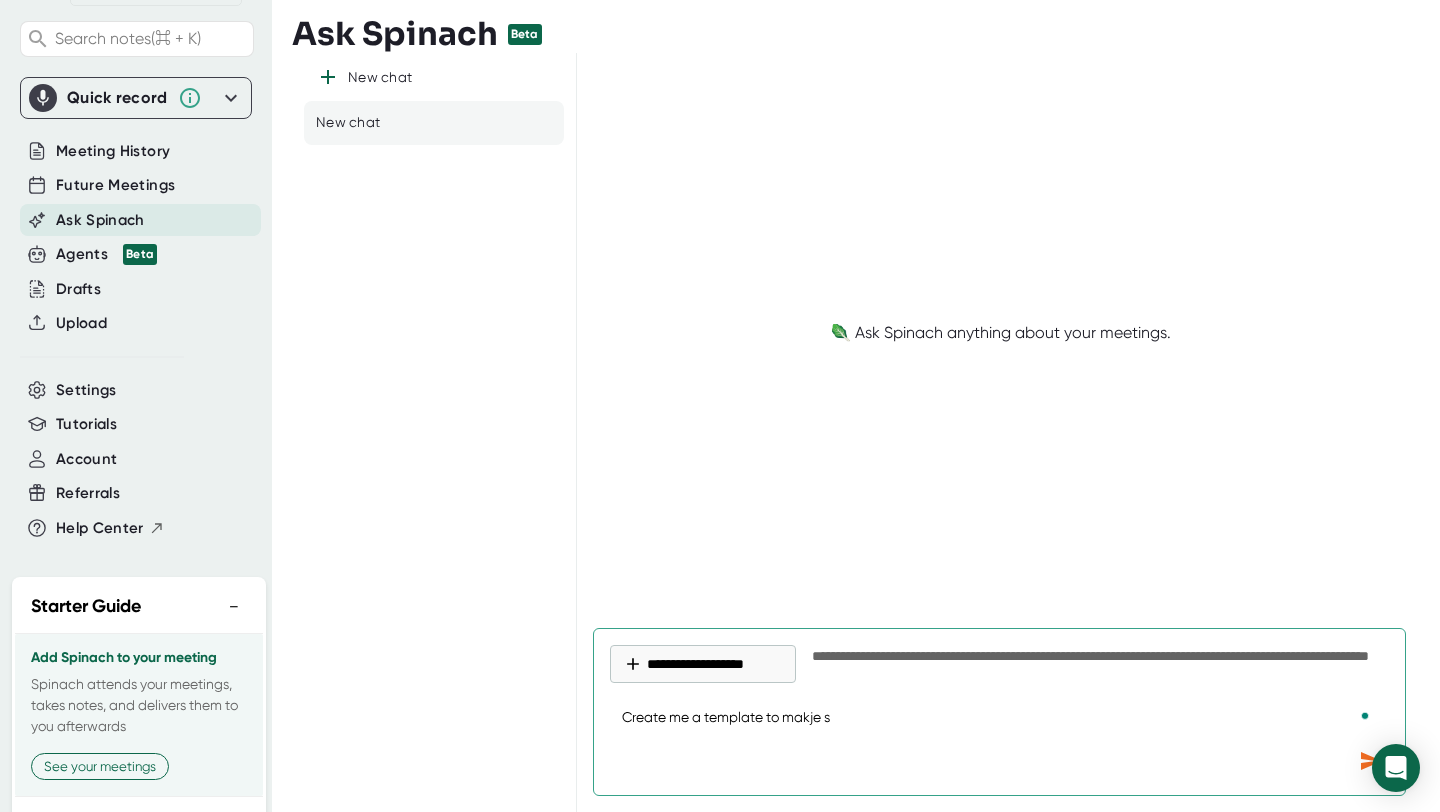 type on "Create me a template to makje" 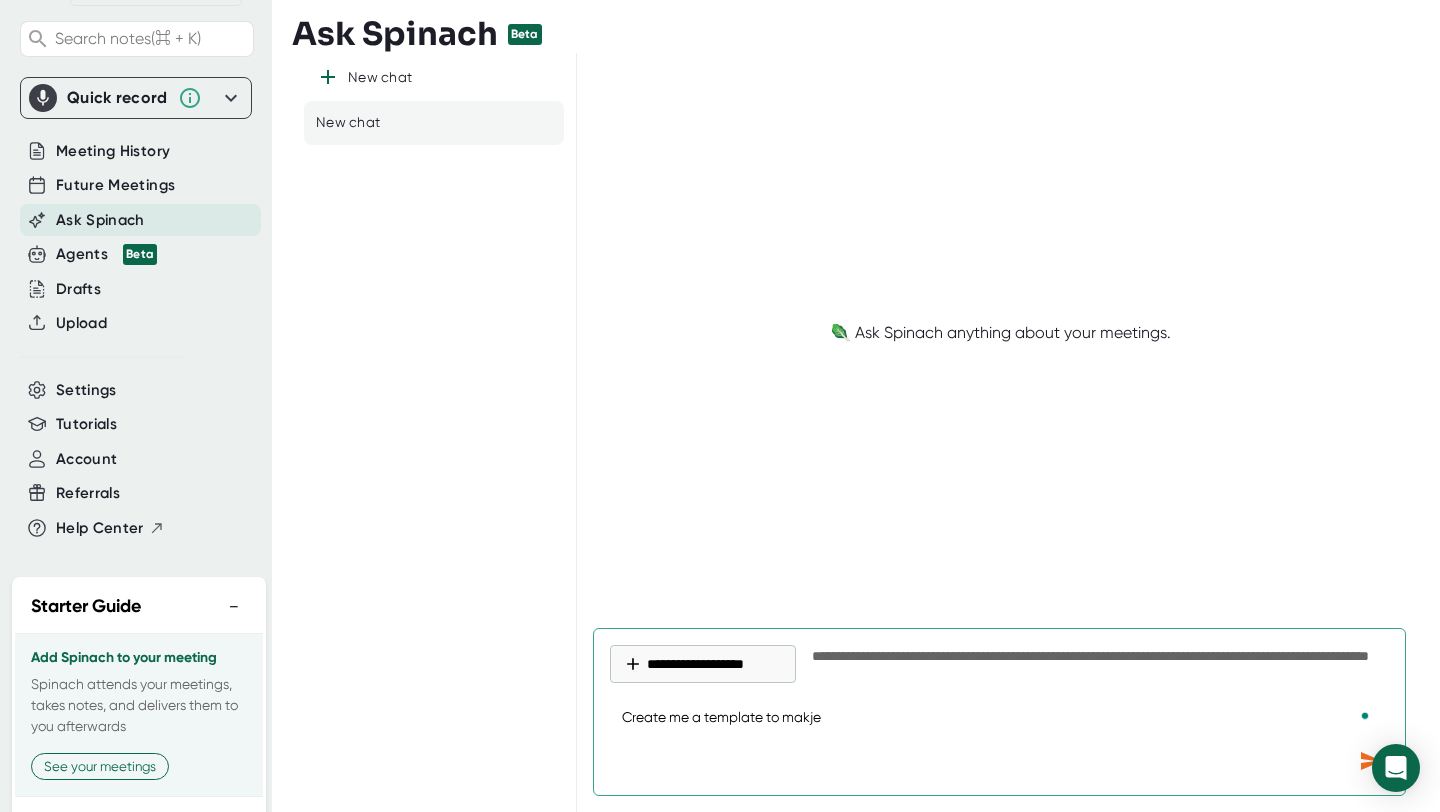 type on "x" 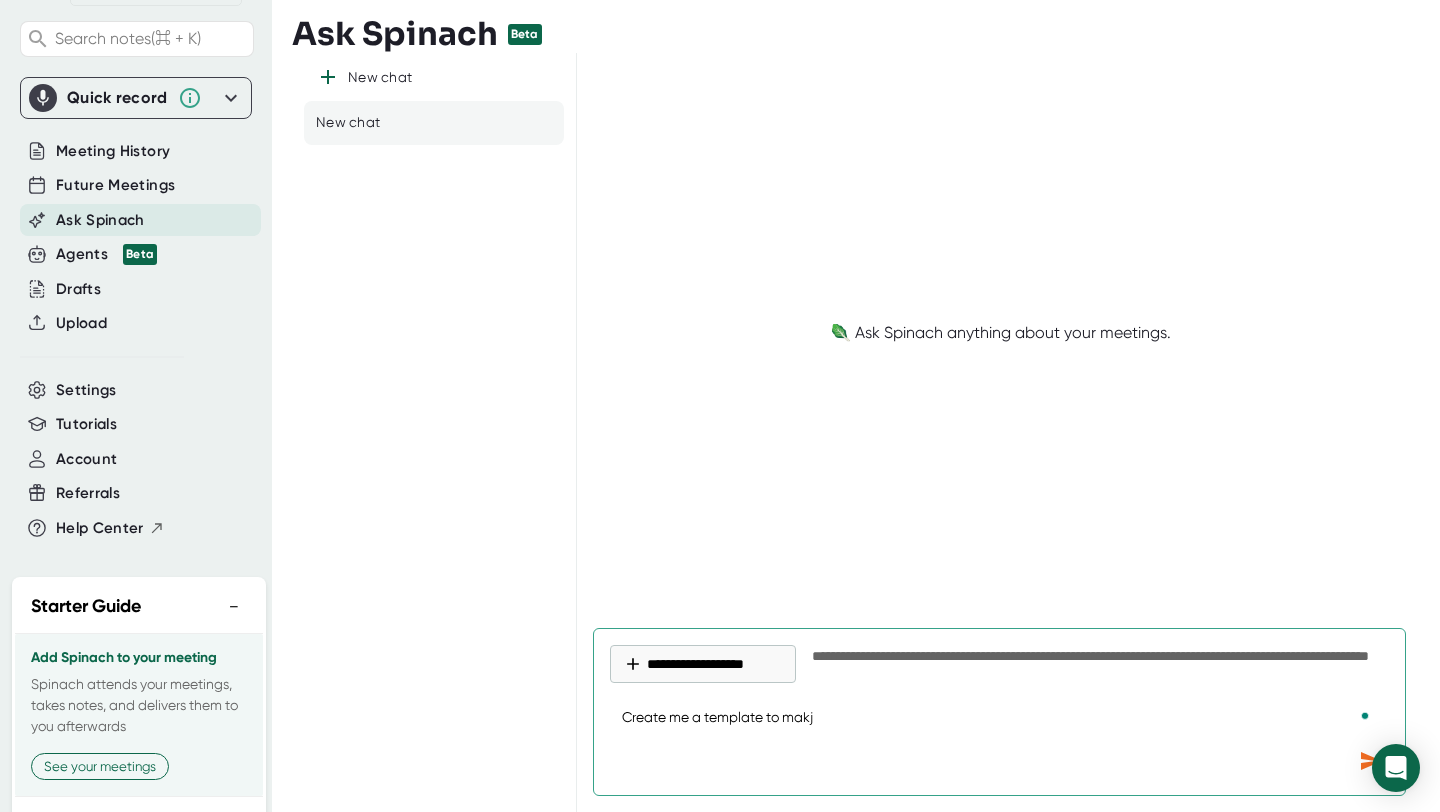 type on "Create me a template to mak" 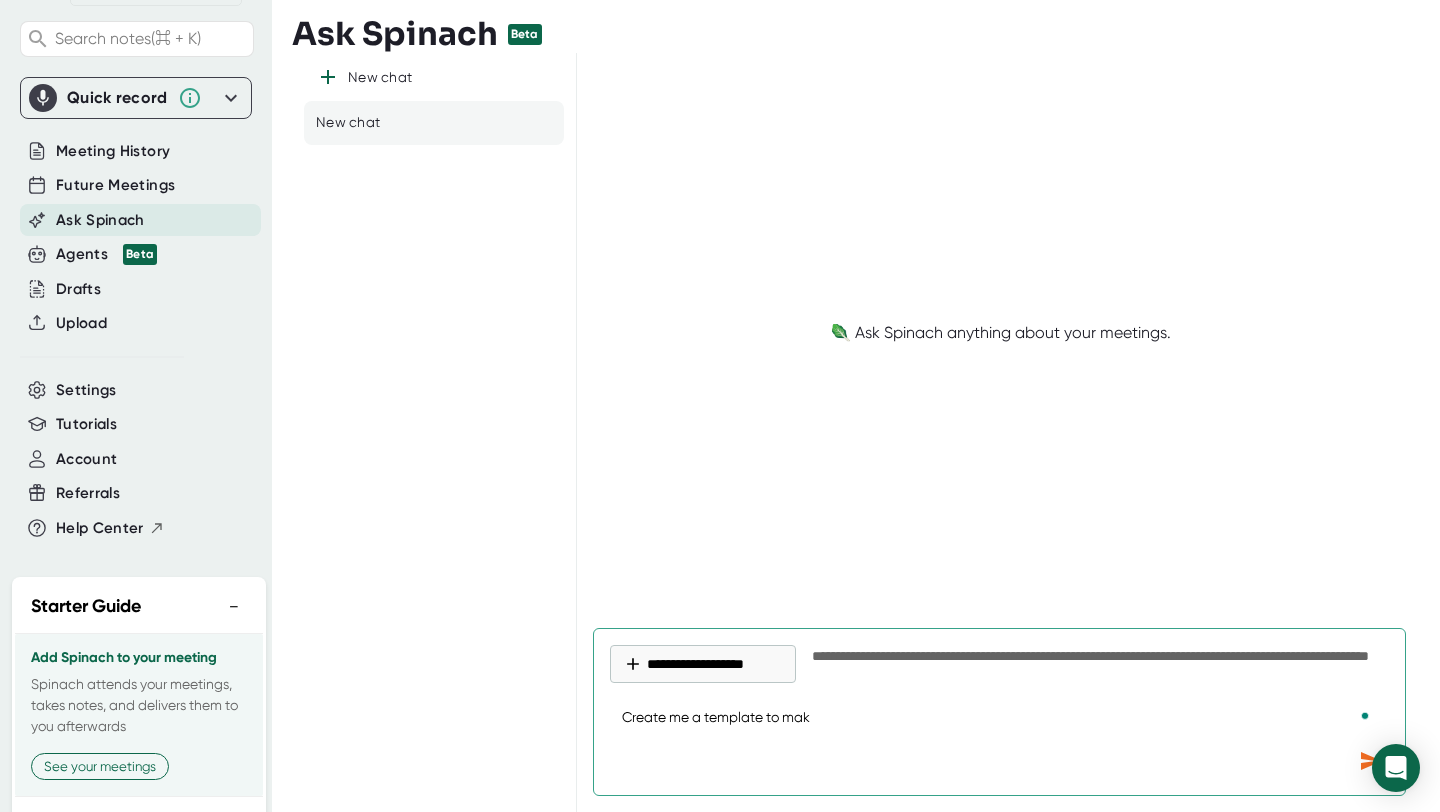 type on "Create me a template to make" 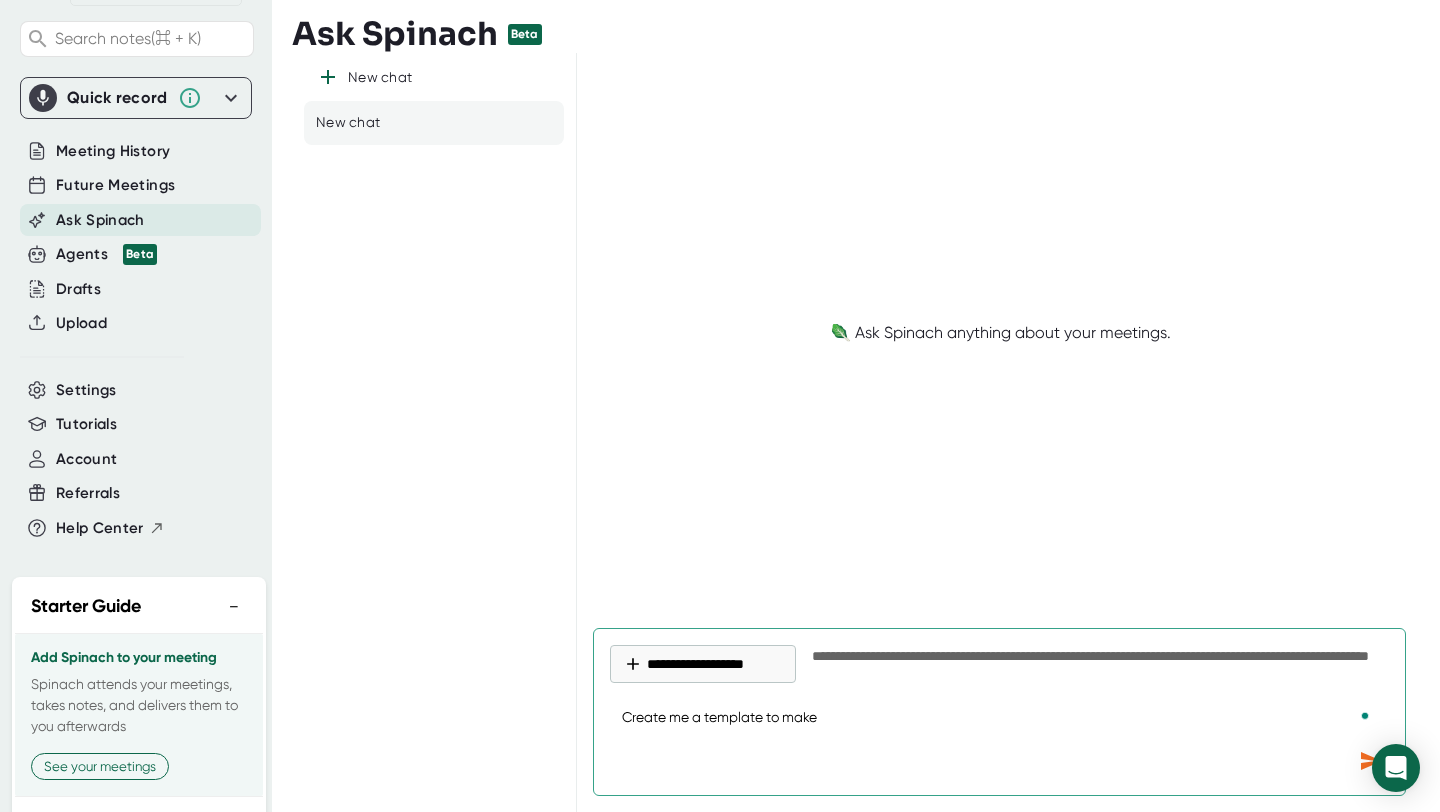 type on "Create me a template to make" 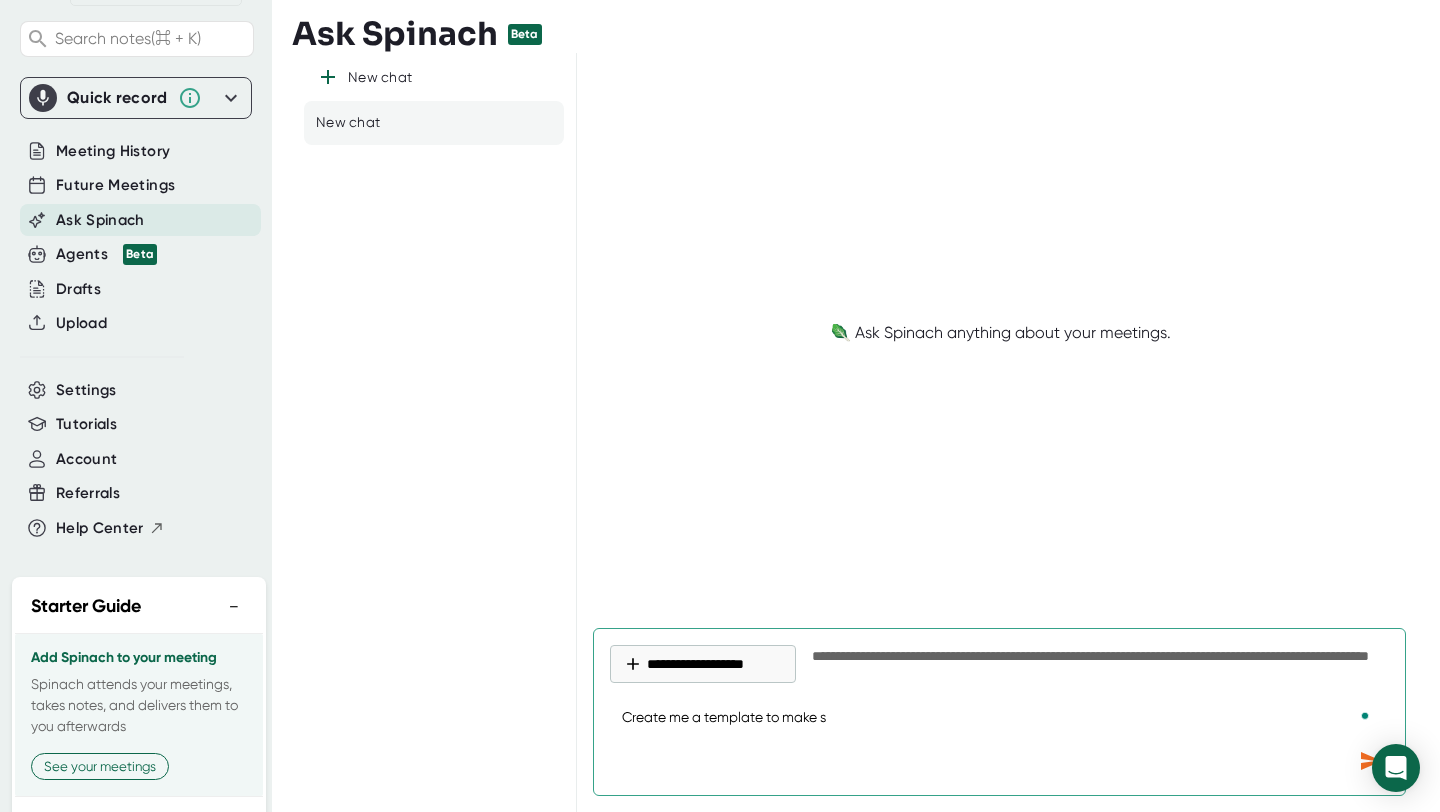 type on "Create me a template to make su" 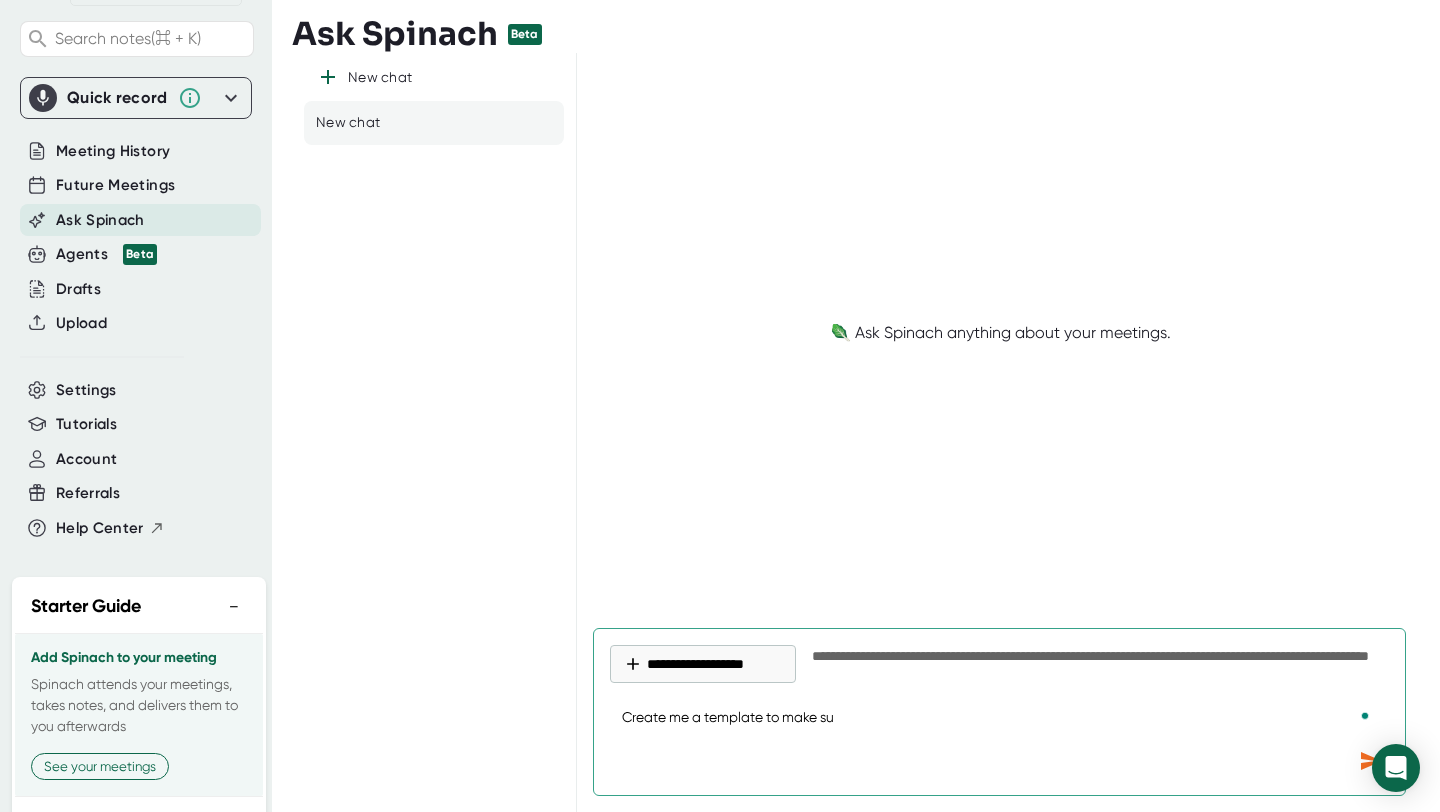 type on "Create me a template to make sur" 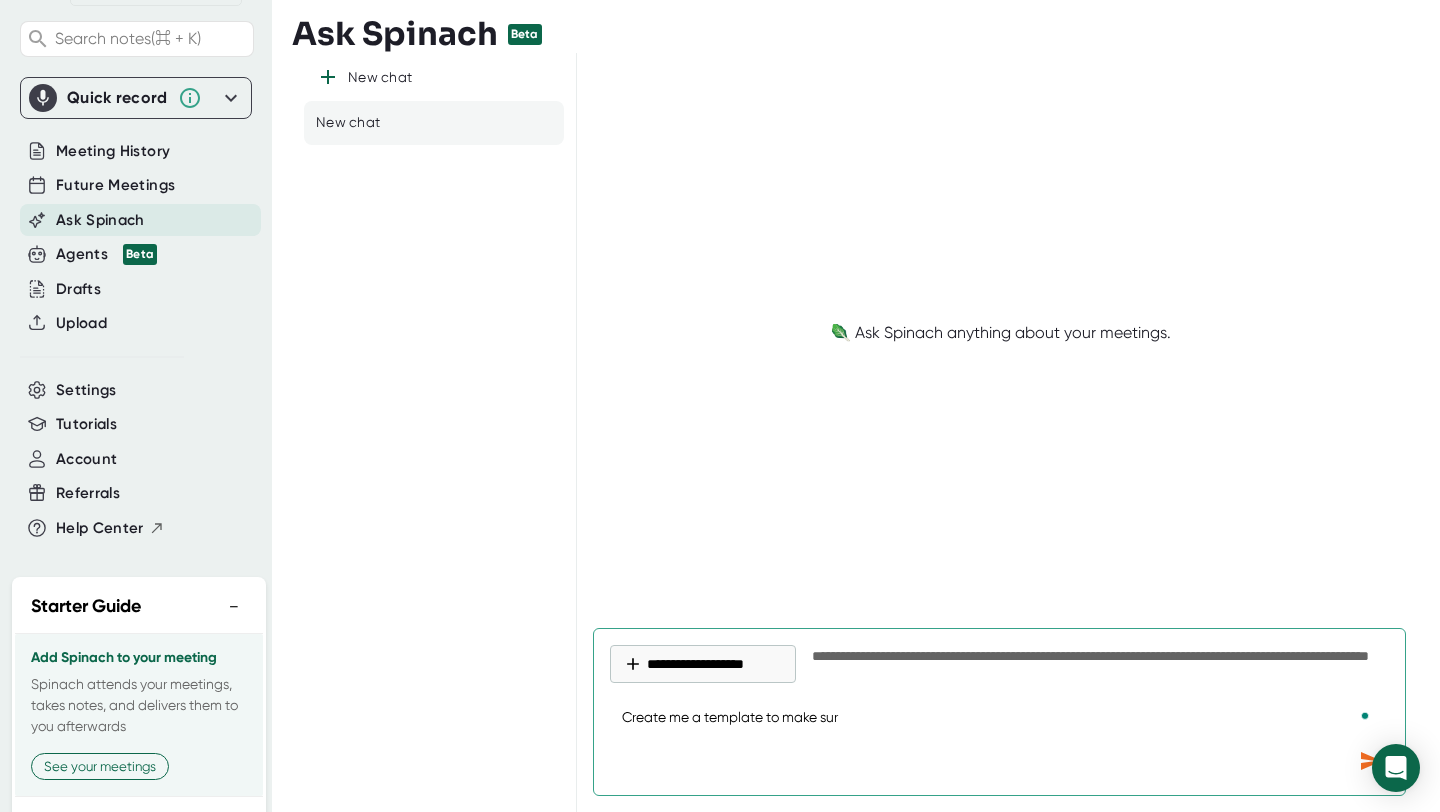 type on "Create me a template to make sure" 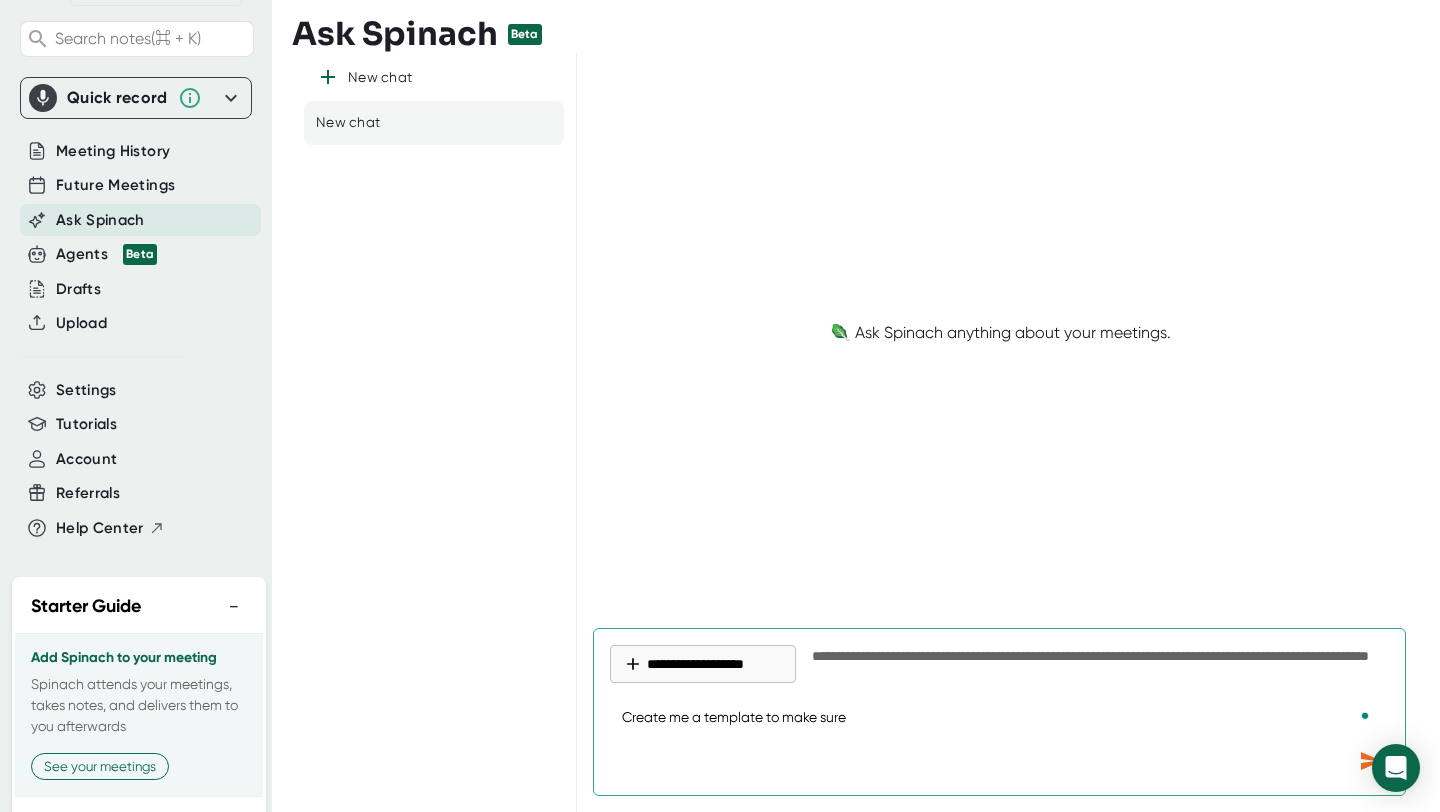 type on "Create me a template to make sure" 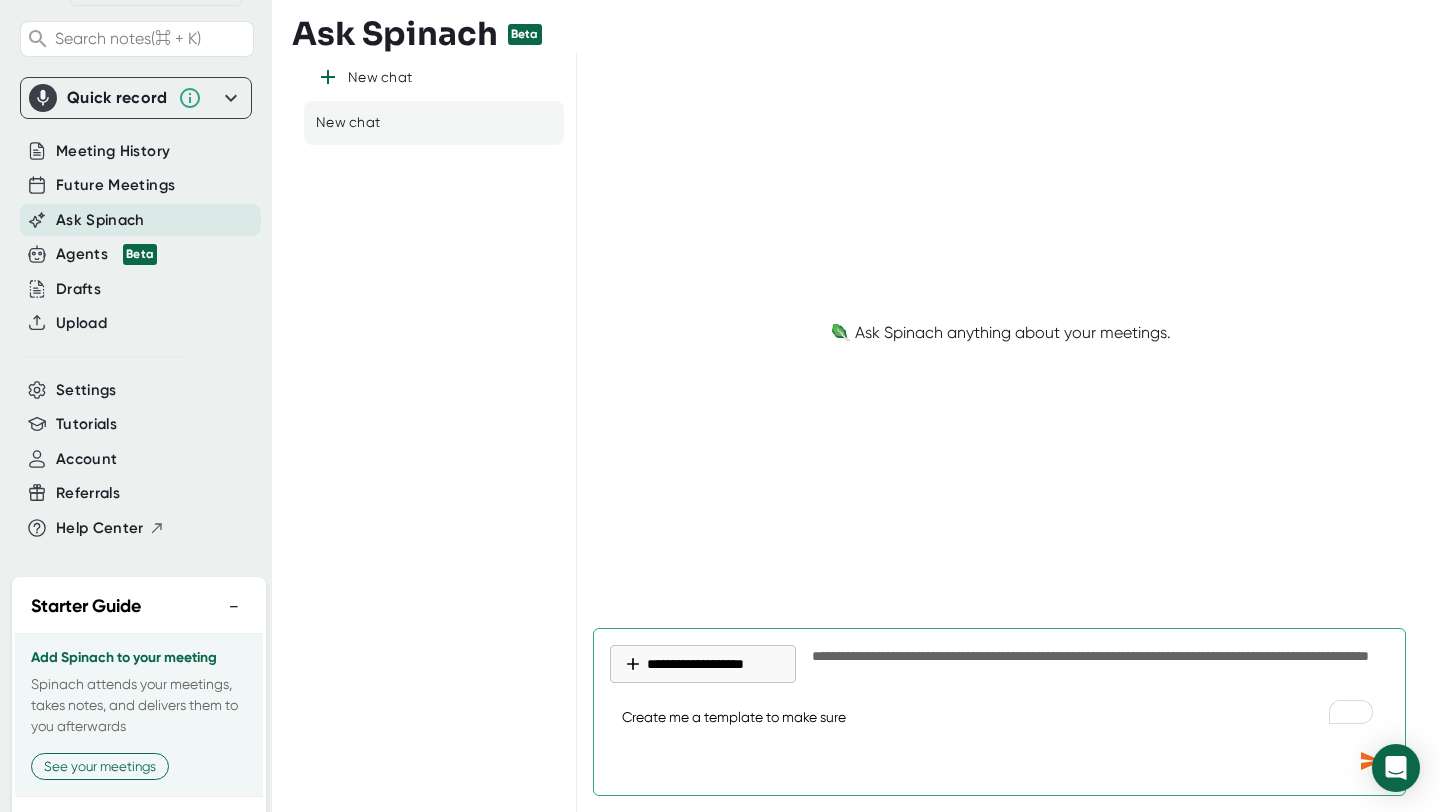 type on "Create me a template to make sure a" 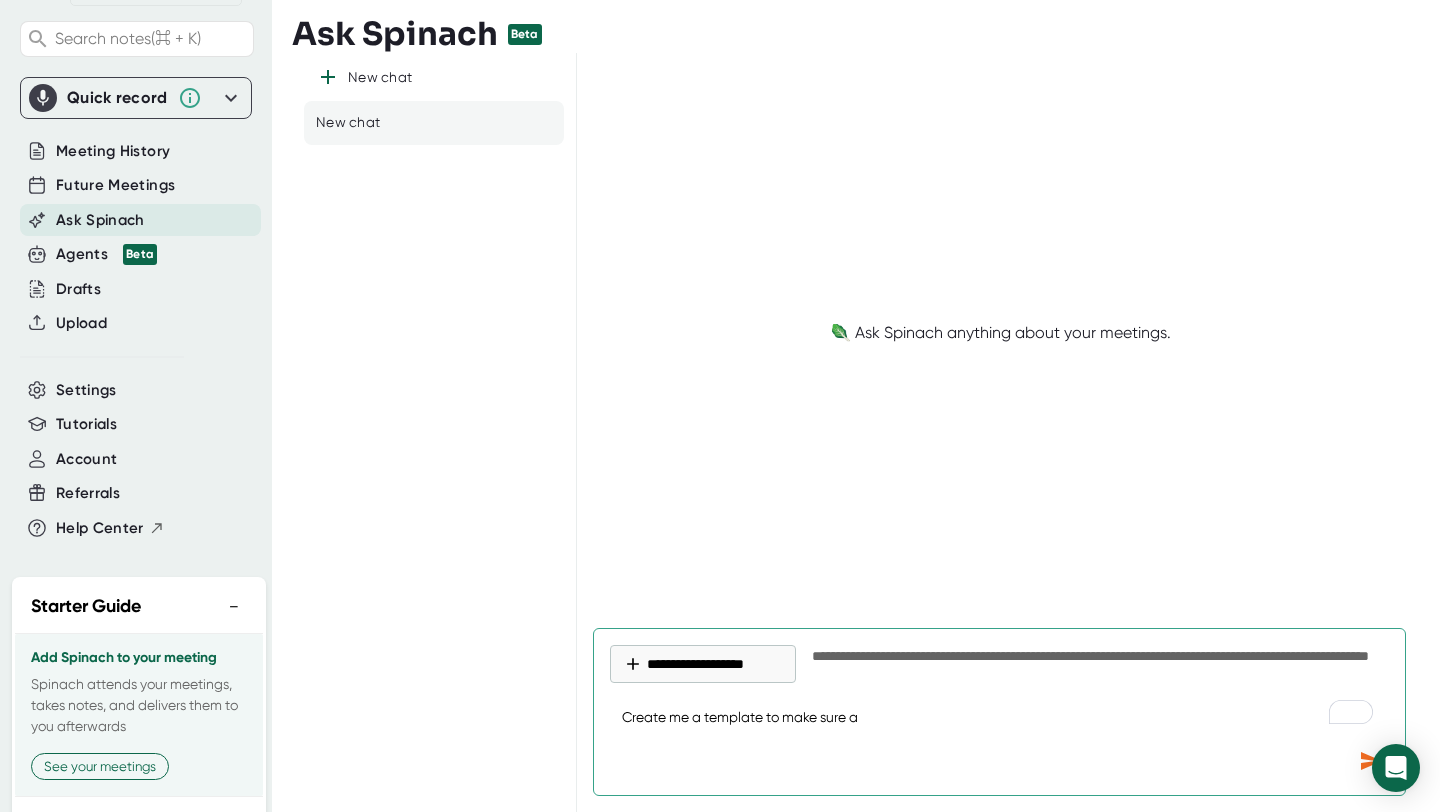 type on "Create me a template to make sure a" 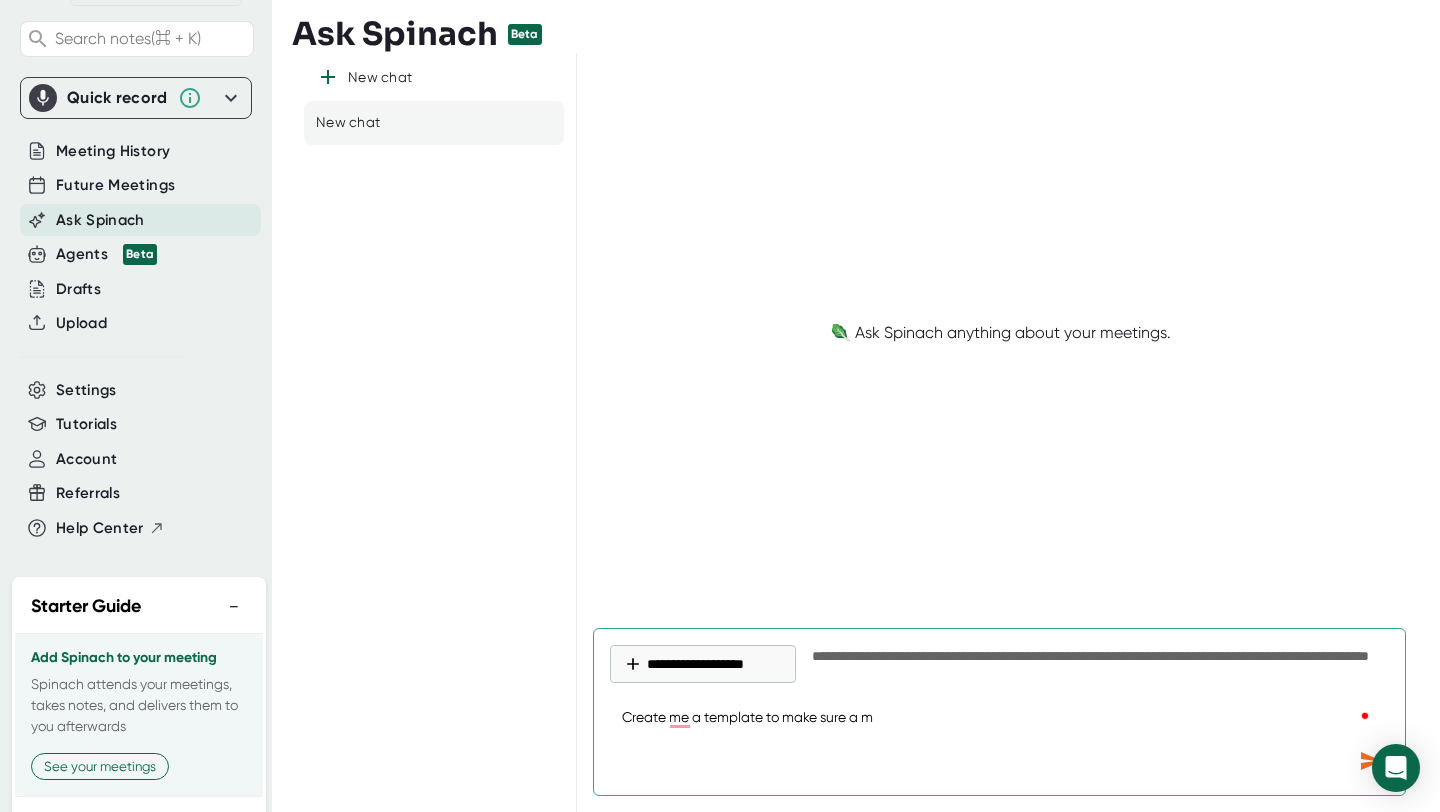 type on "Create me a template to make sure a me" 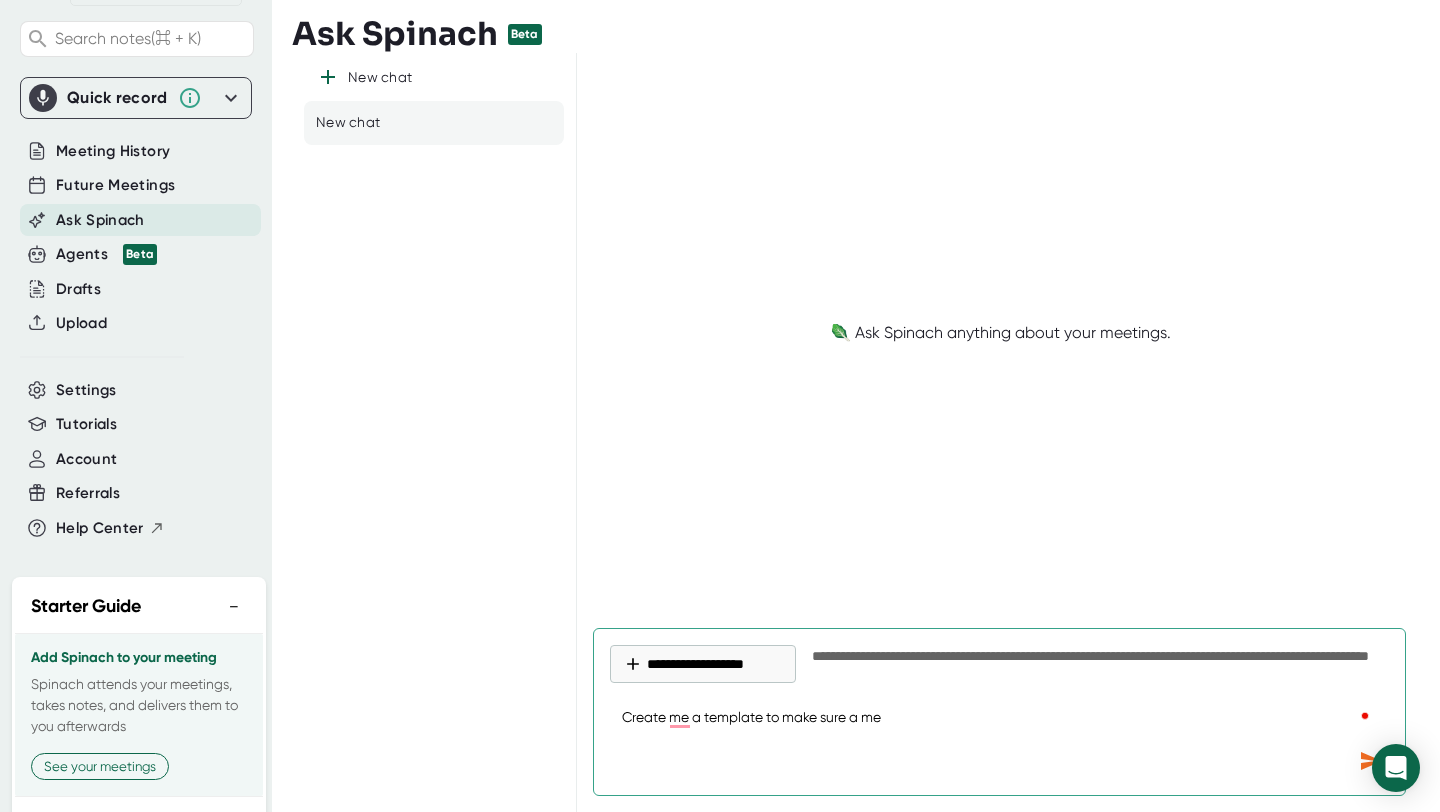 type on "x" 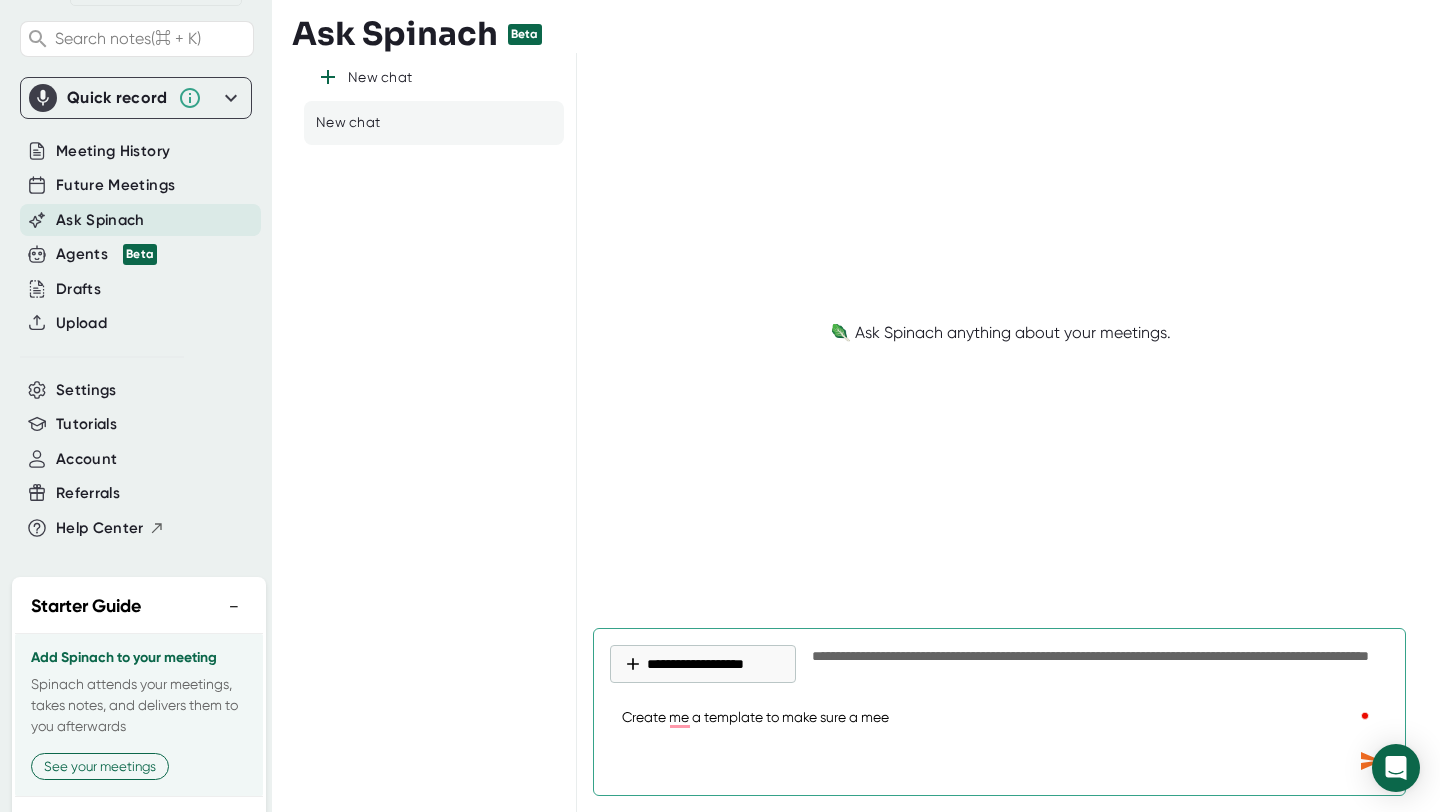 type on "Create me a template to make sure a meet" 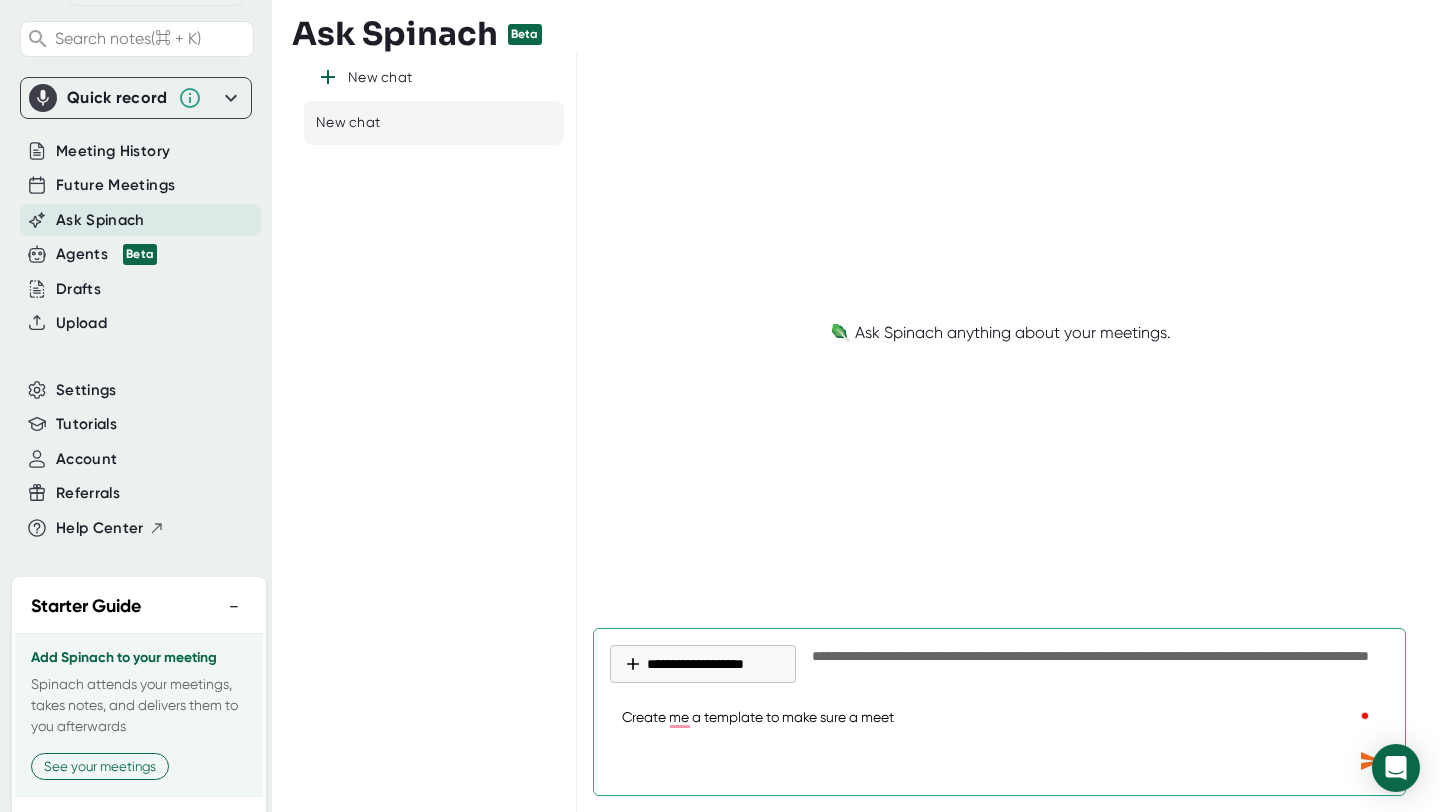 type on "Create me a template to make sure a meeti" 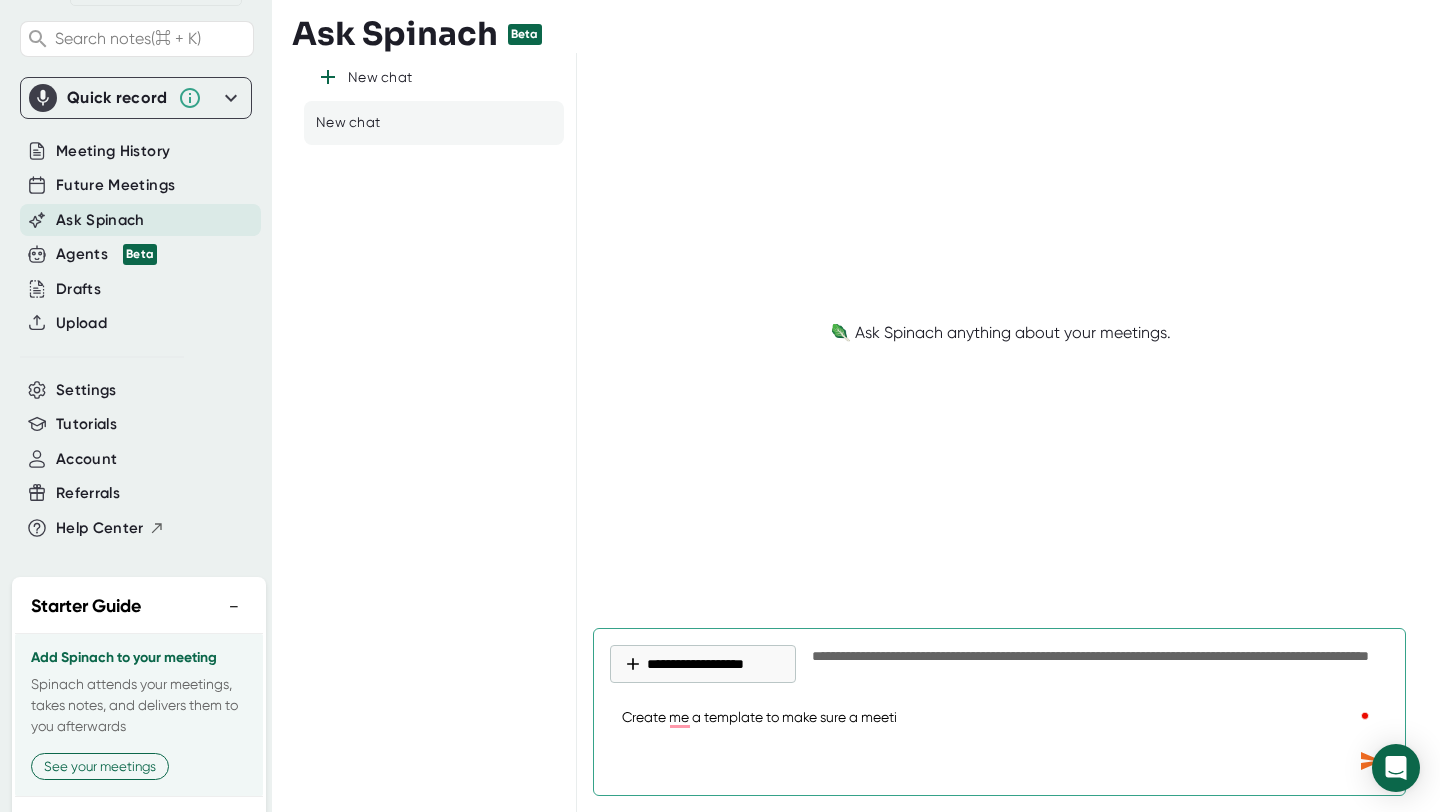 type on "Create me a template to make sure a meetin" 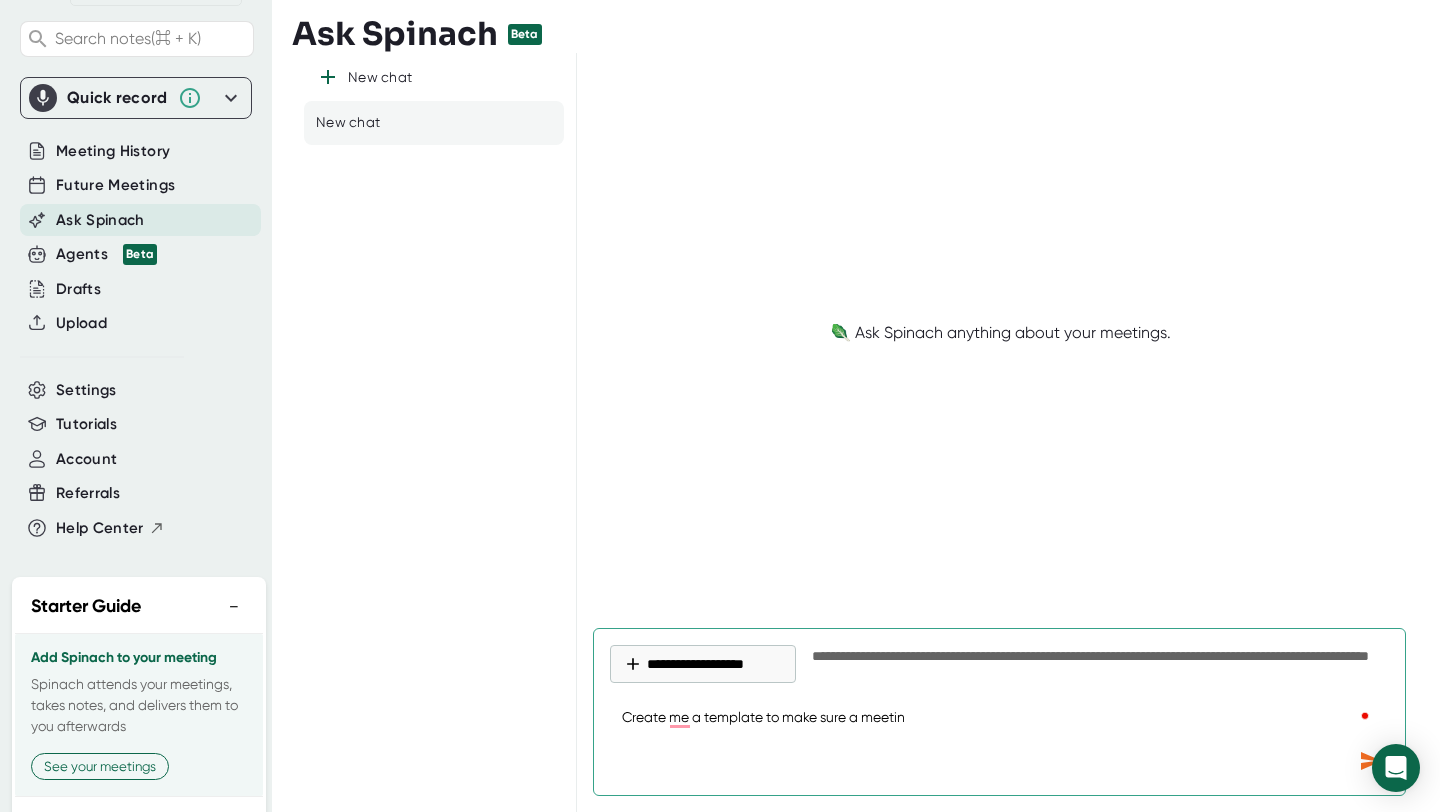 type on "Create me a template to make sure a meeting" 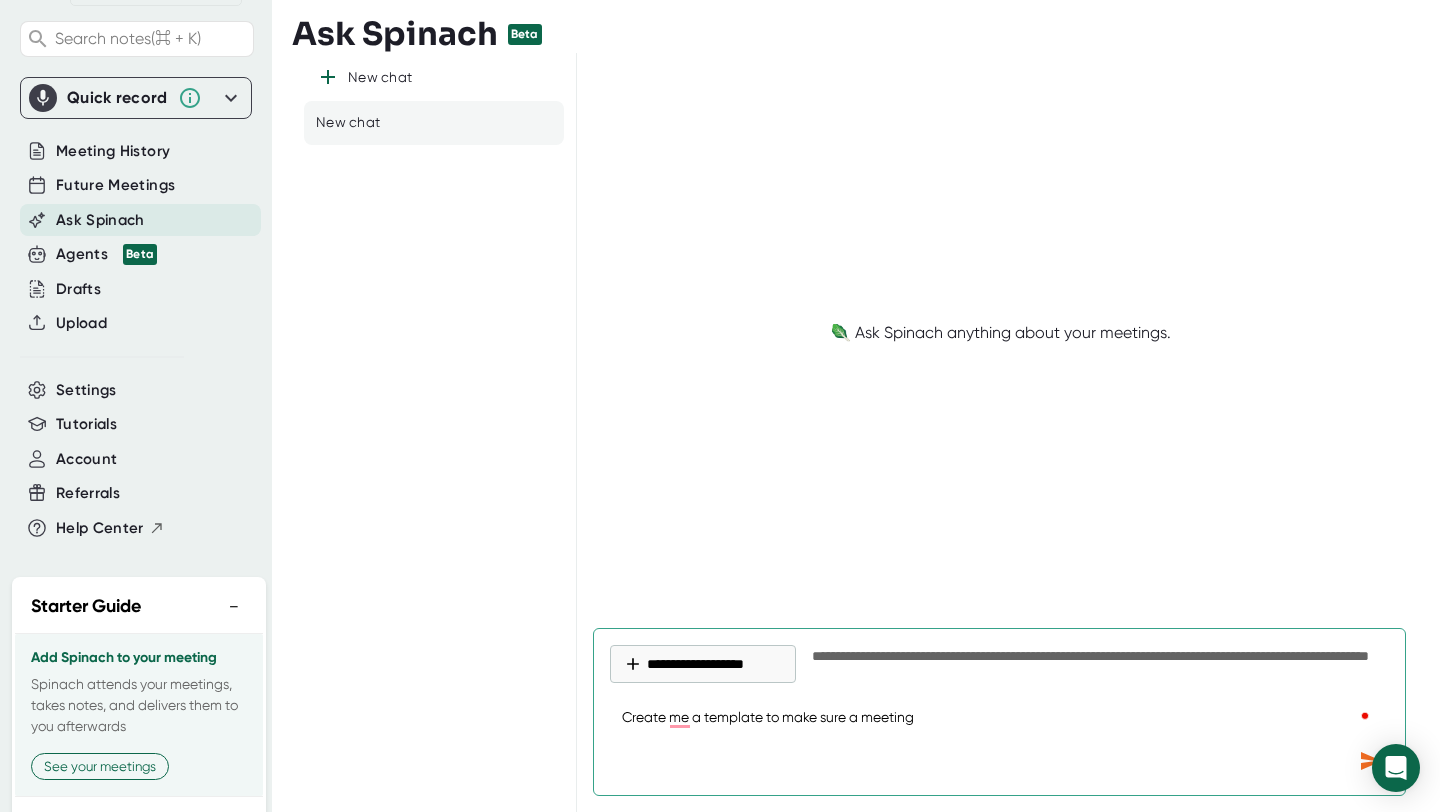 type on "Create me a template to make sure a meeting" 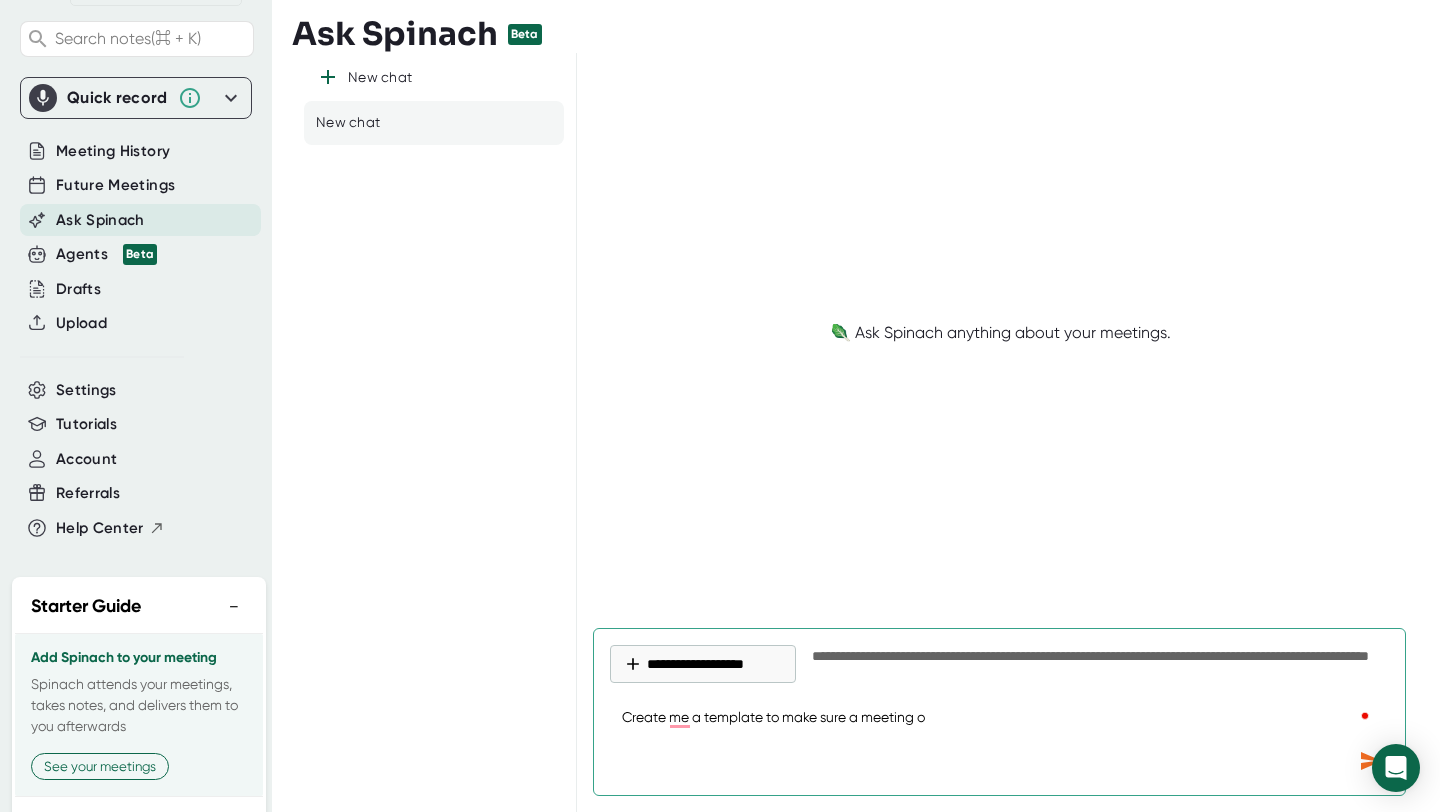 type on "x" 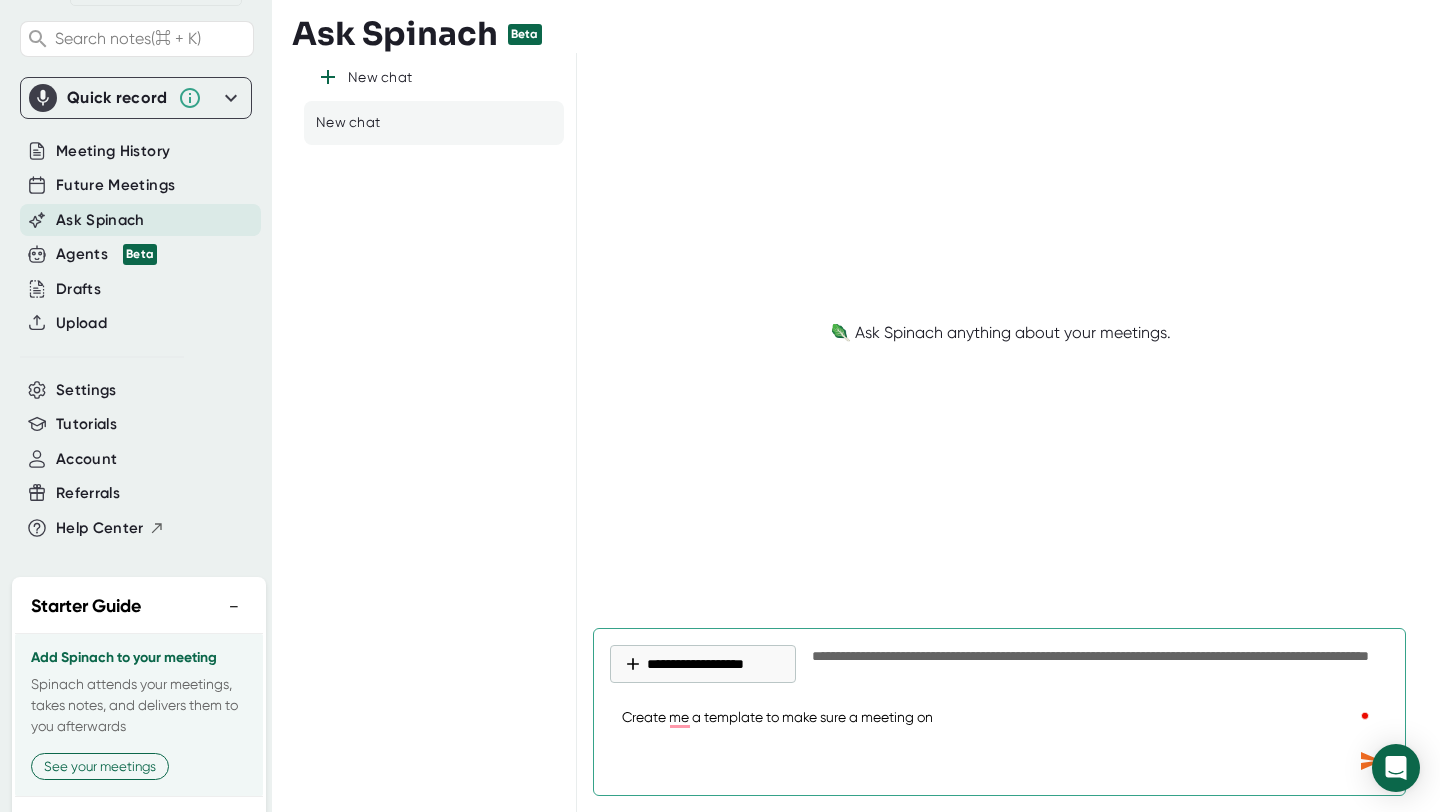type on "Create me a template to make sure a meeting one" 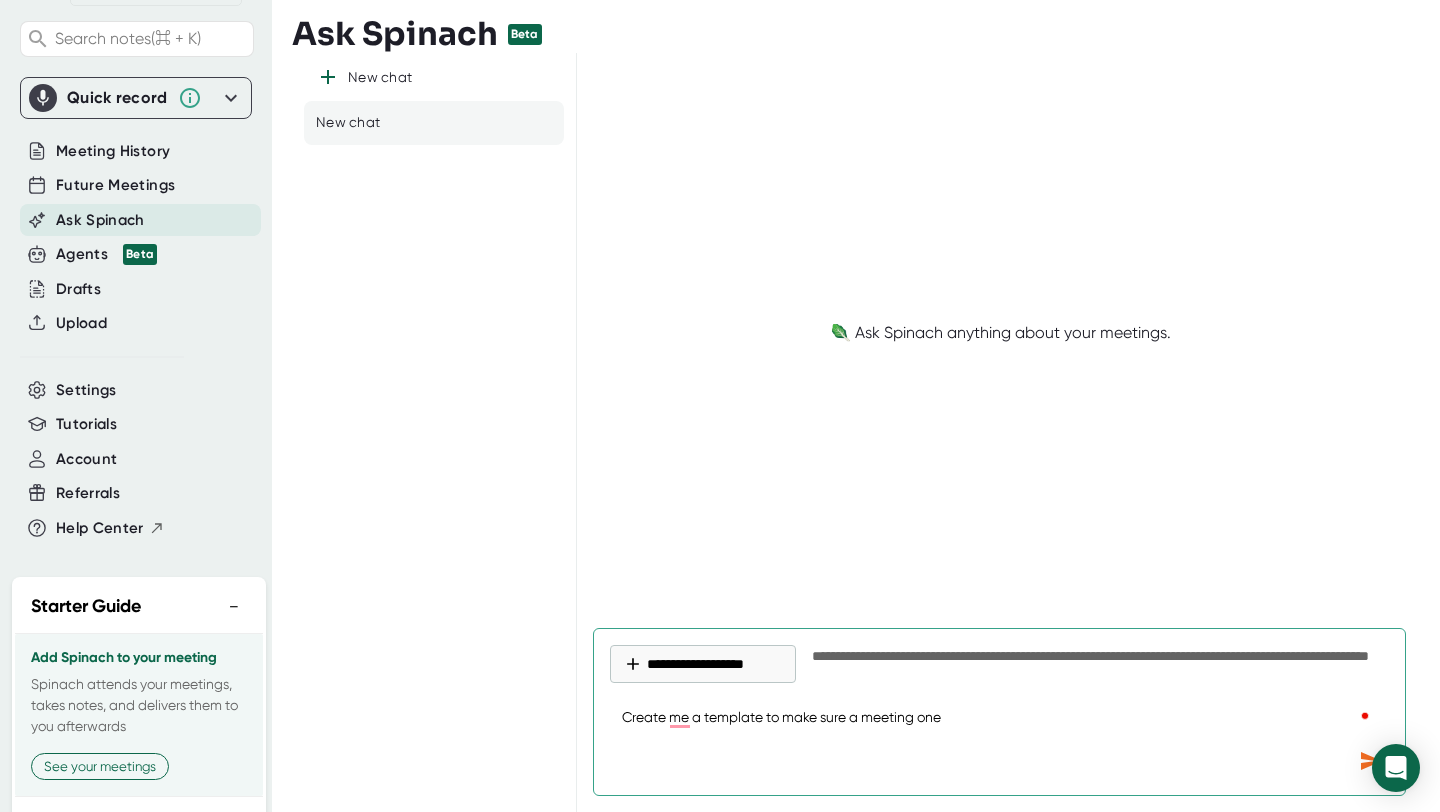 type on "Create me a template to make sure a meeting onel" 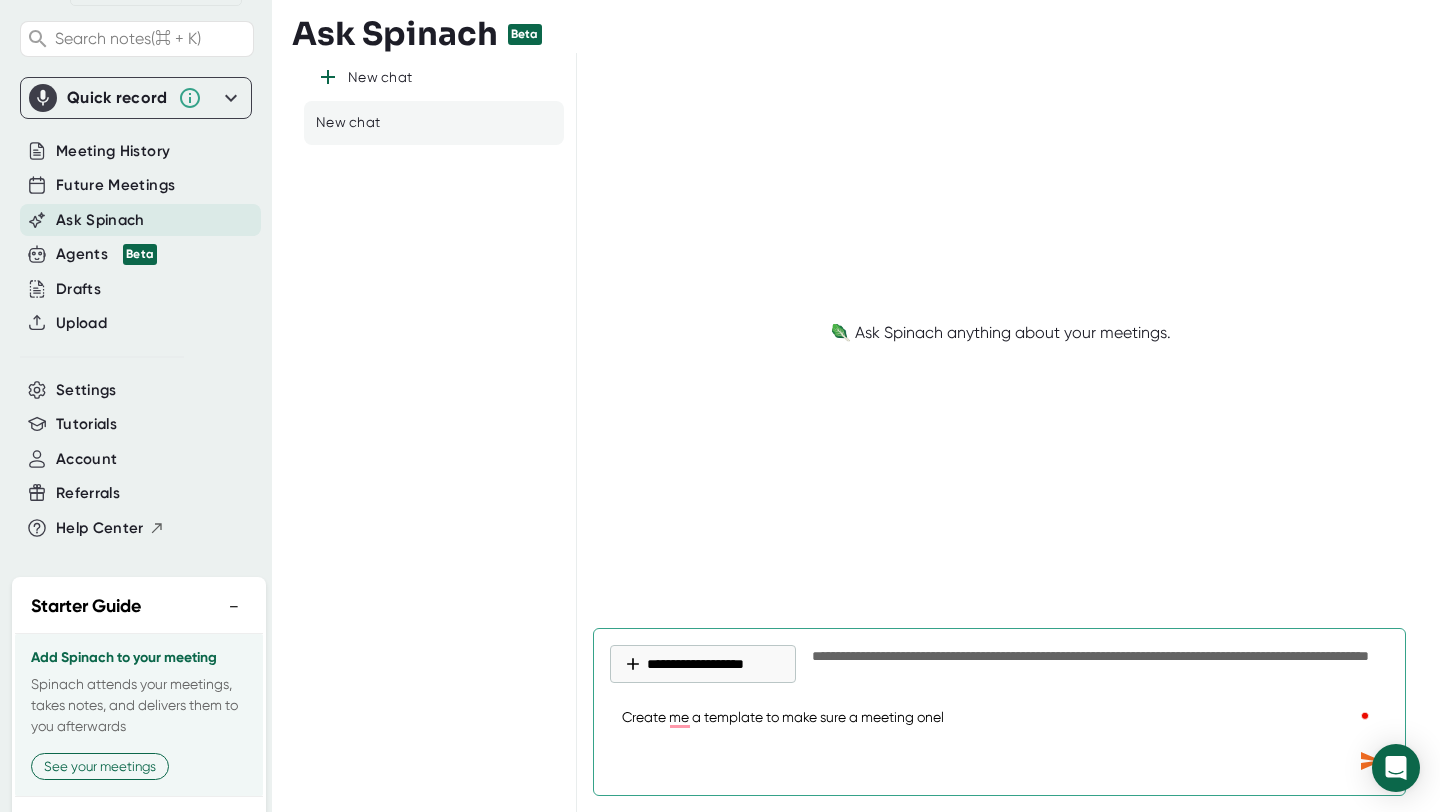 type on "Create me a template to make sure a meeting one" 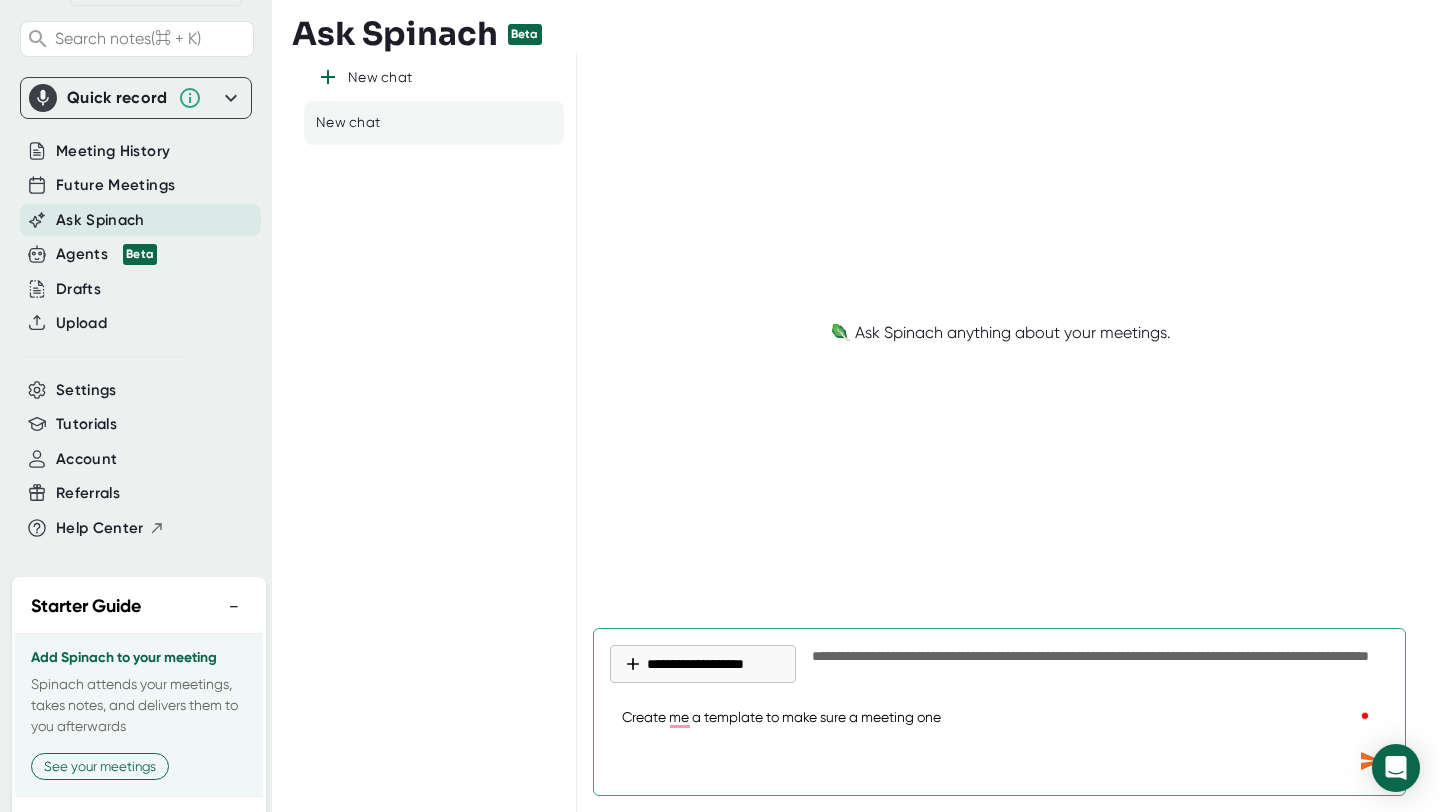 type on "Create me a template to make sure a meeting on" 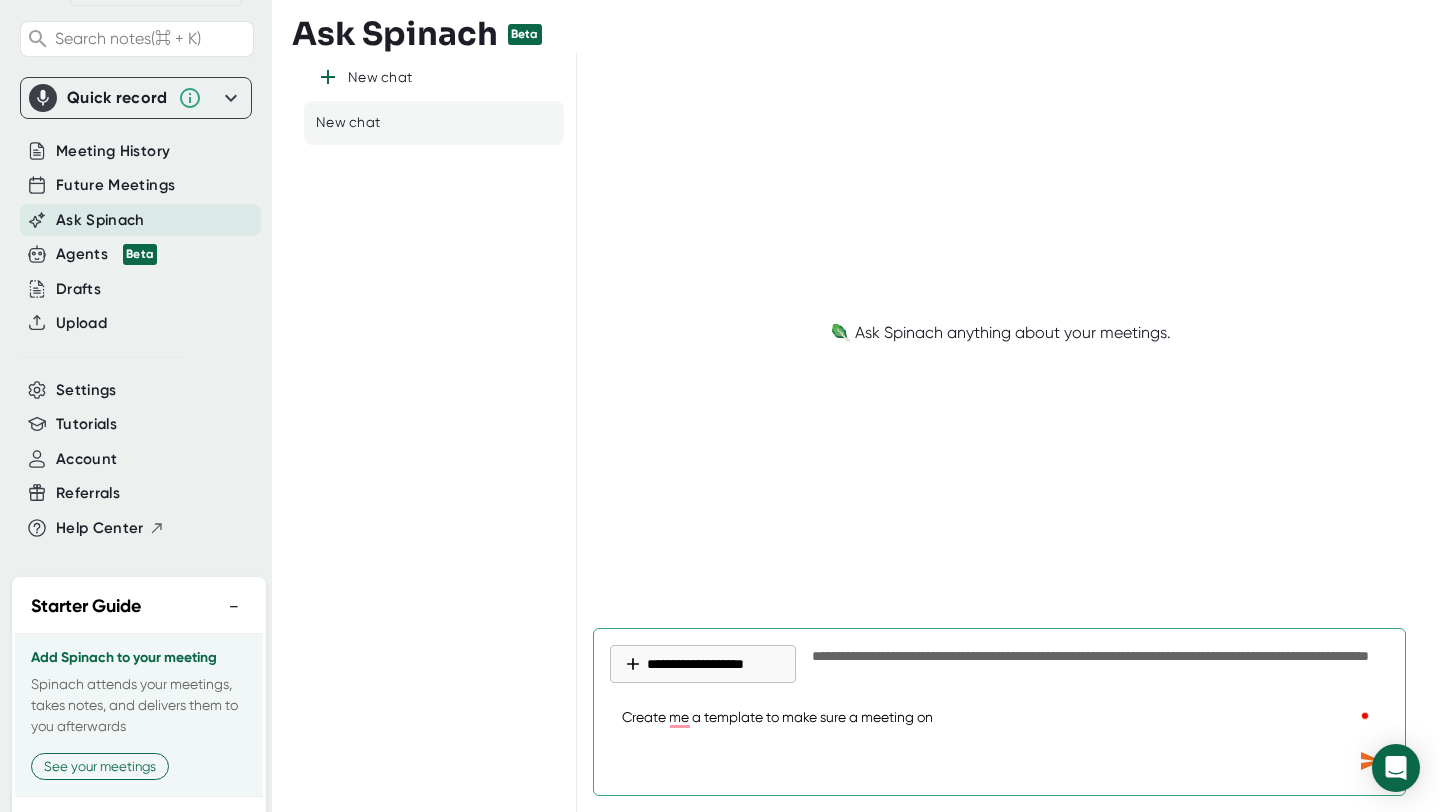 type on "Create me a template to make sure a meeting onl" 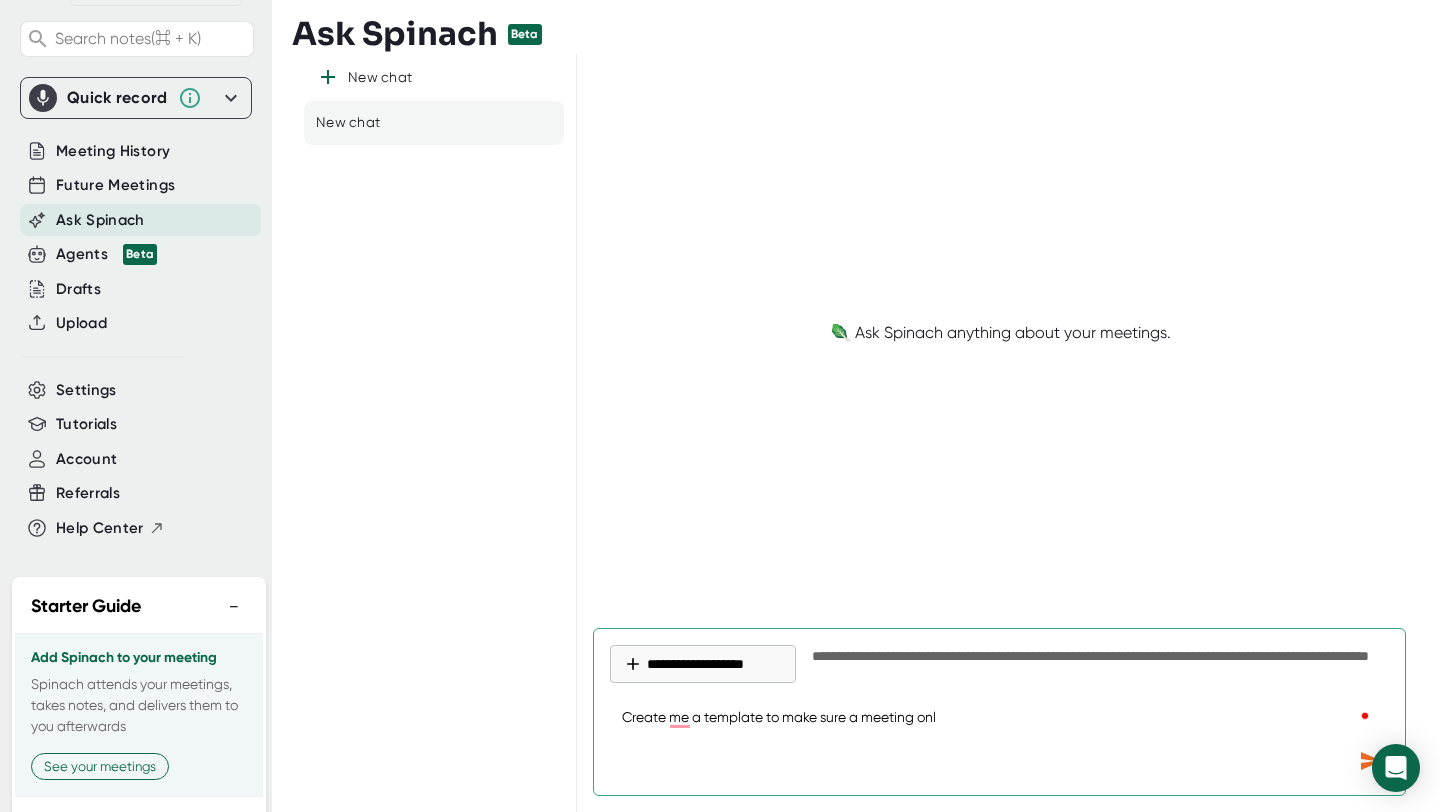 type on "Create me a template to make sure a meeting only" 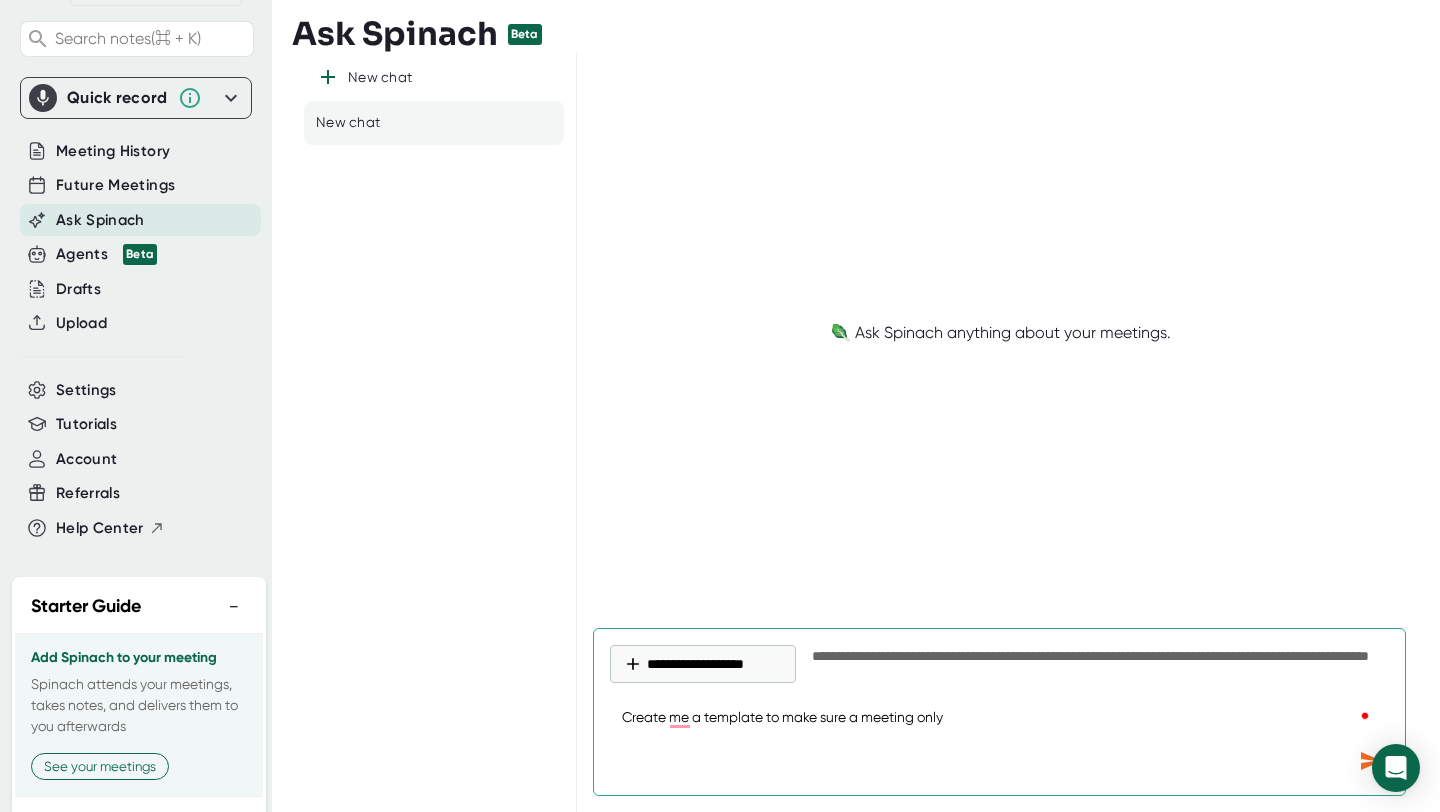 type on "Create me a template to make sure a meeting only" 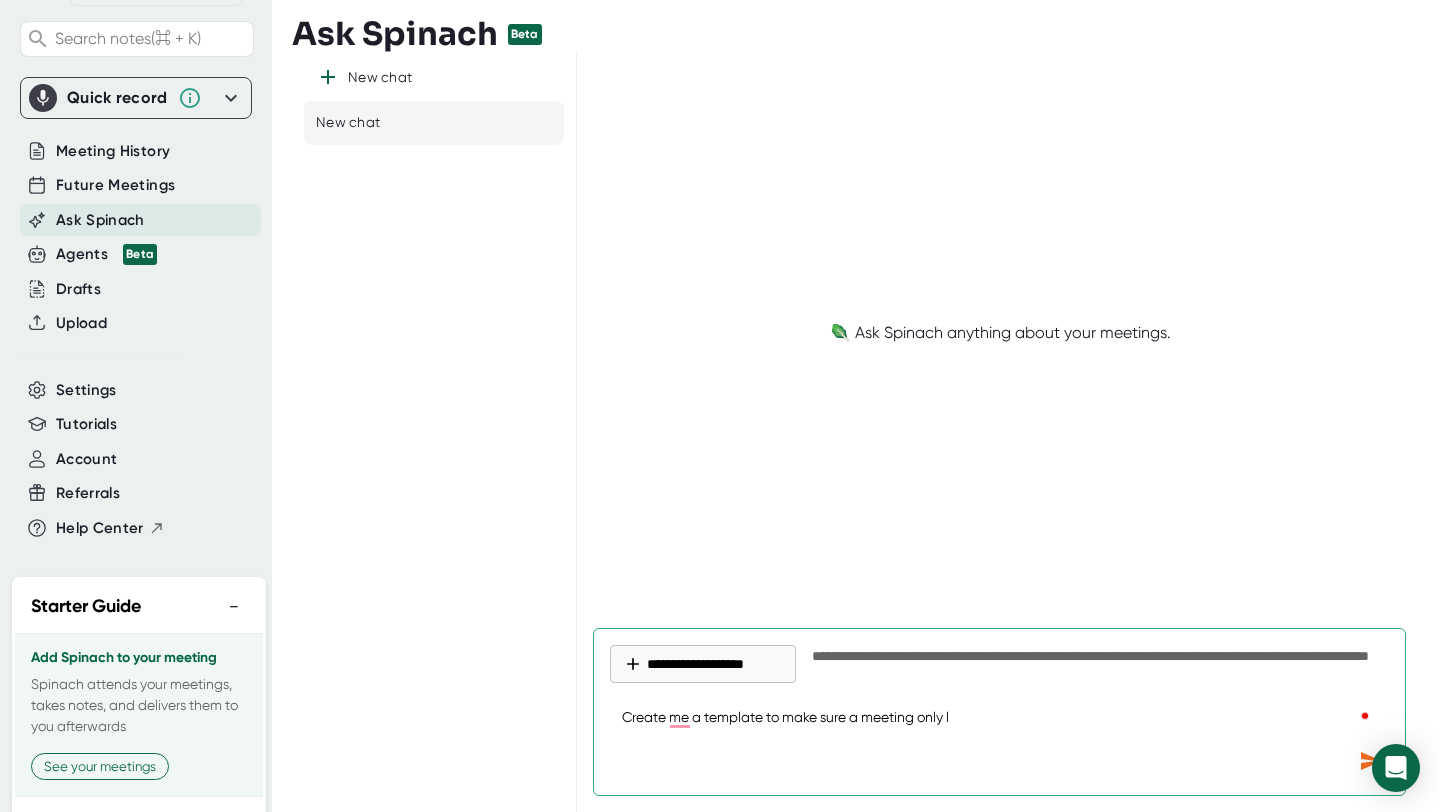 type on "Create me a template to make sure a meeting only la" 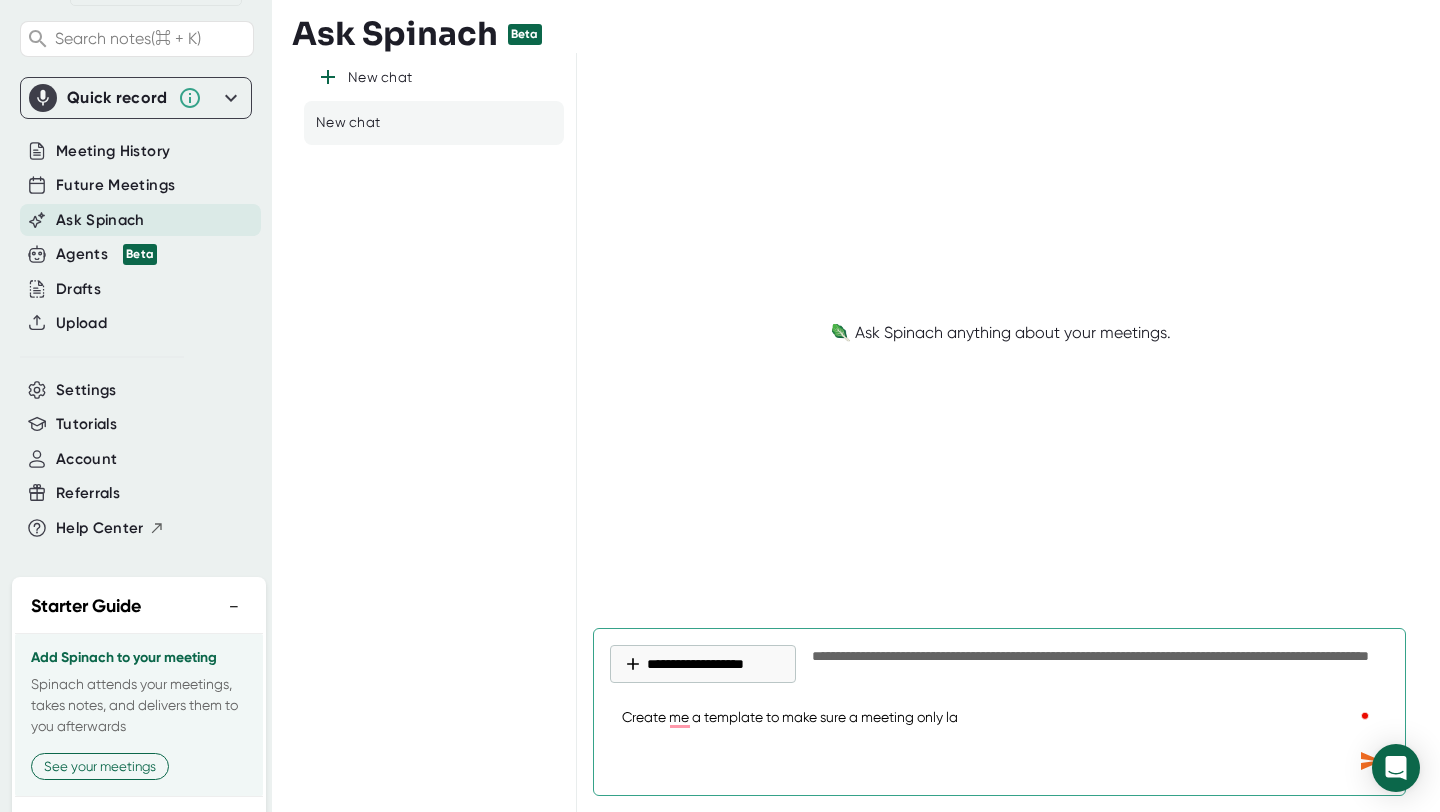 type on "x" 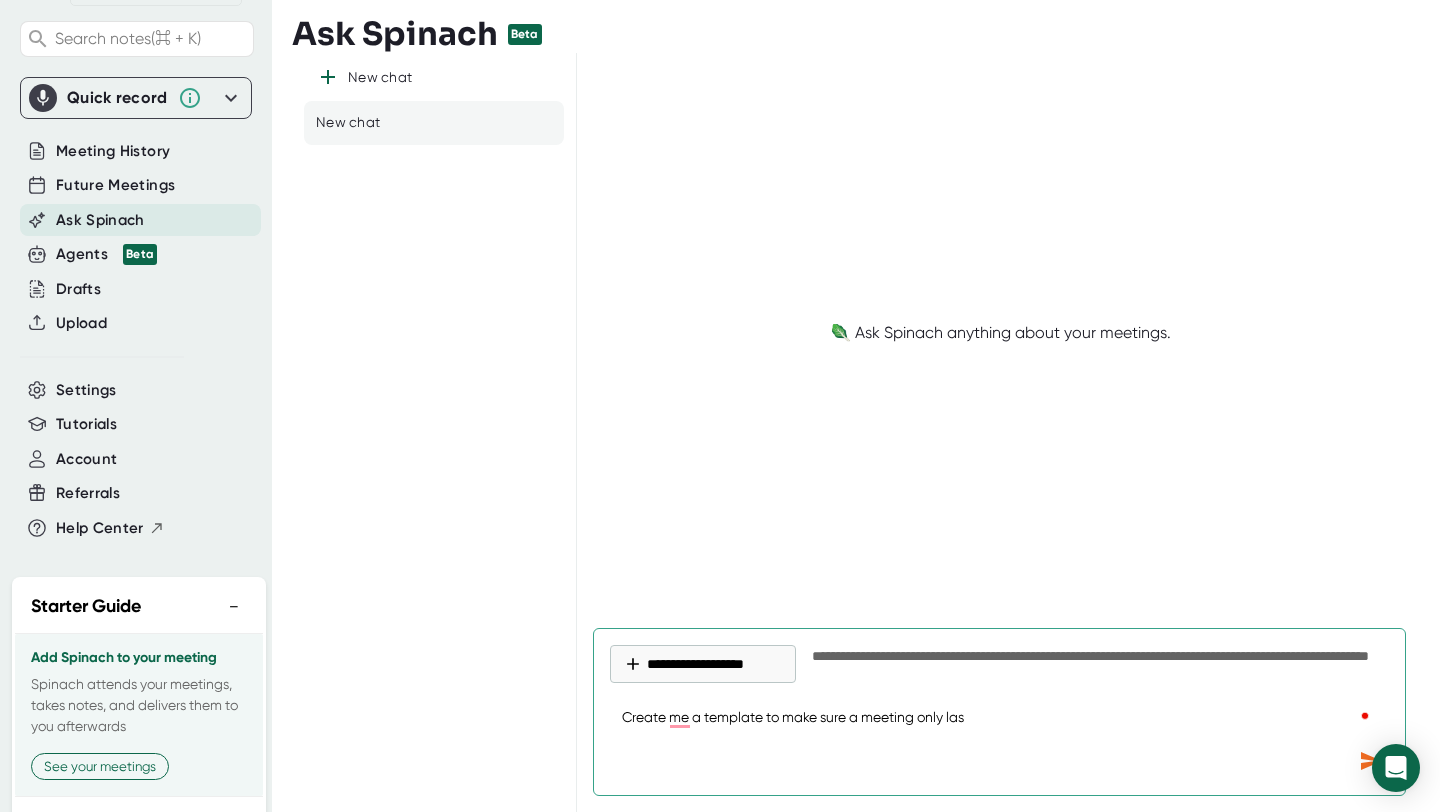 type on "Create me a template to make sure a meeting only last" 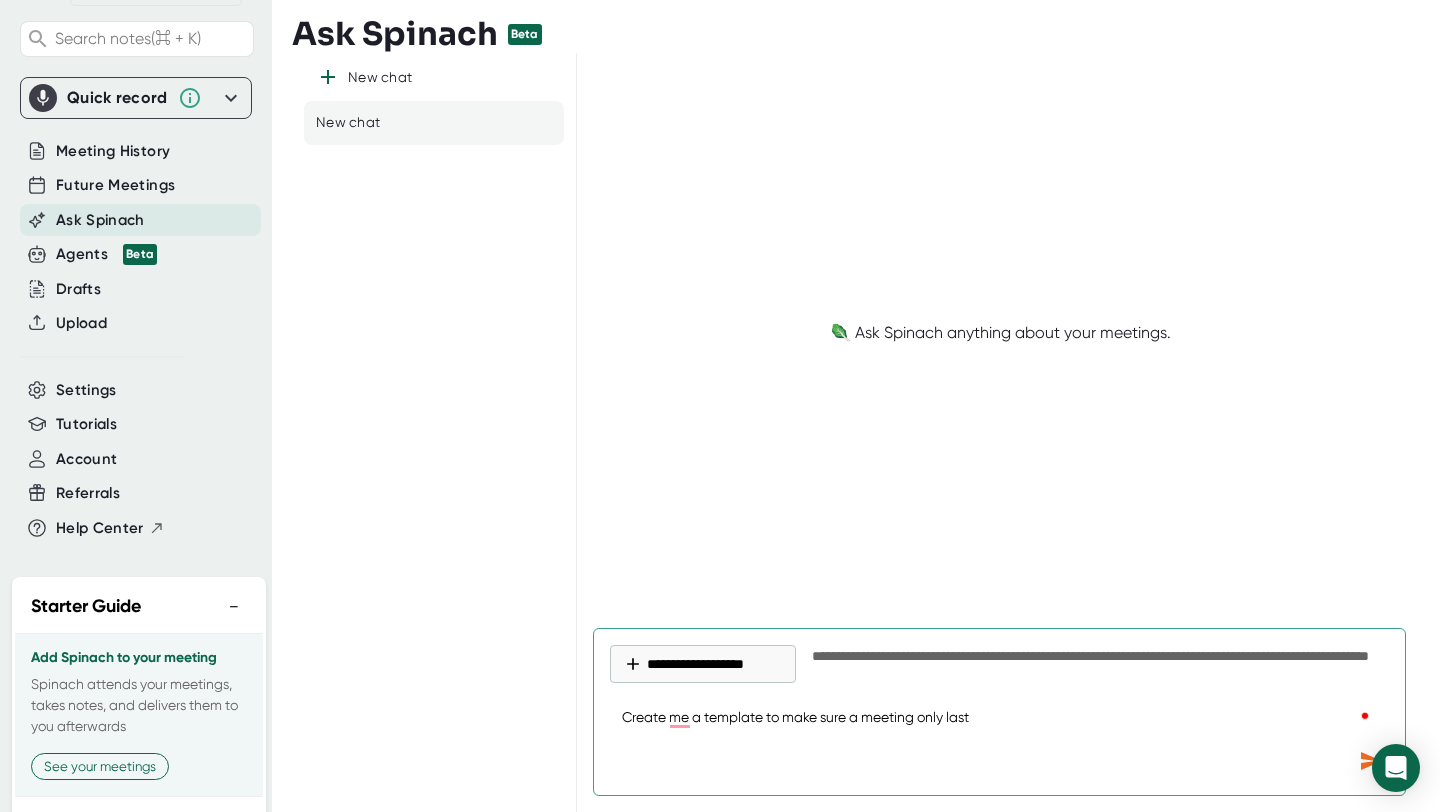 type on "Create me a template to make sure a meeting only lasts" 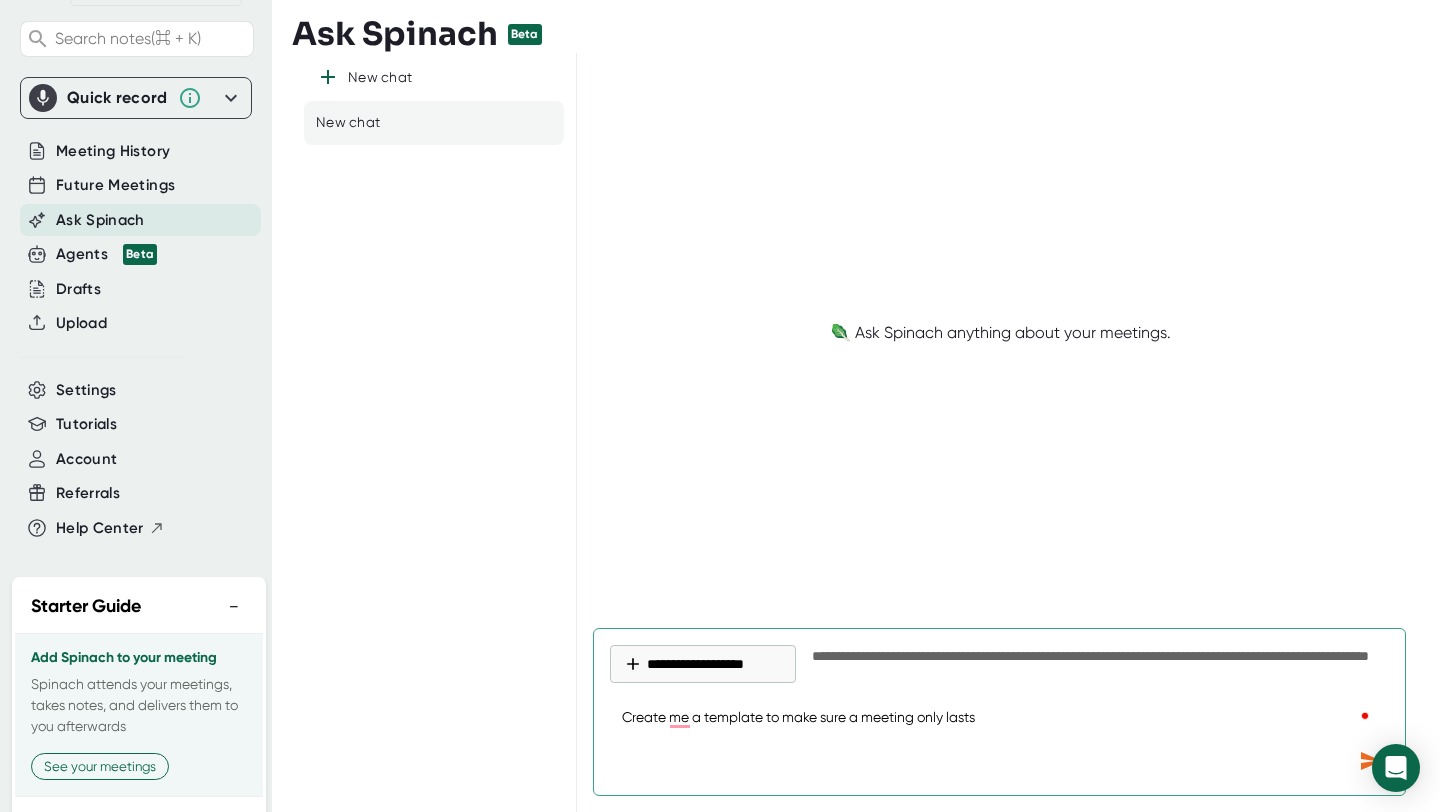 type on "Create me a template to make sure a meeting only lasts" 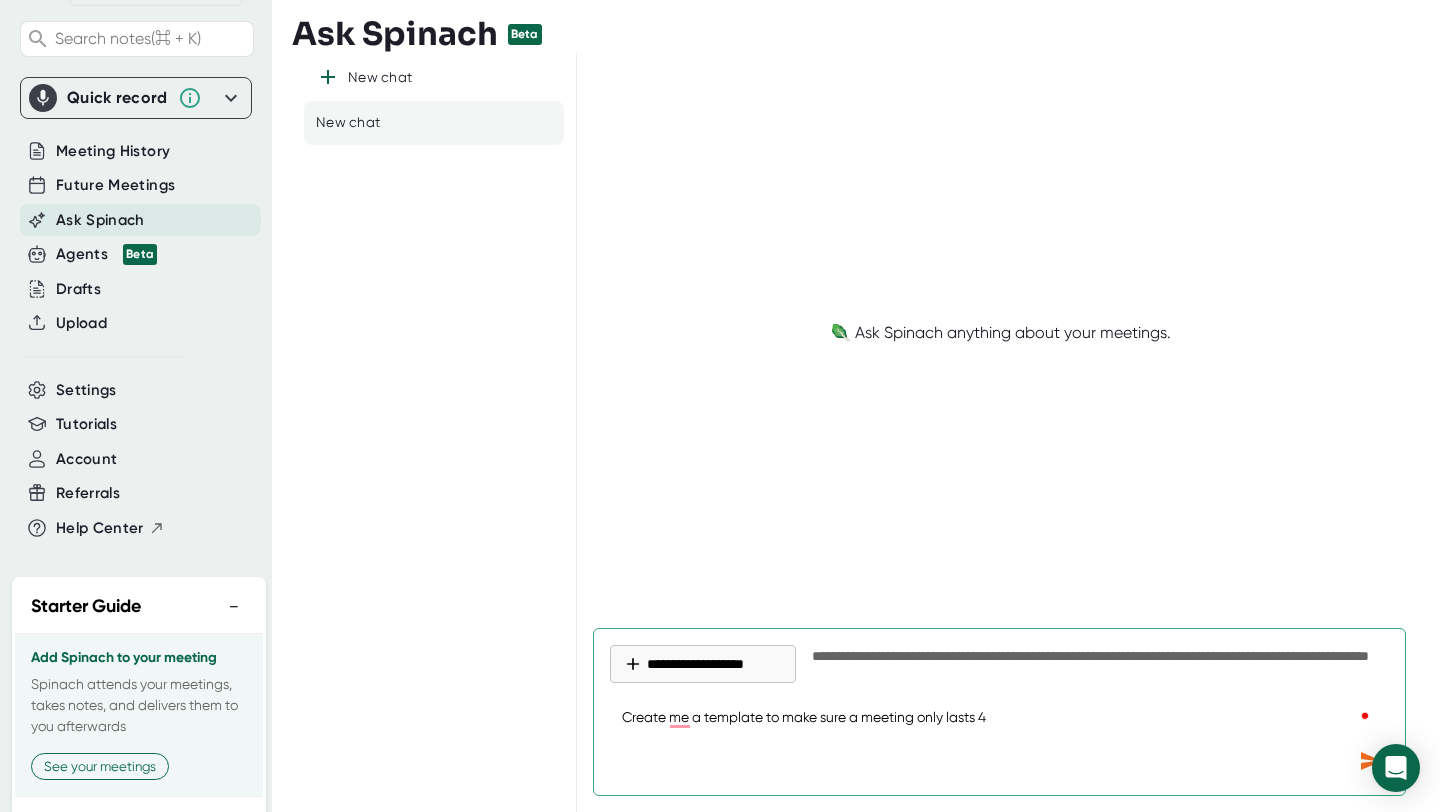 type on "Create me a template to make sure a meeting only lasts 45" 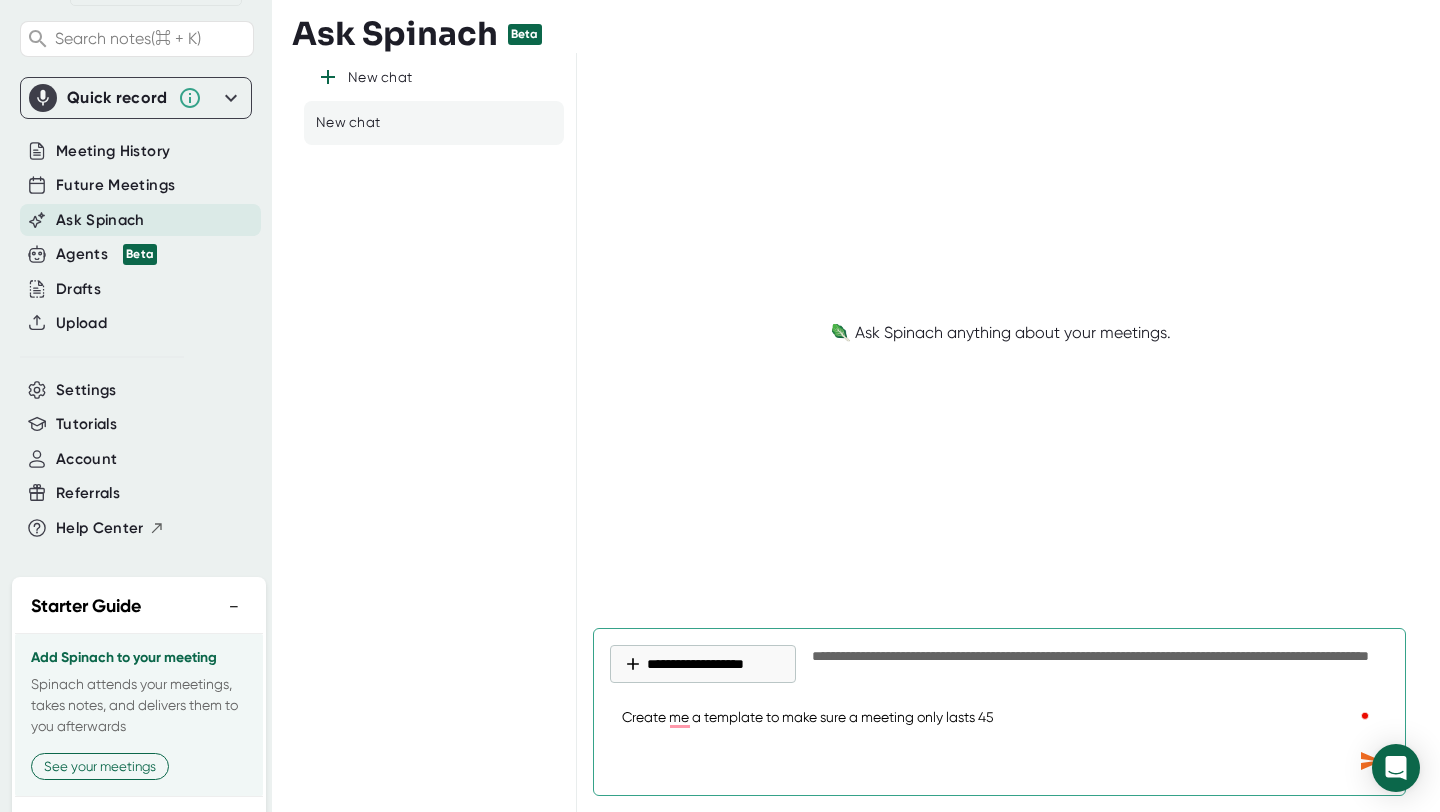 type on "Create me a template to make sure a meeting only lasts 45" 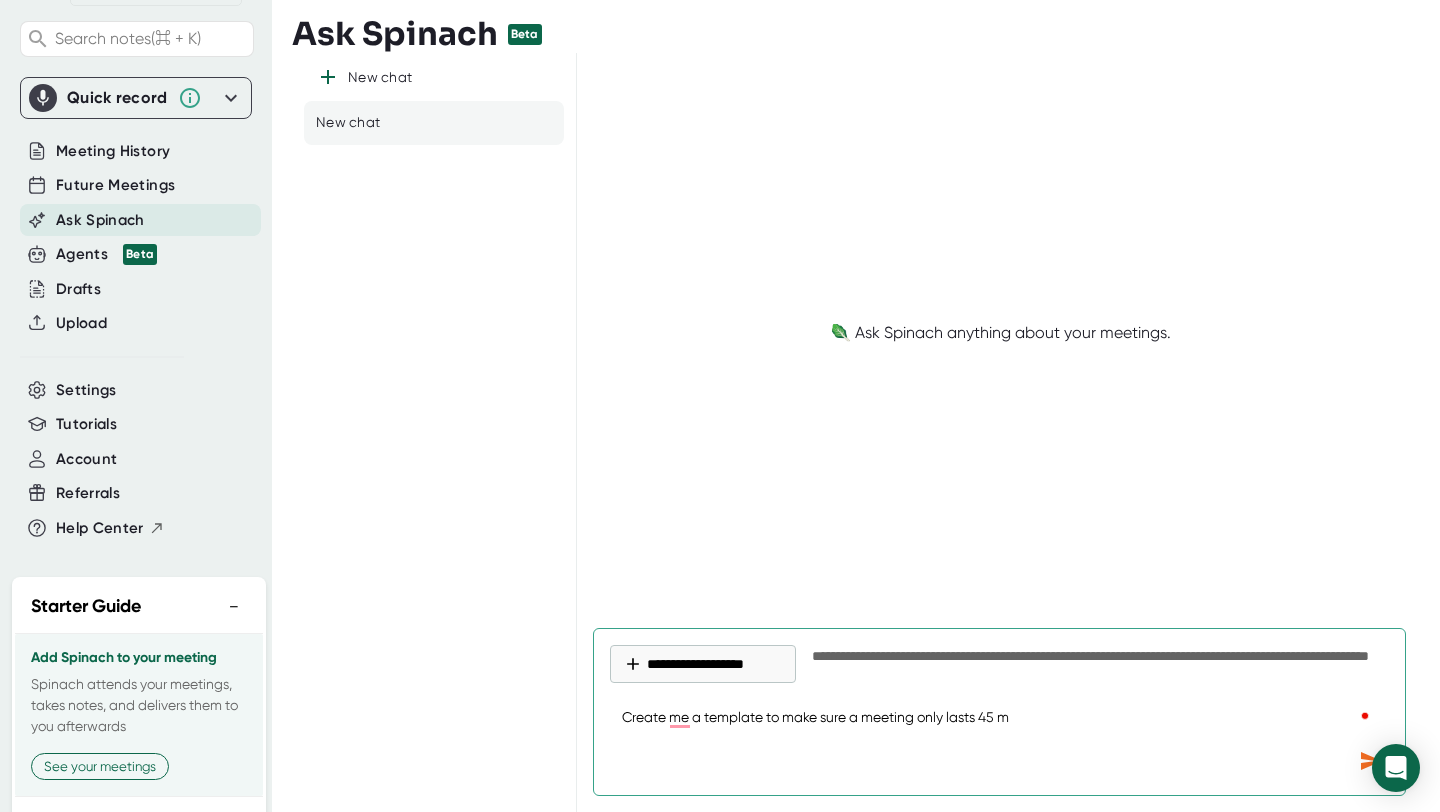 type on "Create me a template to make sure a meeting only lasts 45 mi" 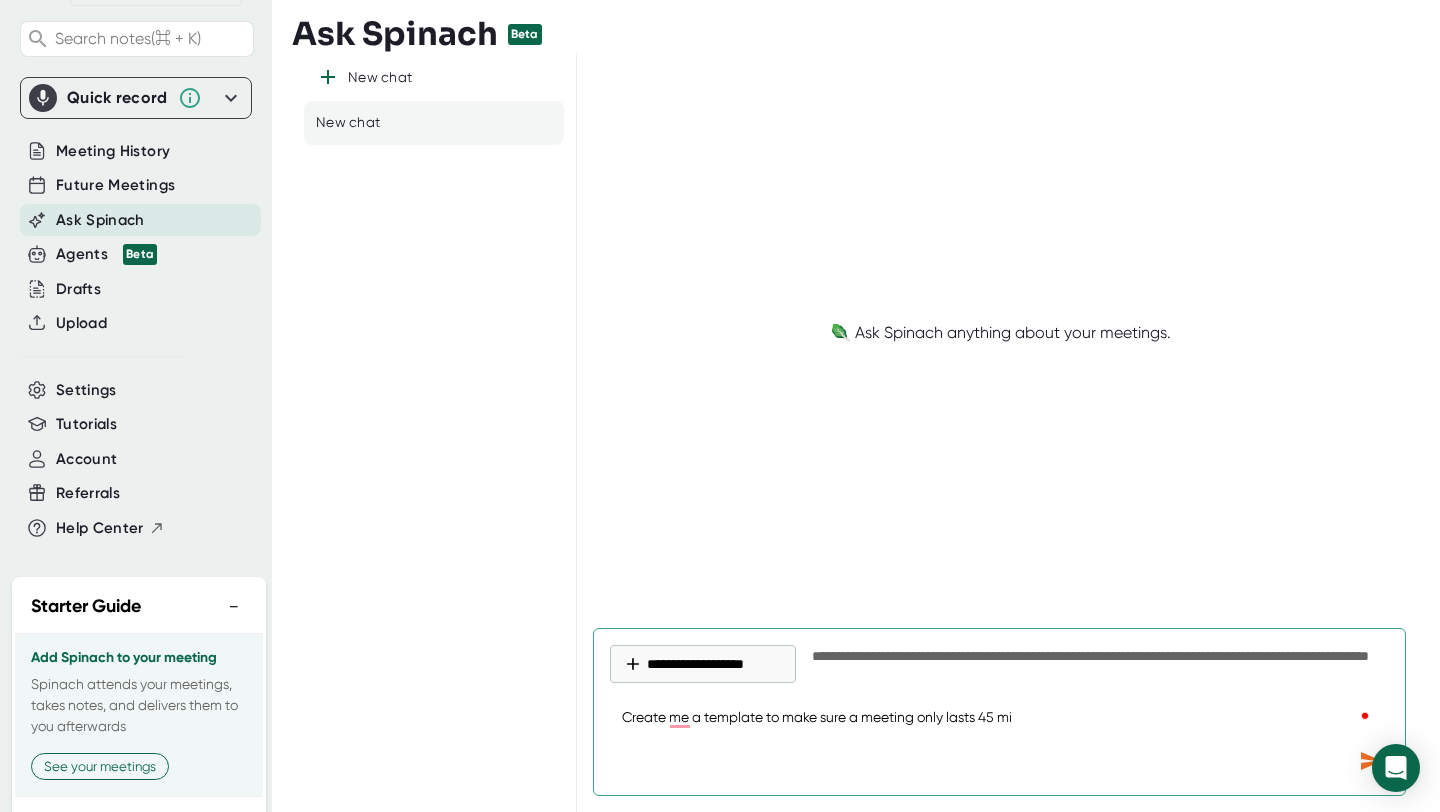 type on "Create me a template to make sure a meeting only lasts 45 min" 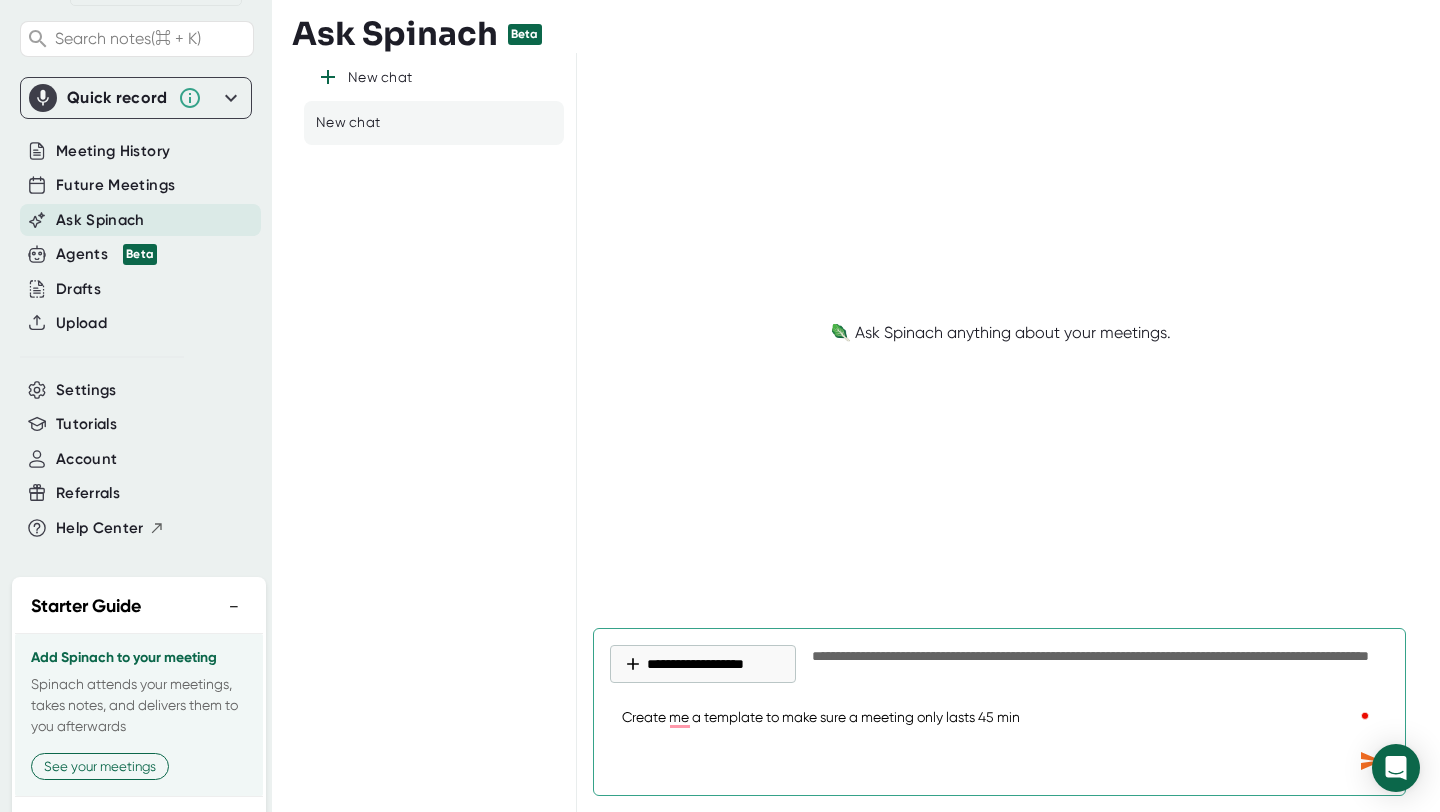 type on "Create me a template to make sure a meeting only lasts 45 minu" 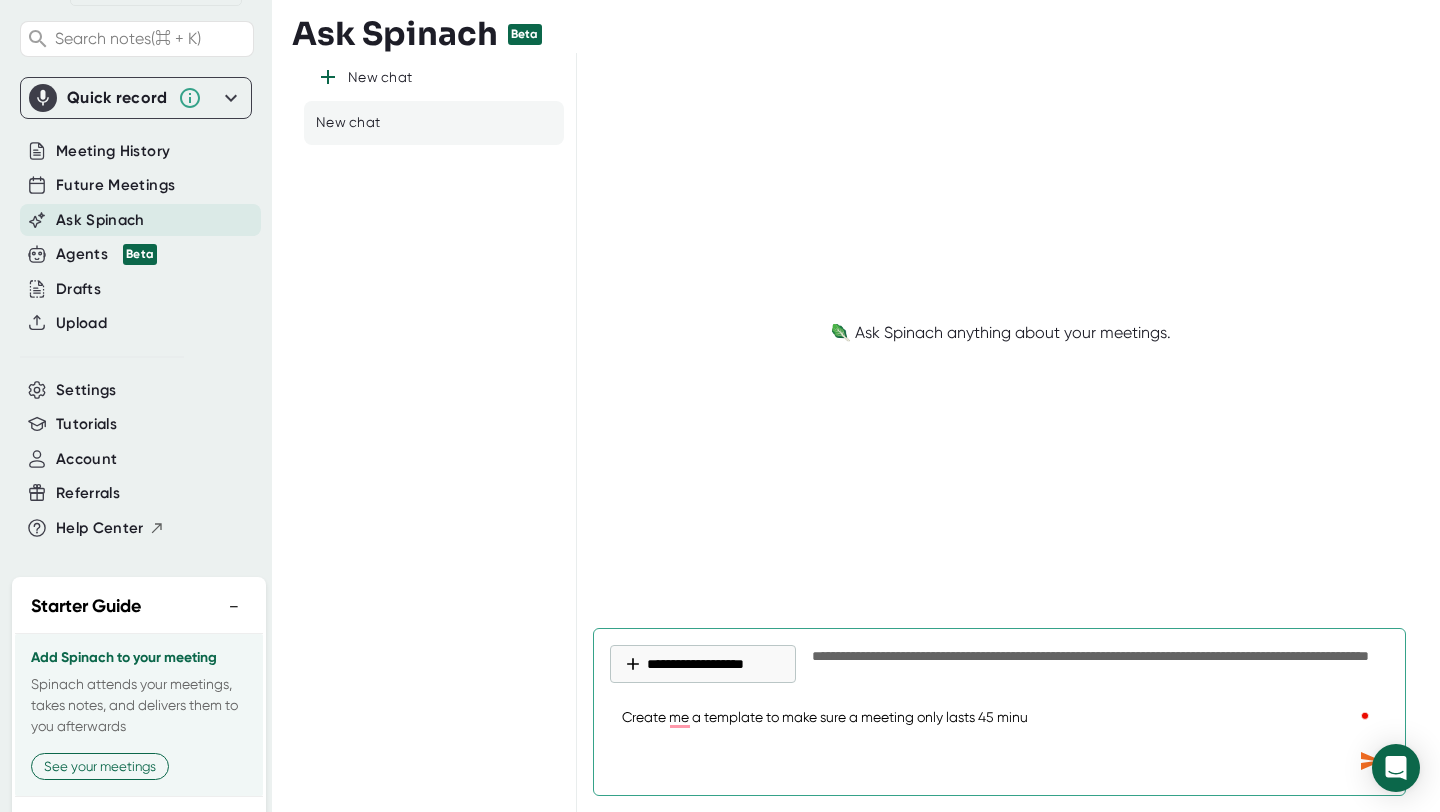 type on "Create me a template to make sure a meeting only lasts 45 minut" 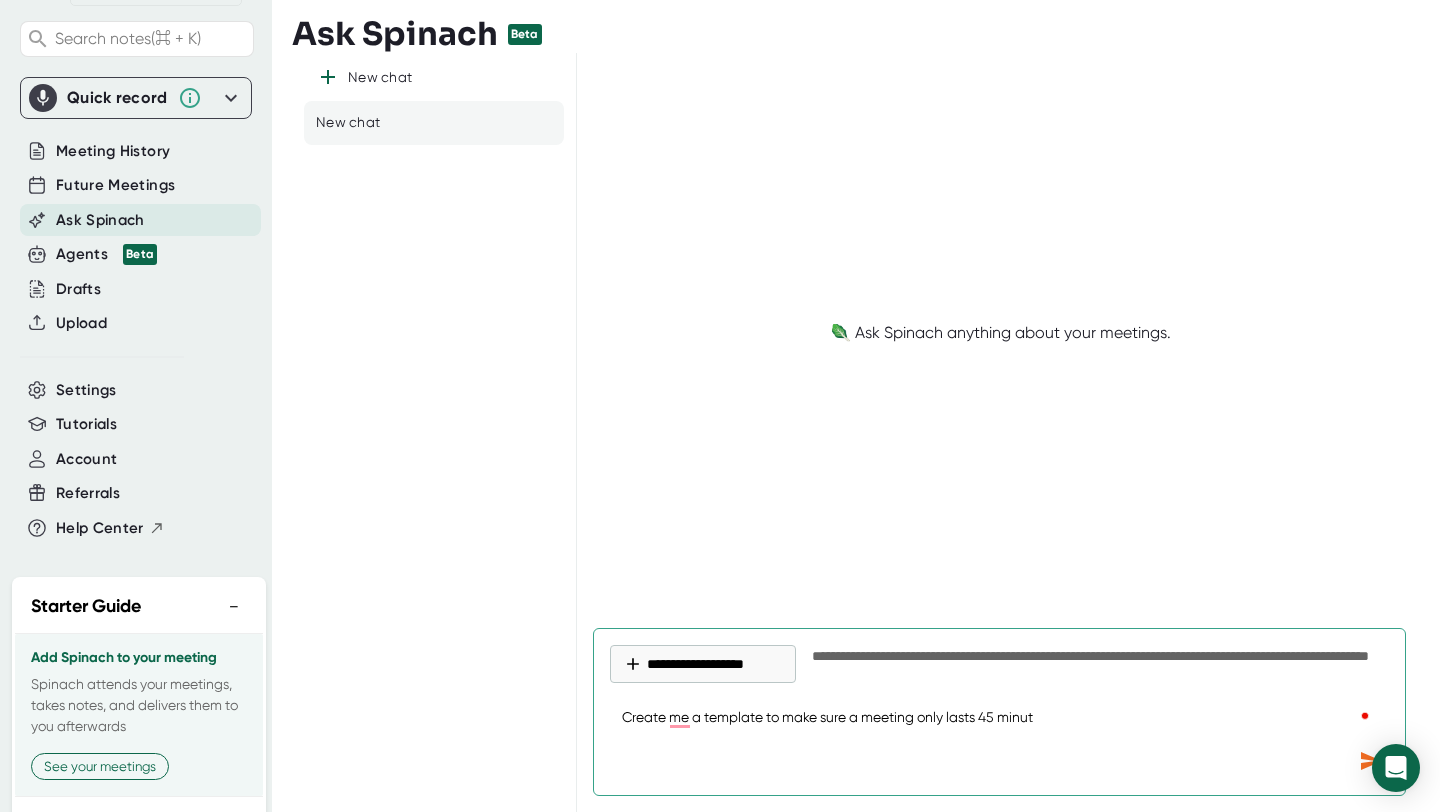 type on "Create me a template to make sure a meeting only lasts 45 minute" 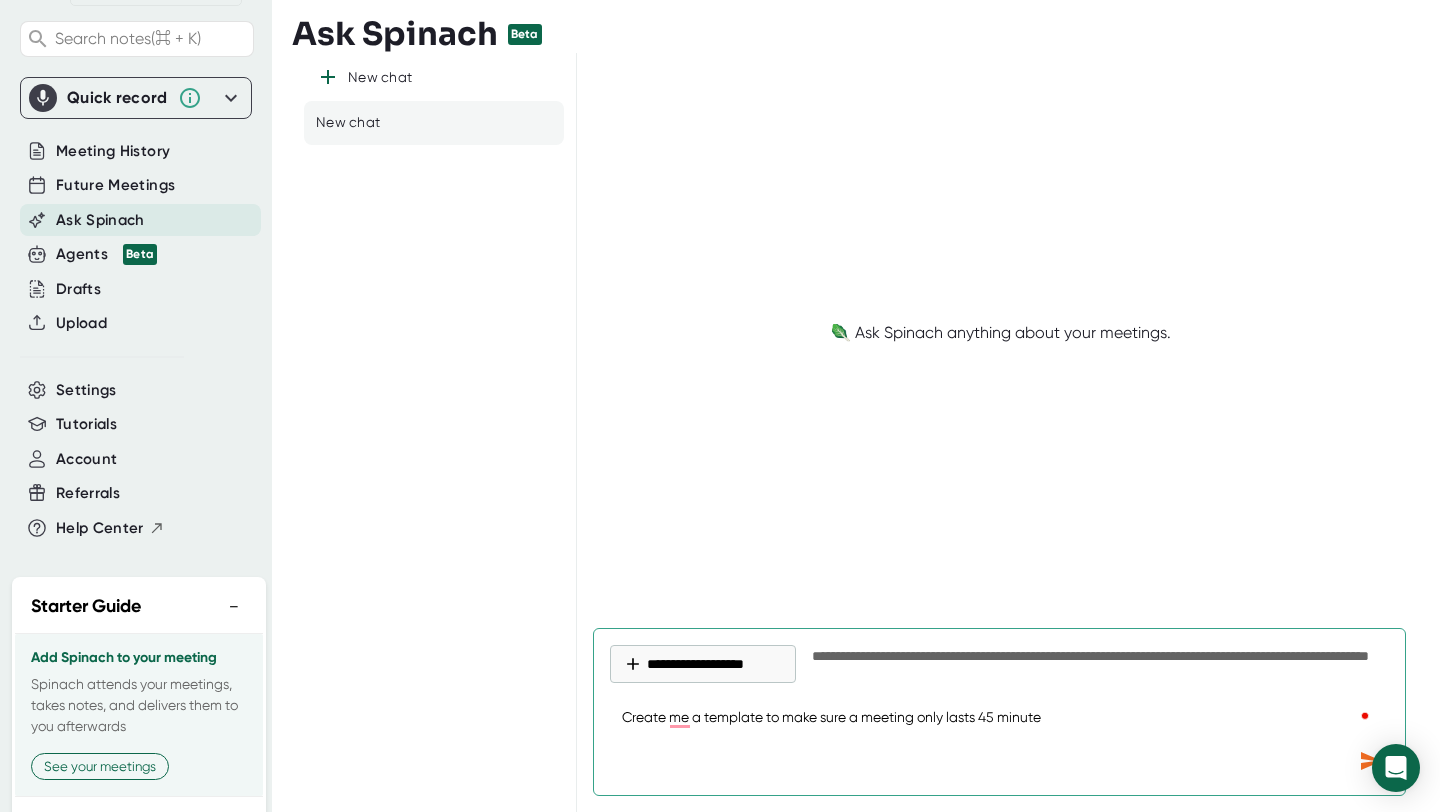 type on "Create me a template to make sure a meeting only lasts 45 minutes" 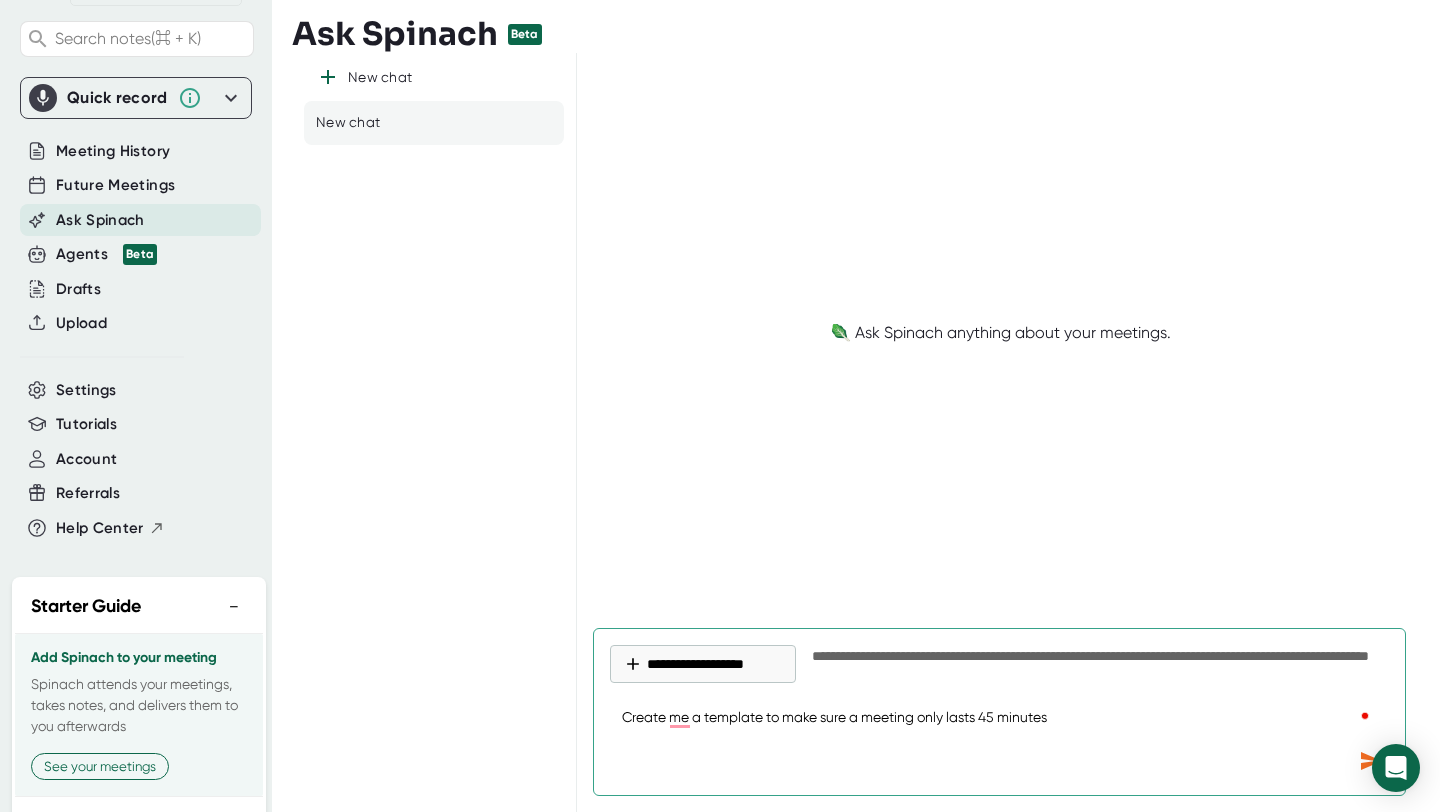 type on "Create me a template to make sure a meeting only lasts 45 minutes" 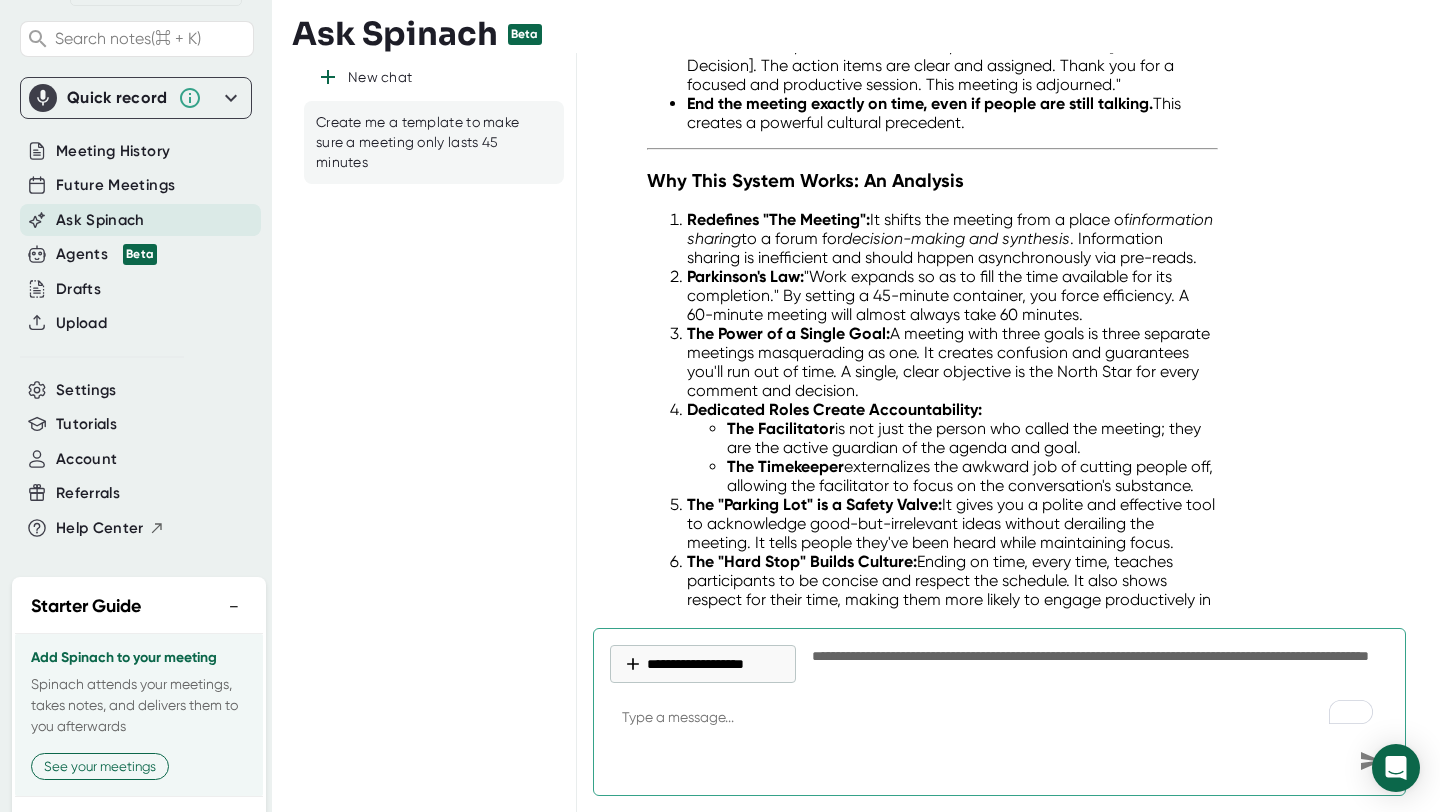 scroll, scrollTop: 2330, scrollLeft: 0, axis: vertical 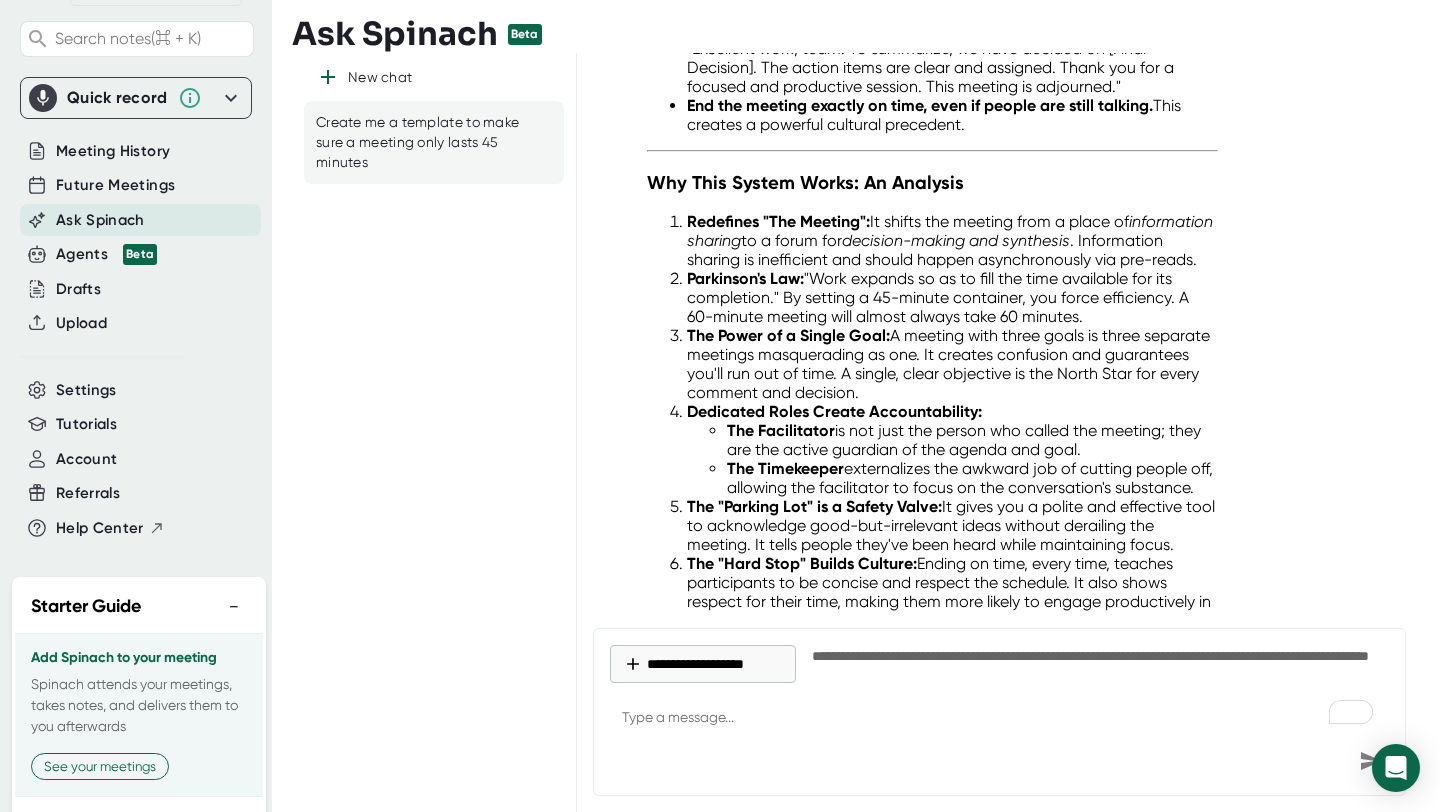 type on "x" 